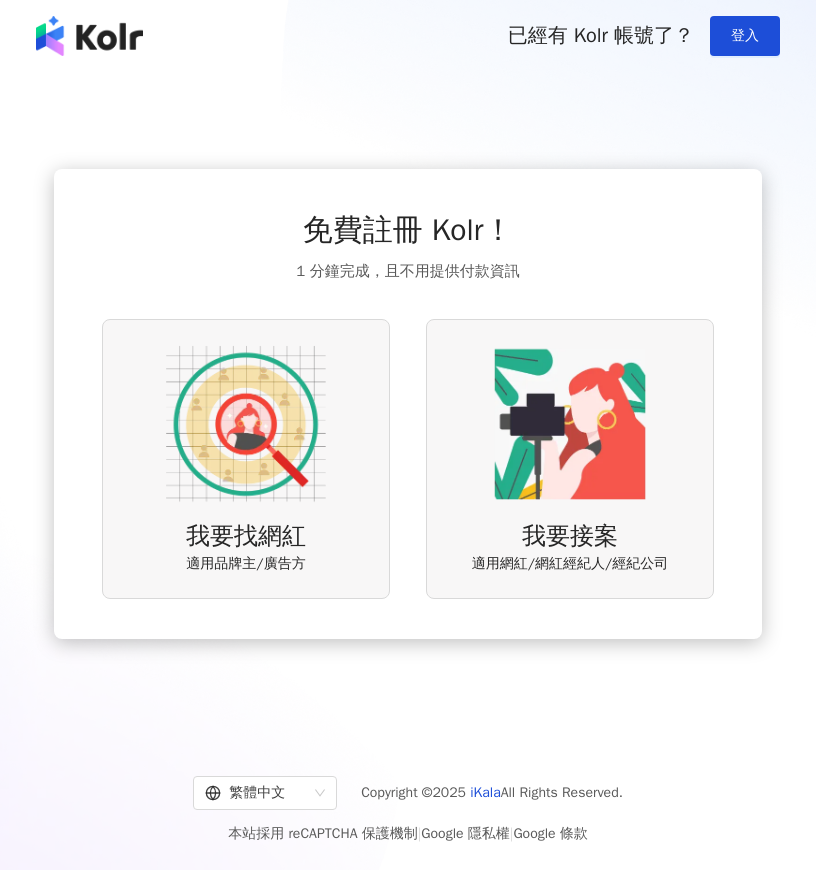 scroll, scrollTop: 0, scrollLeft: 0, axis: both 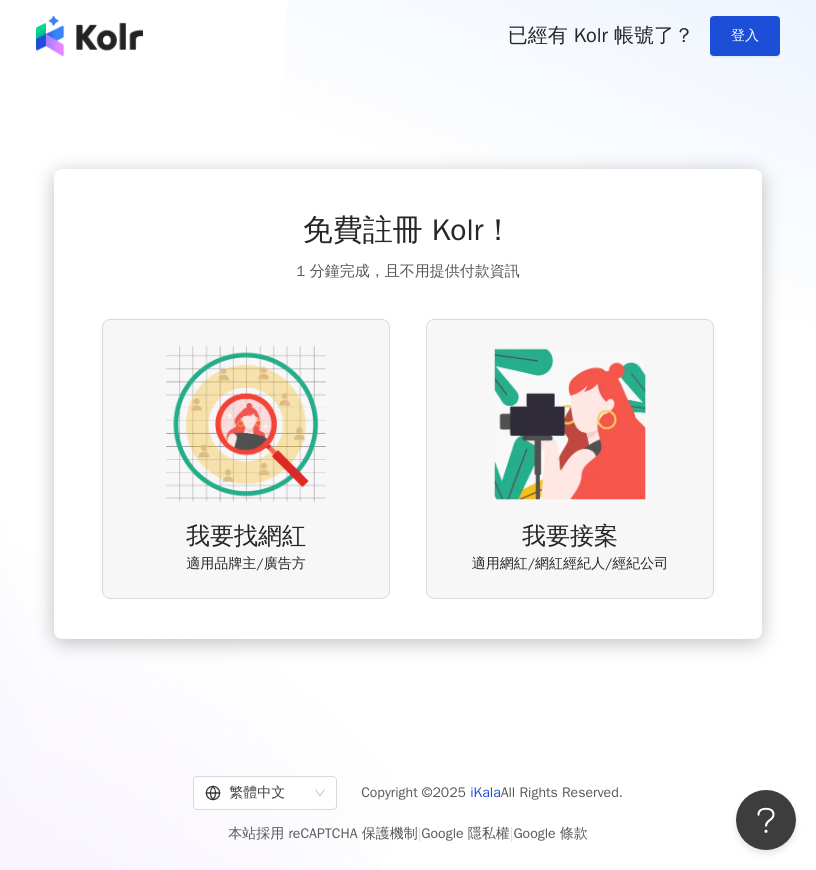 click at bounding box center (570, 424) 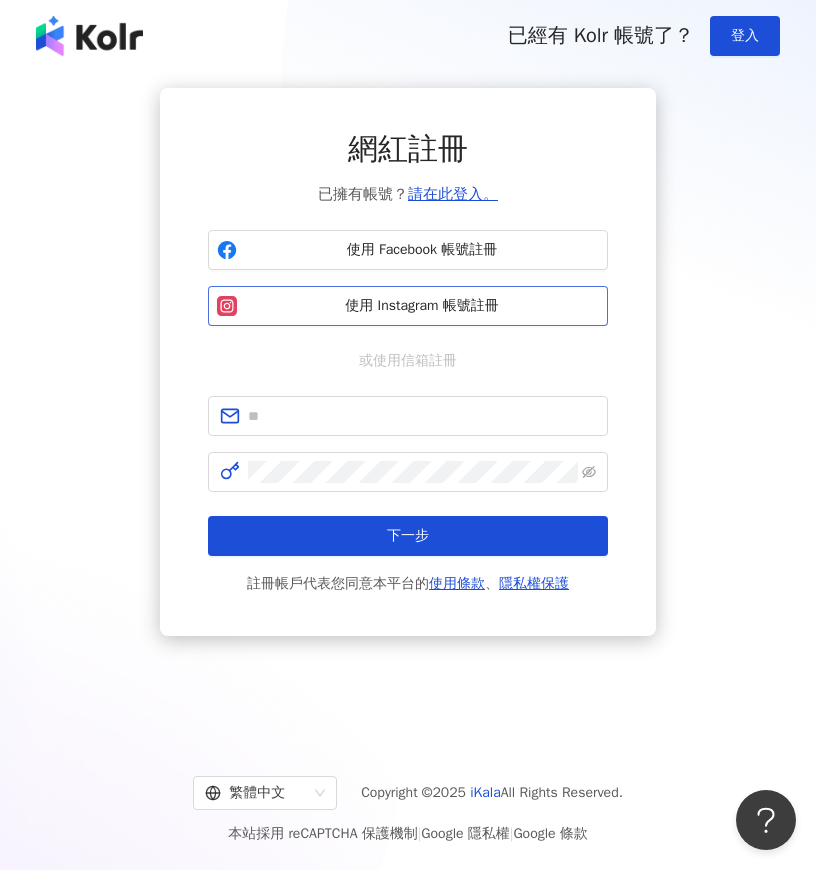 click on "使用 Instagram 帳號註冊" at bounding box center [422, 306] 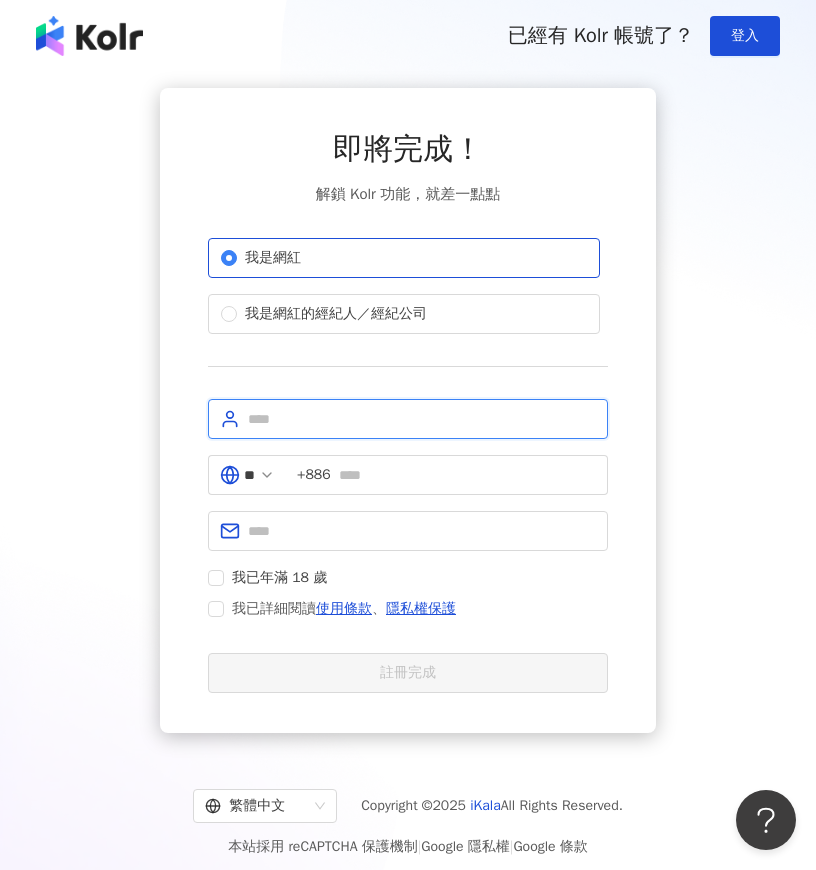 click at bounding box center (422, 419) 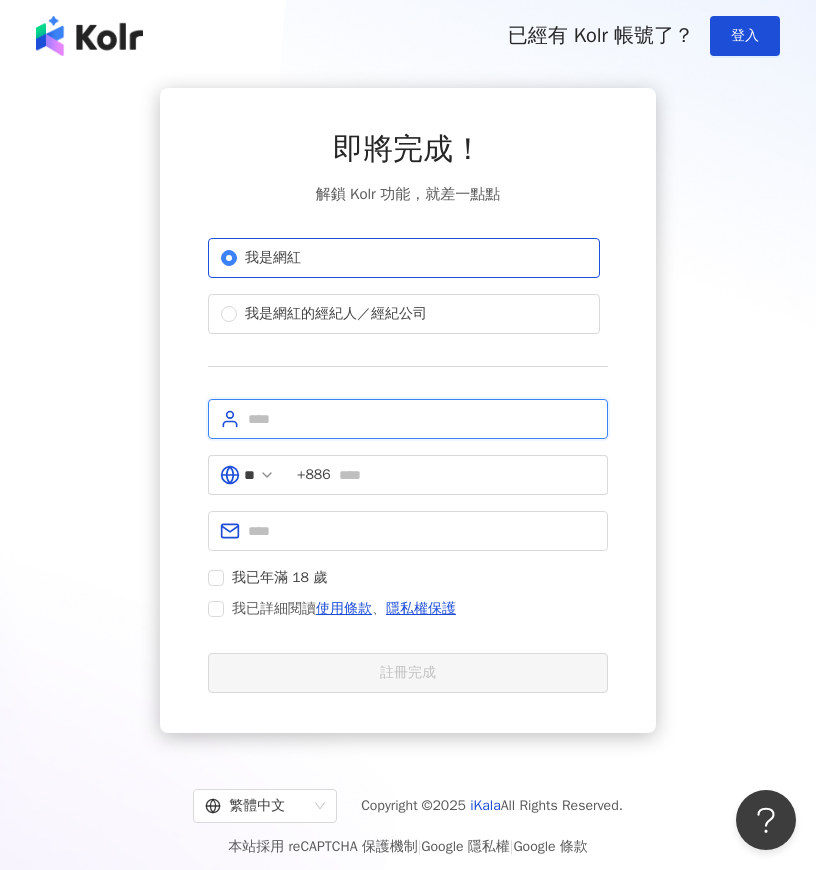 type on "**********" 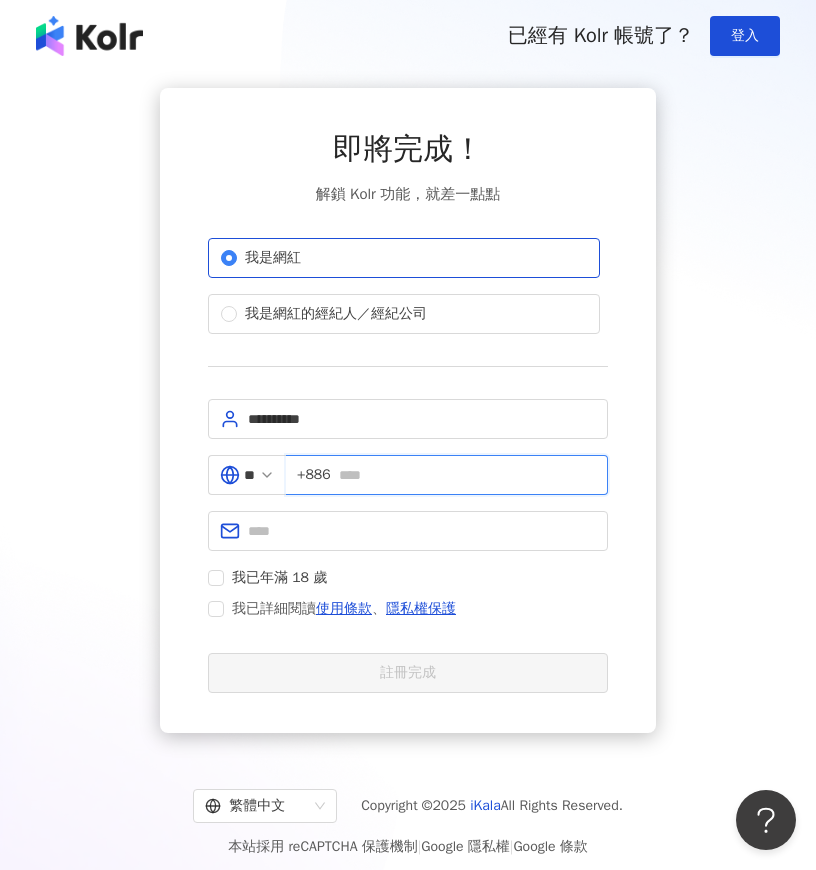 click at bounding box center (467, 475) 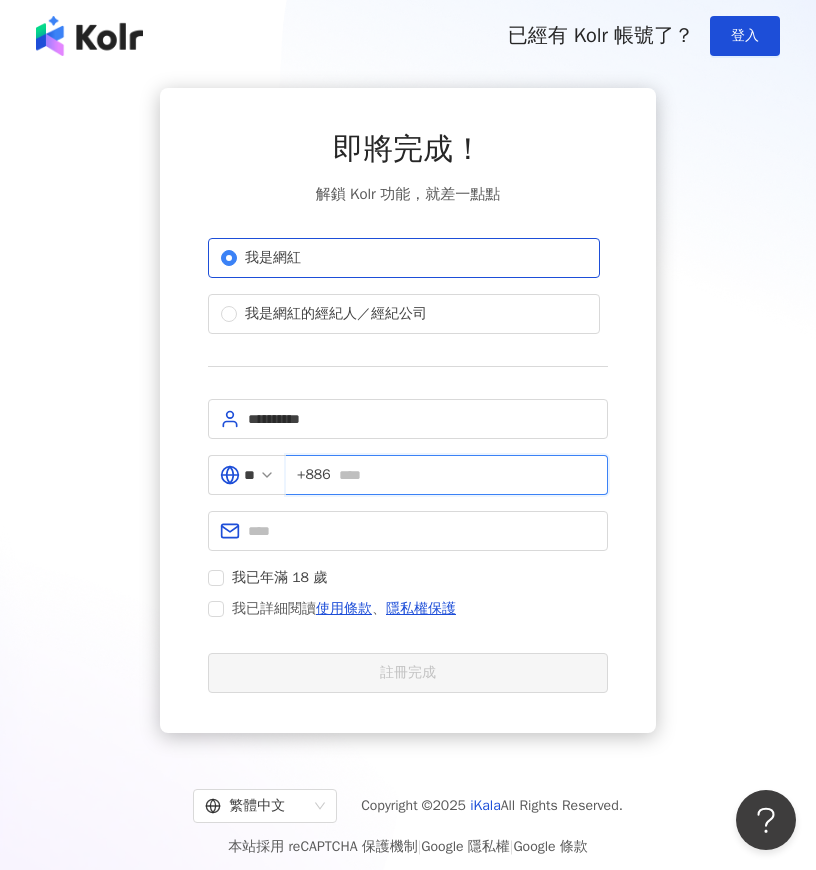 type on "*" 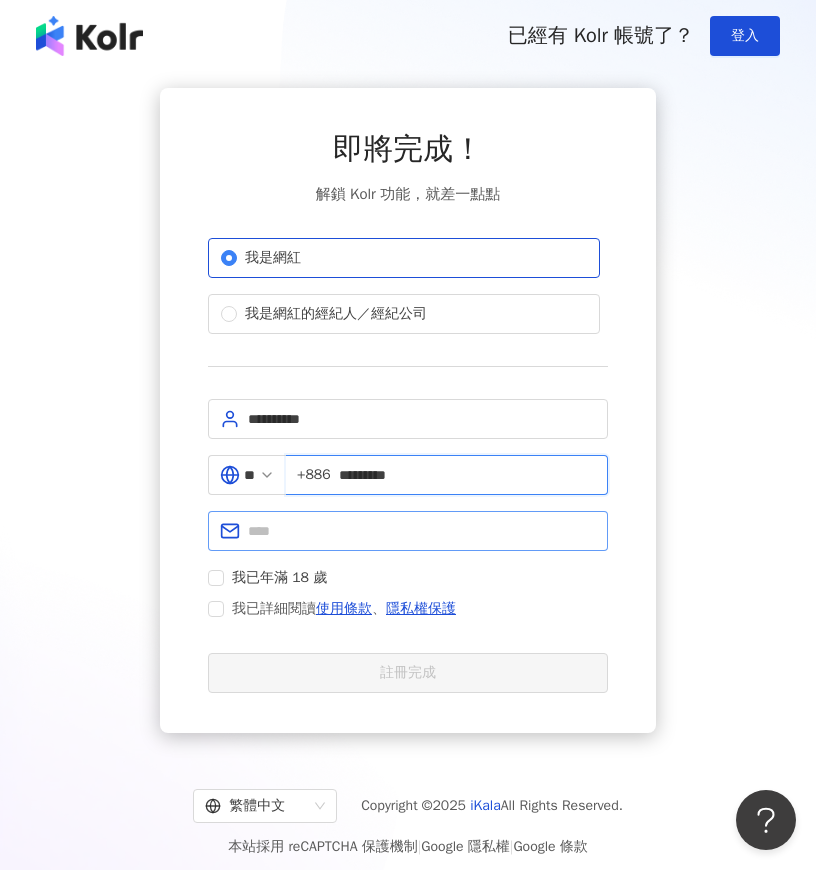 type on "*********" 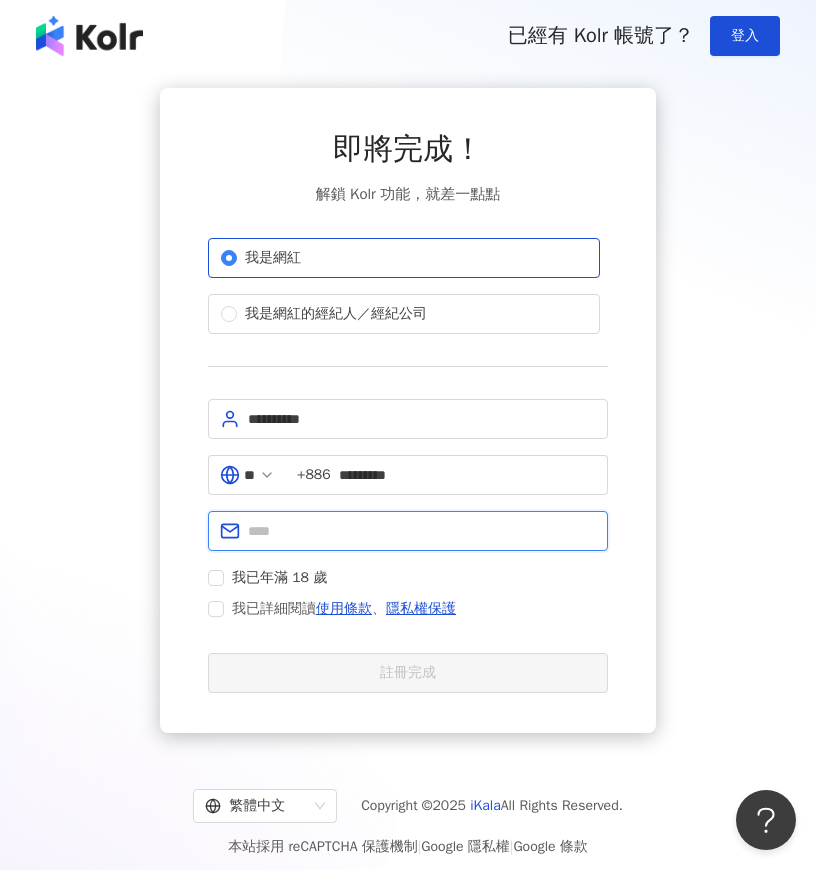 click at bounding box center (422, 531) 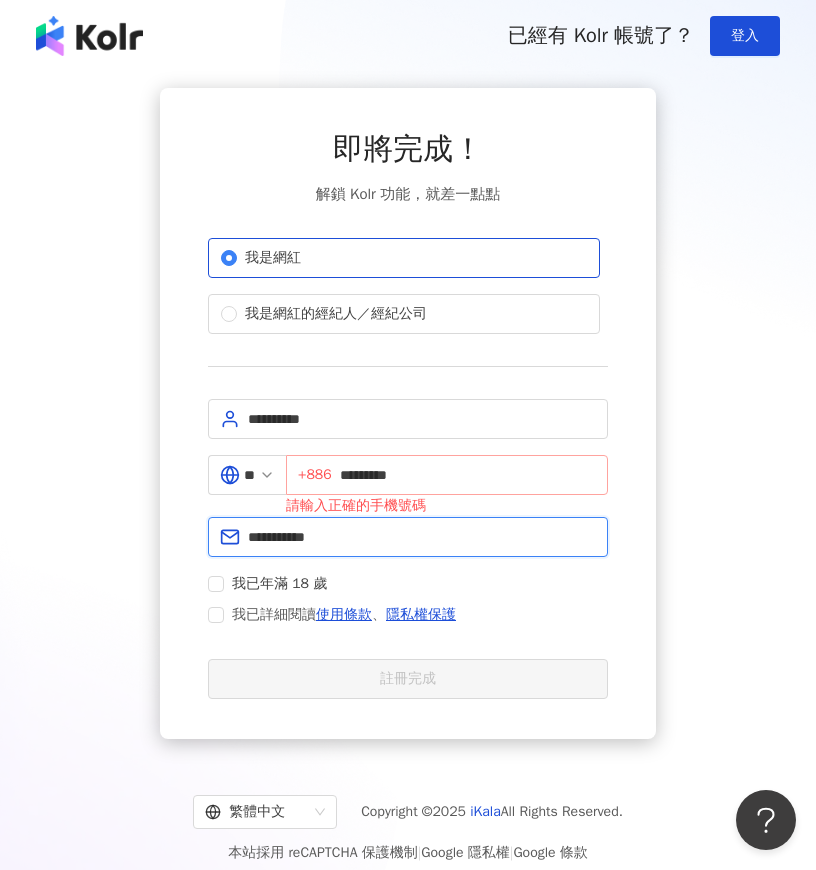type on "**********" 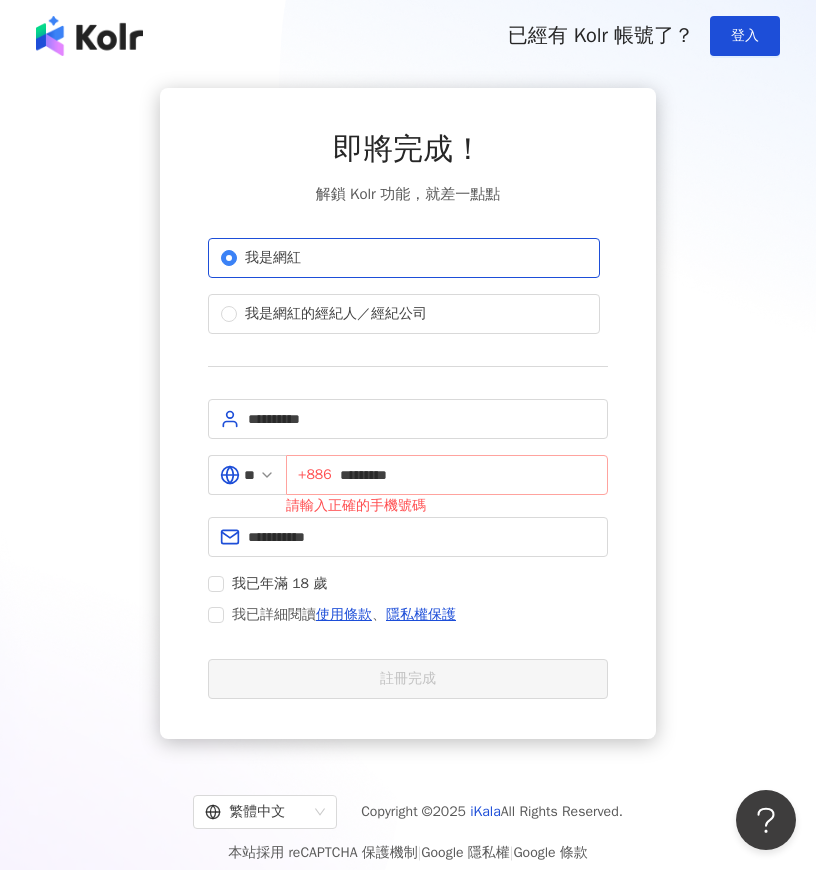 click on "+886 *********" at bounding box center [447, 475] 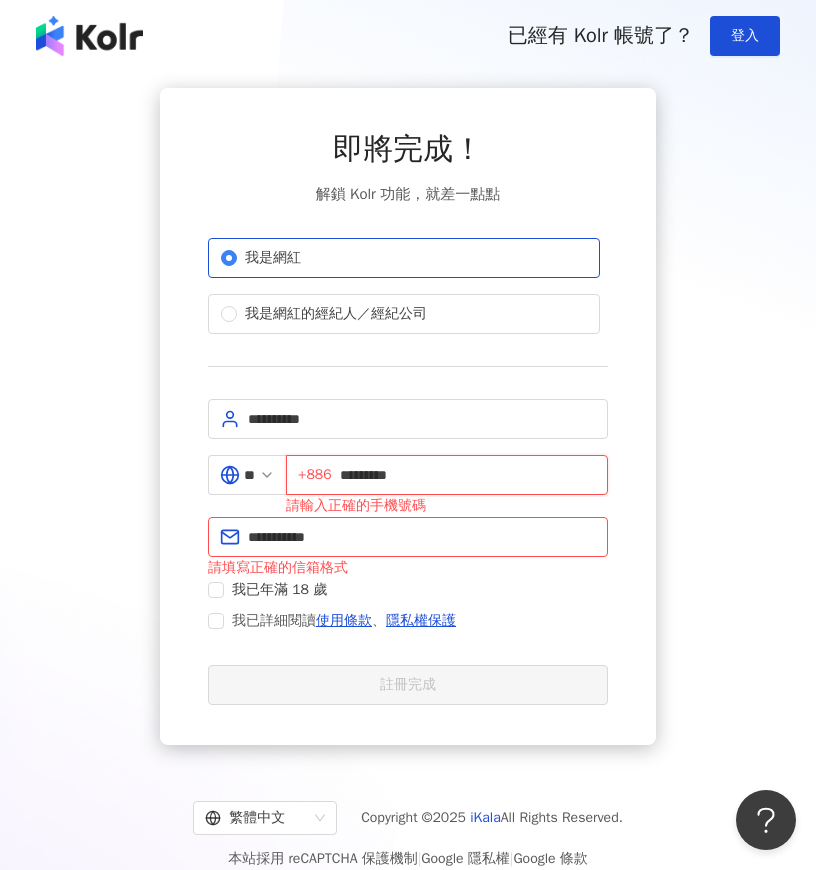 click on "*********" at bounding box center (468, 475) 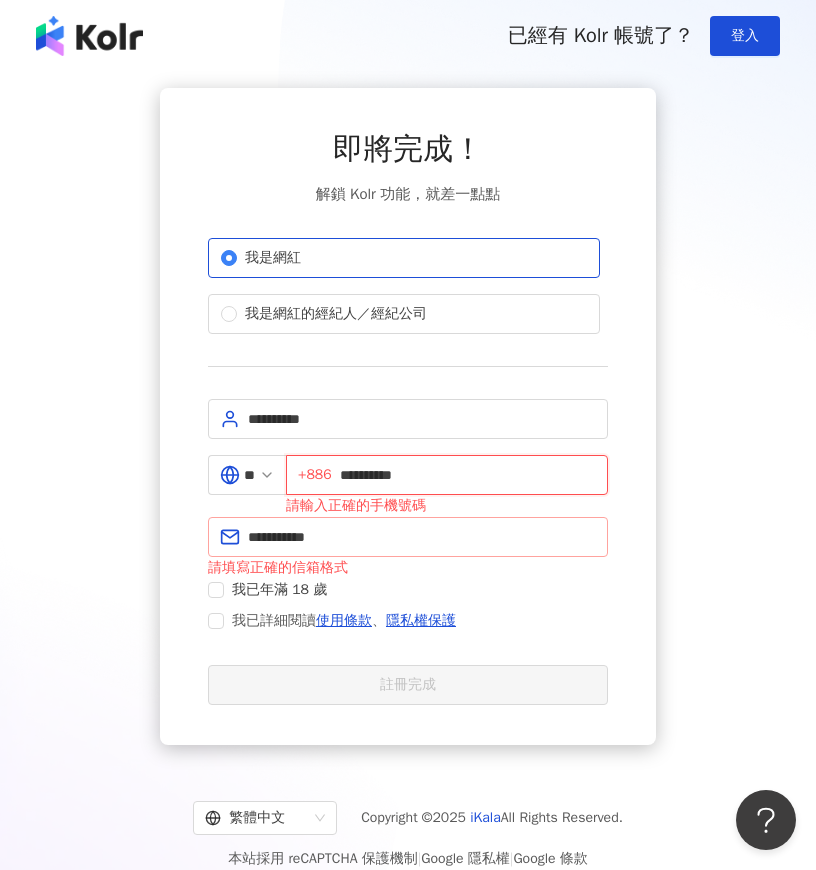 type on "**********" 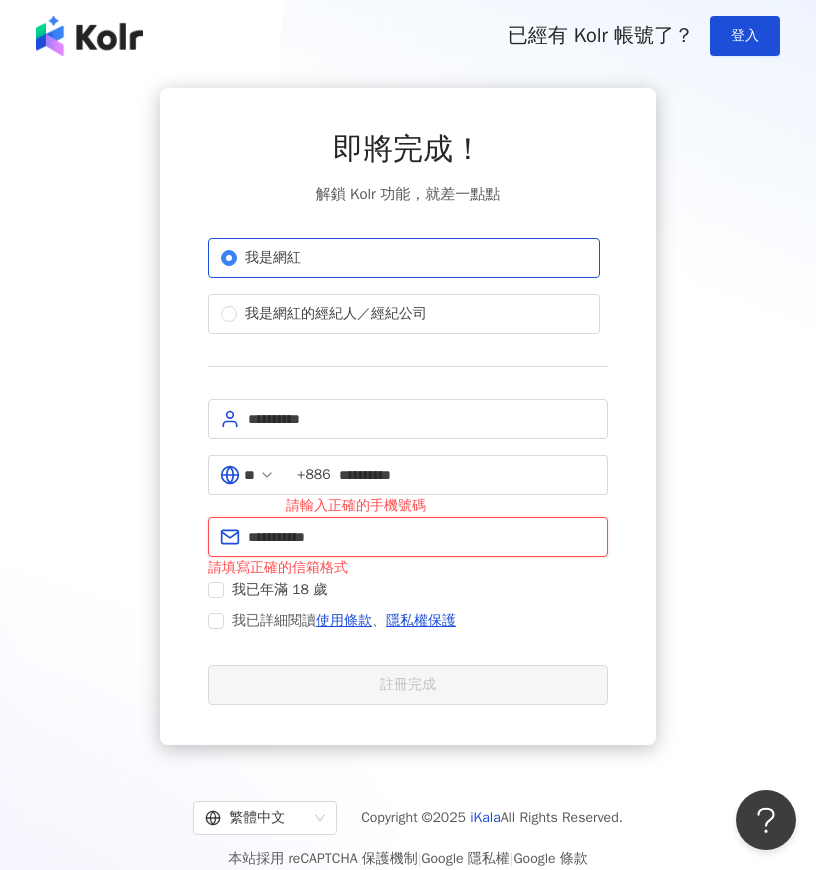 click on "**********" at bounding box center [422, 537] 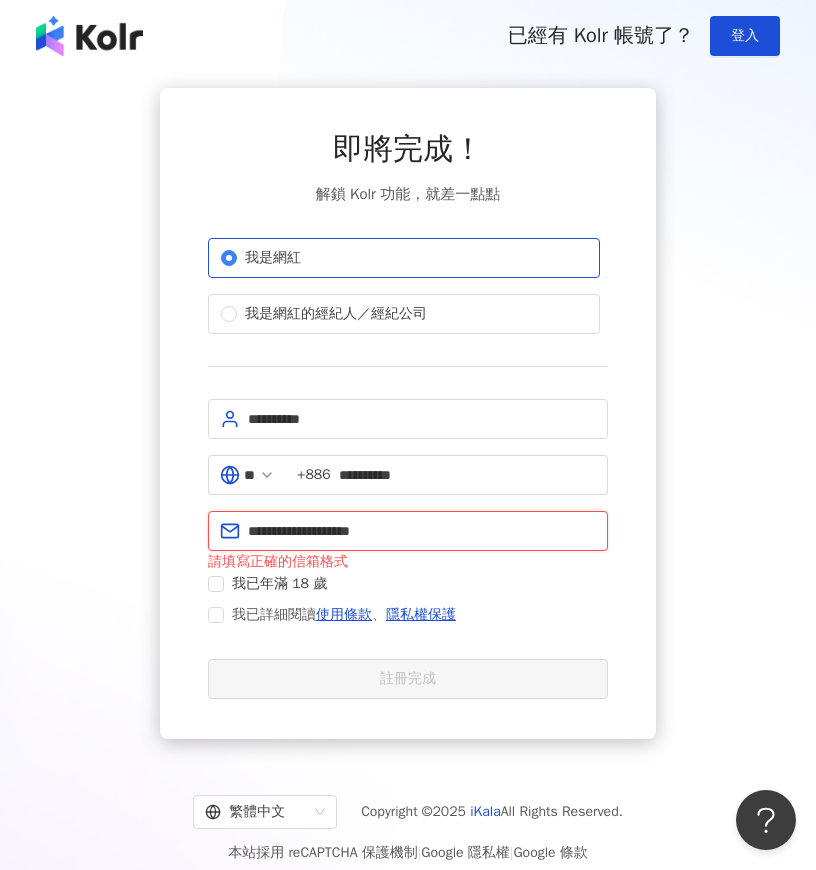 type on "**********" 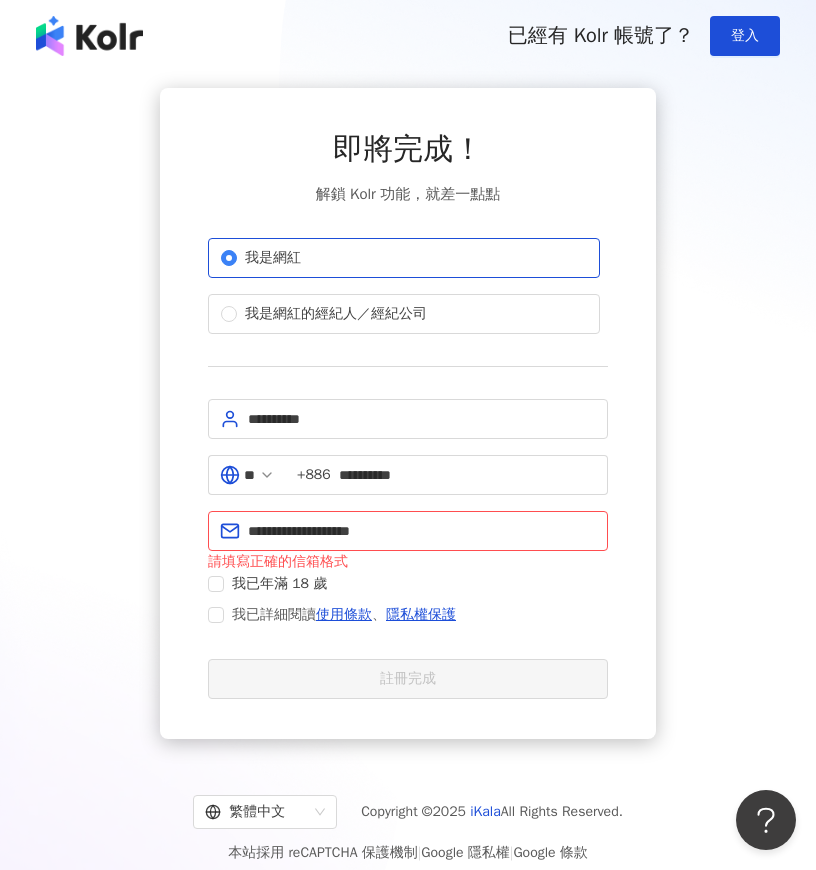 click on "**********" at bounding box center [408, 549] 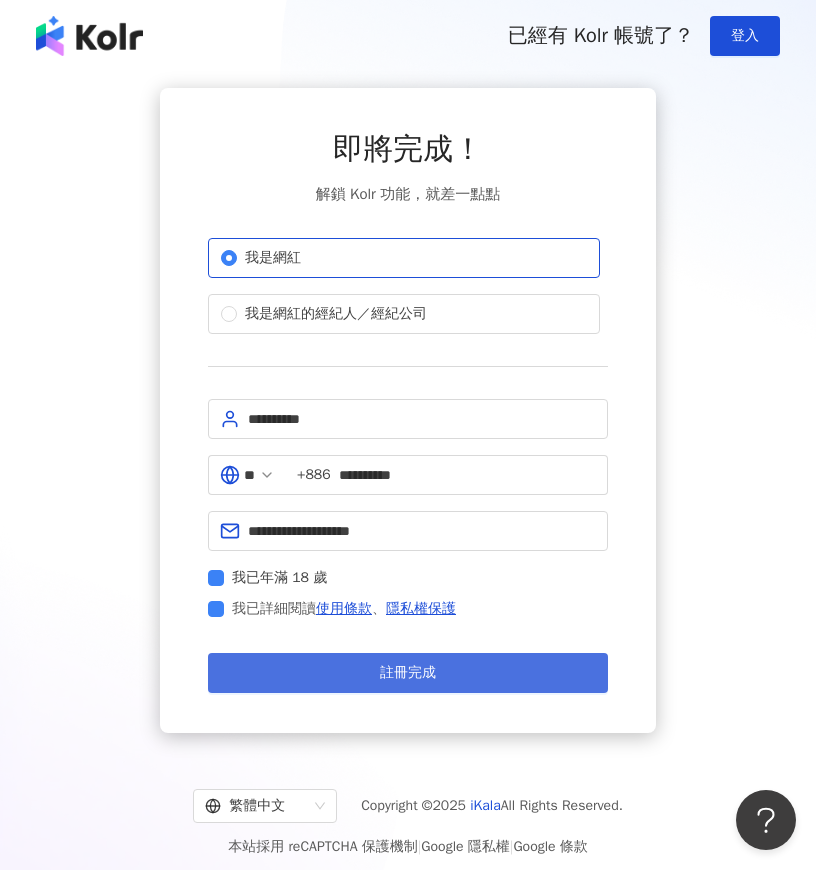 click on "註冊完成" at bounding box center [408, 673] 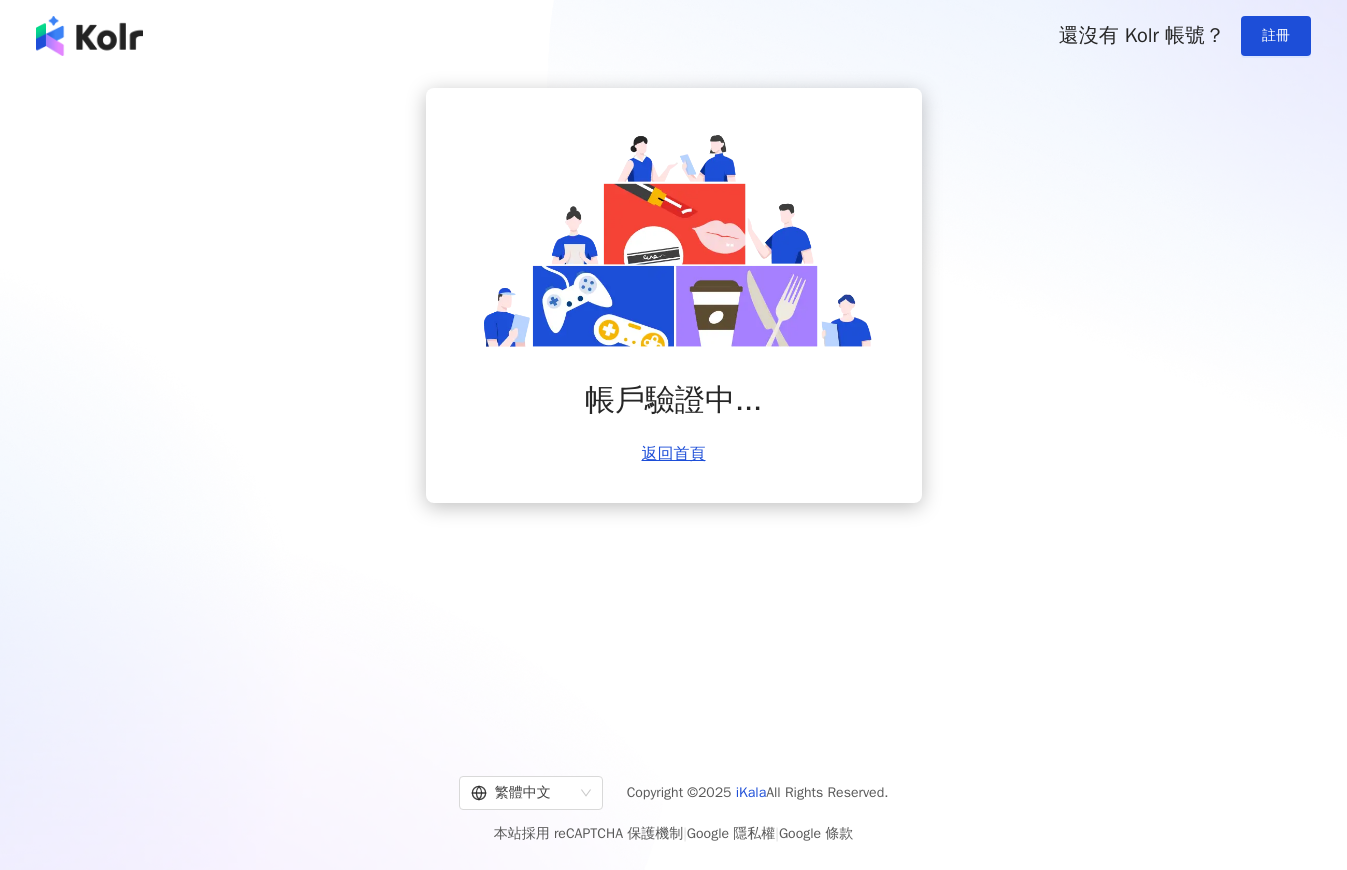 scroll, scrollTop: 0, scrollLeft: 0, axis: both 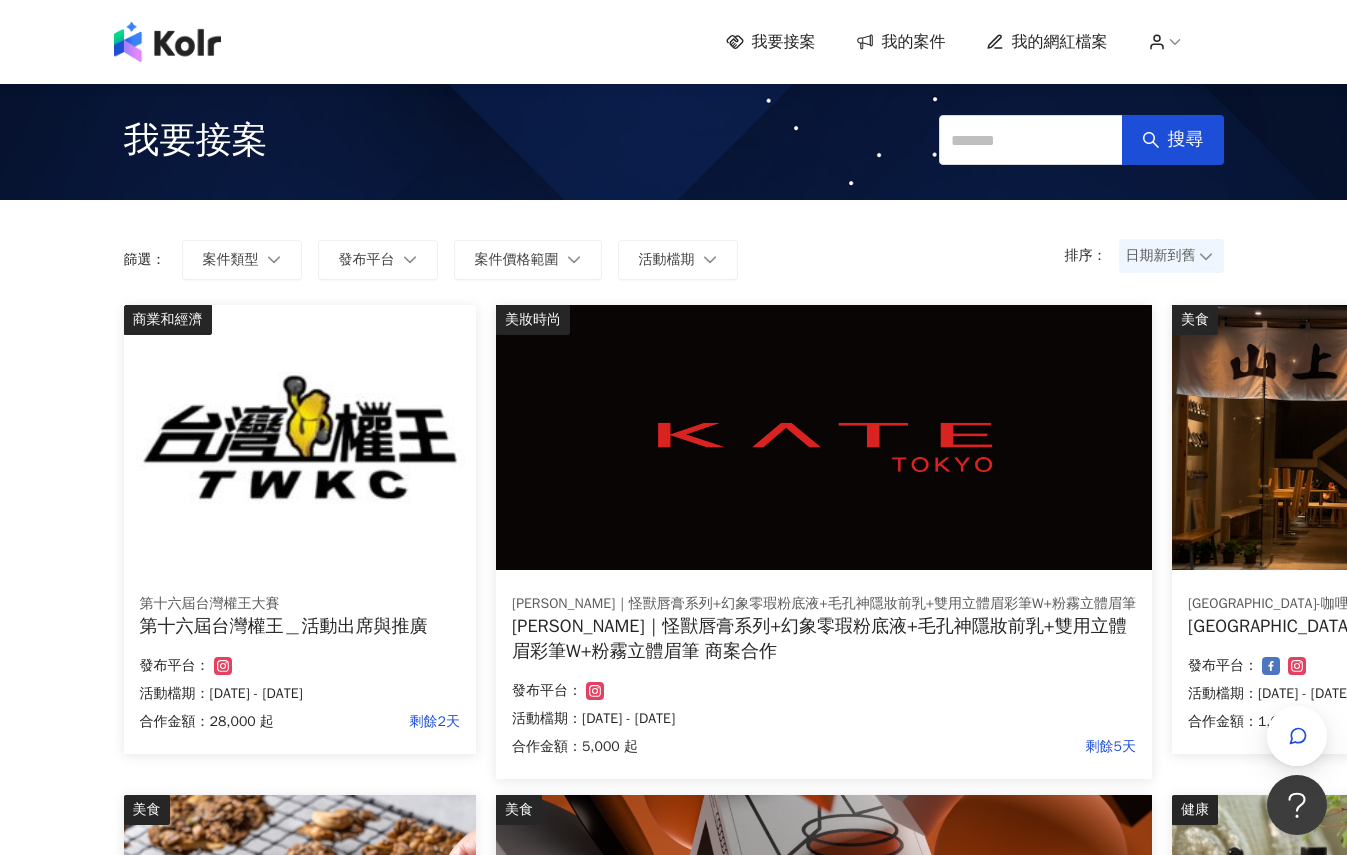 click on "排序： 日期新到舊 篩選： 案件類型 發布平台 案件價格範圍 活動檔期 清除 套用" at bounding box center [674, 252] 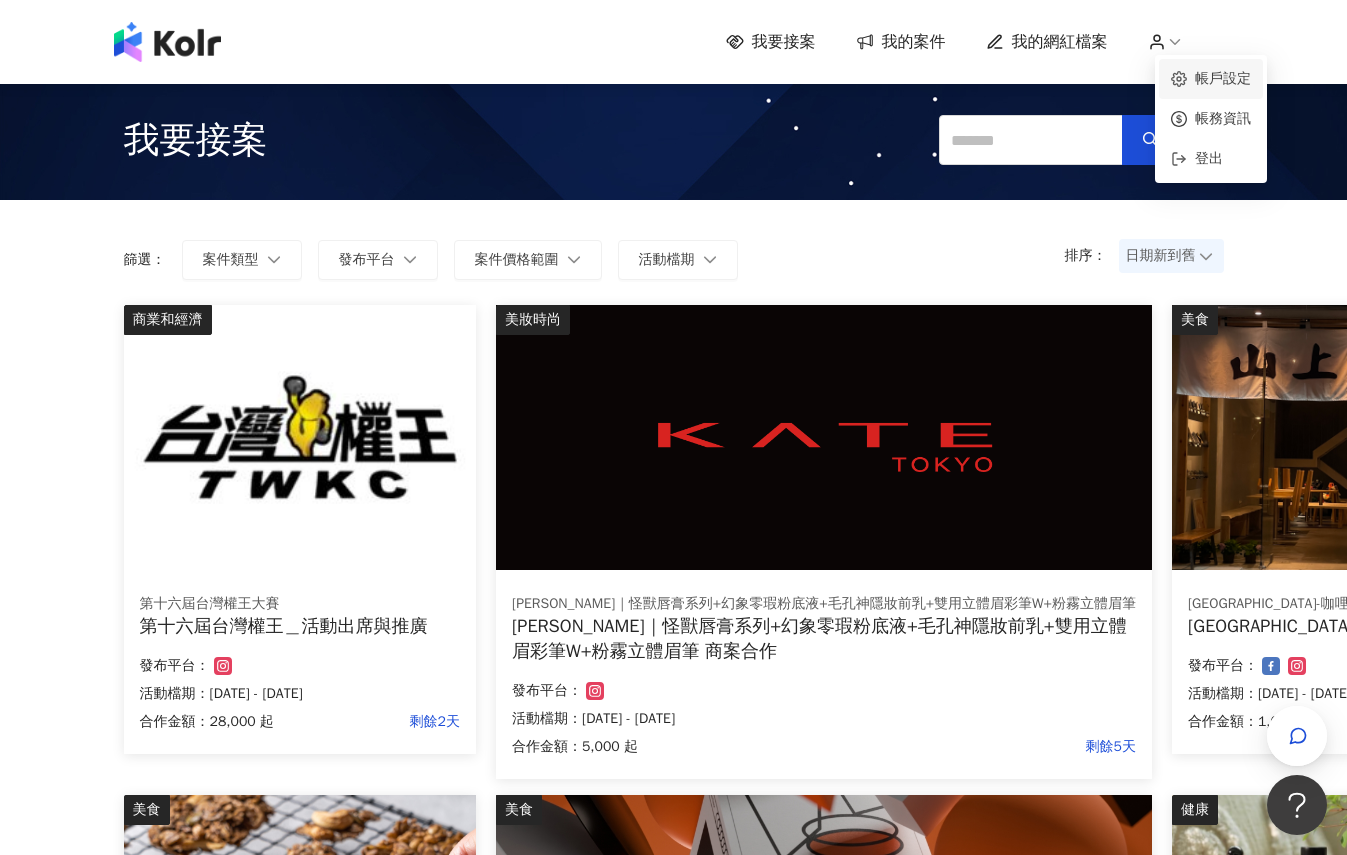 click on "帳戶設定" at bounding box center (1223, 78) 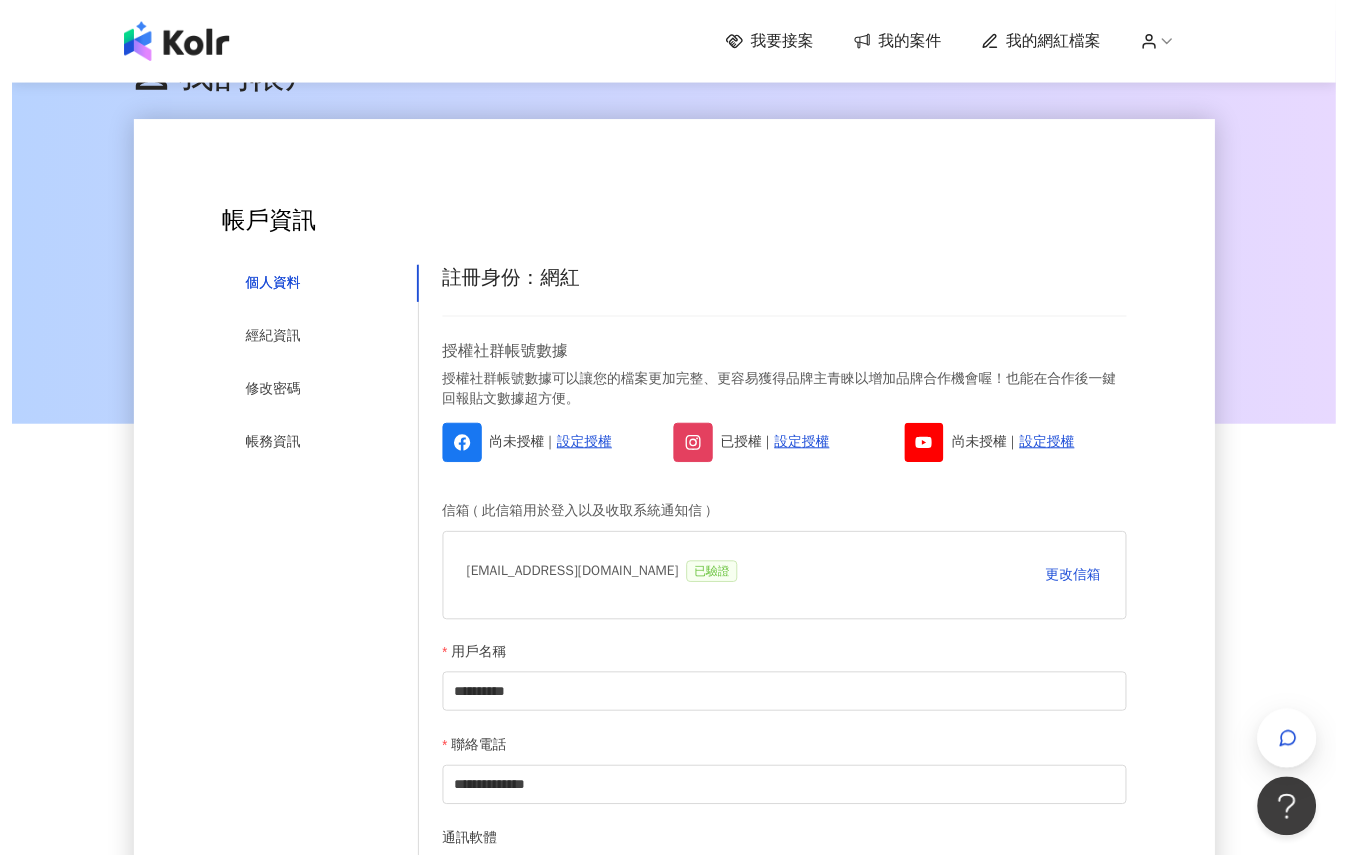 scroll, scrollTop: 0, scrollLeft: 0, axis: both 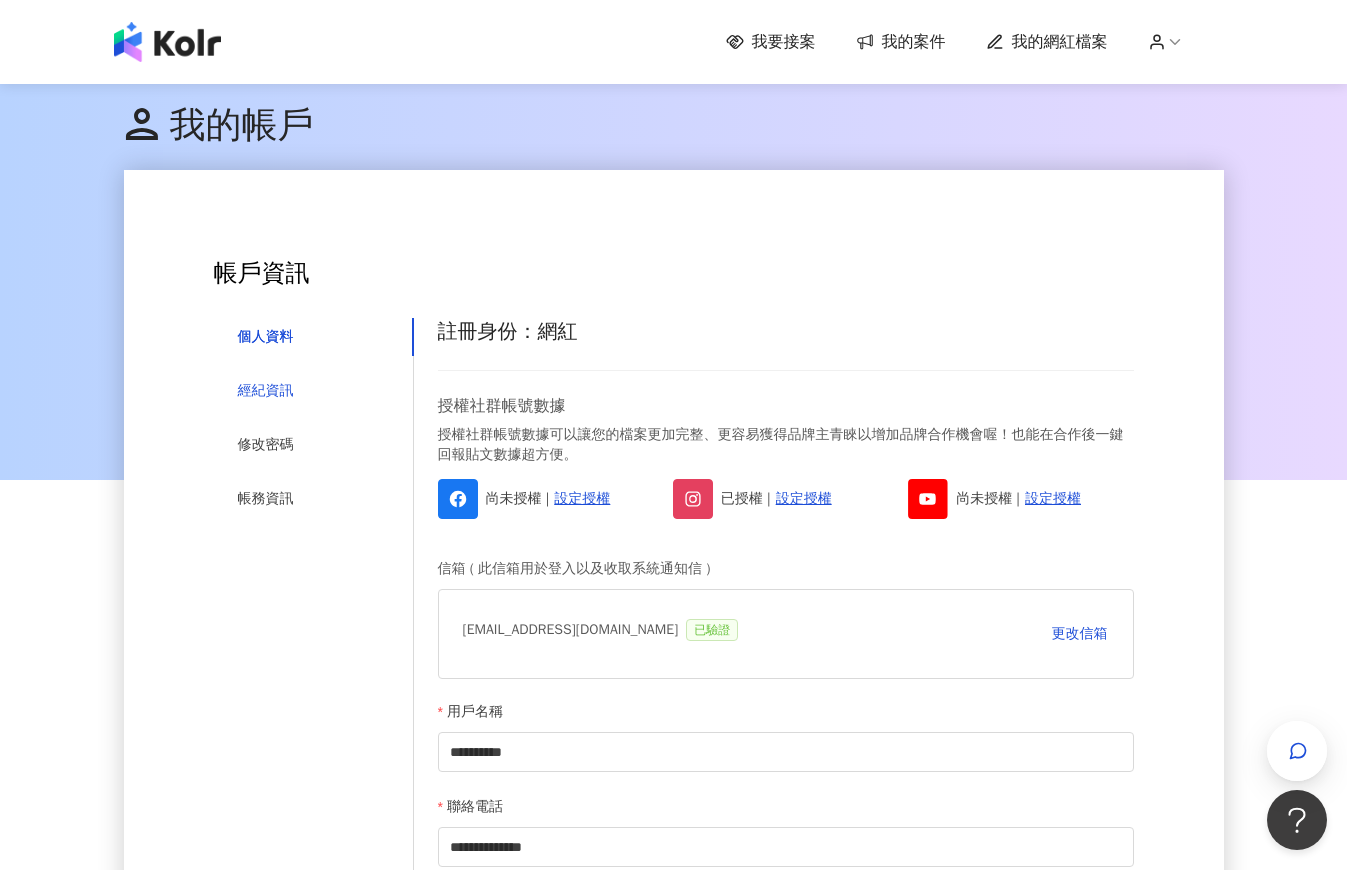 click on "經紀資訊" at bounding box center (266, 391) 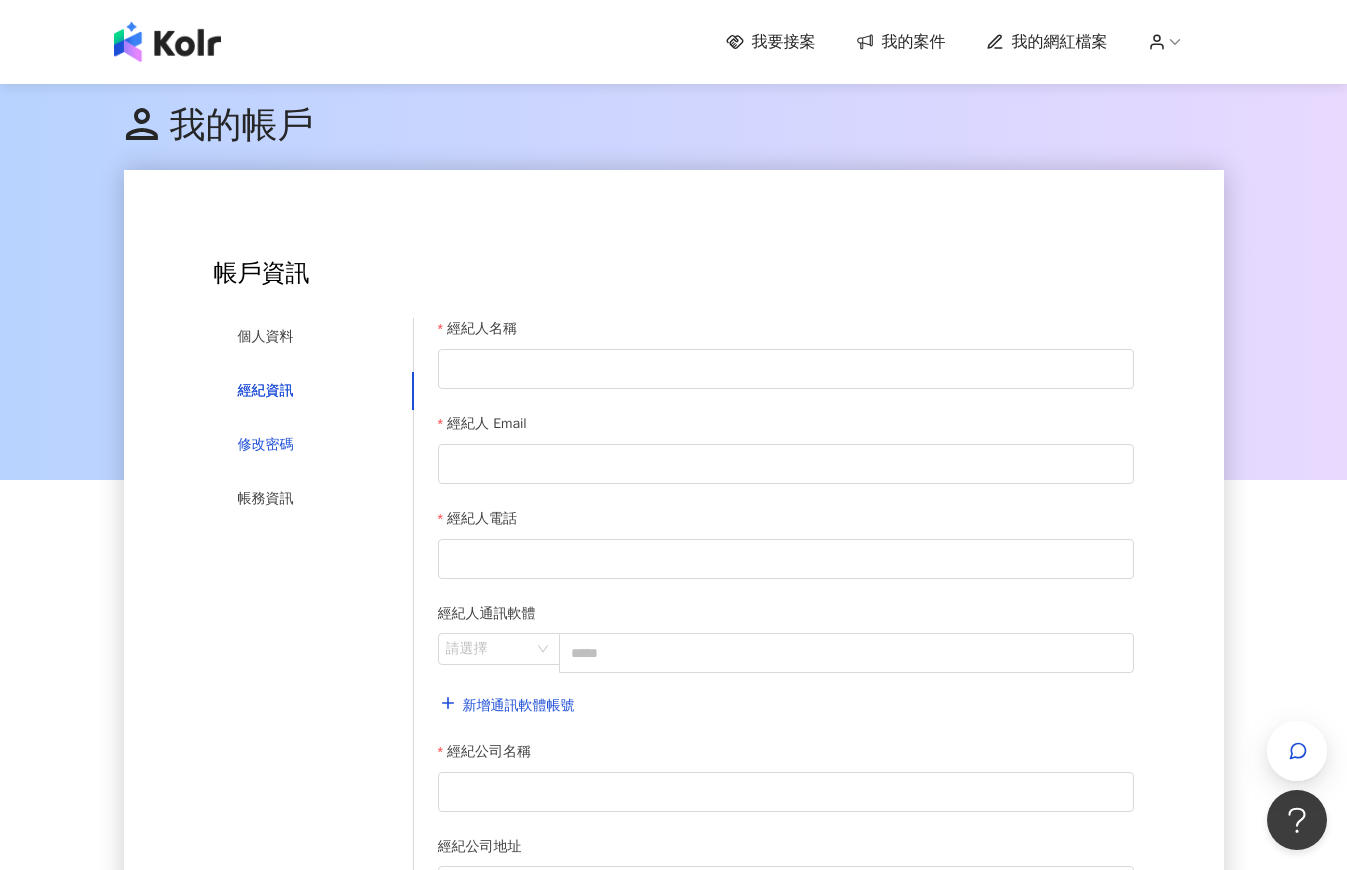 click on "修改密碼" at bounding box center (266, 445) 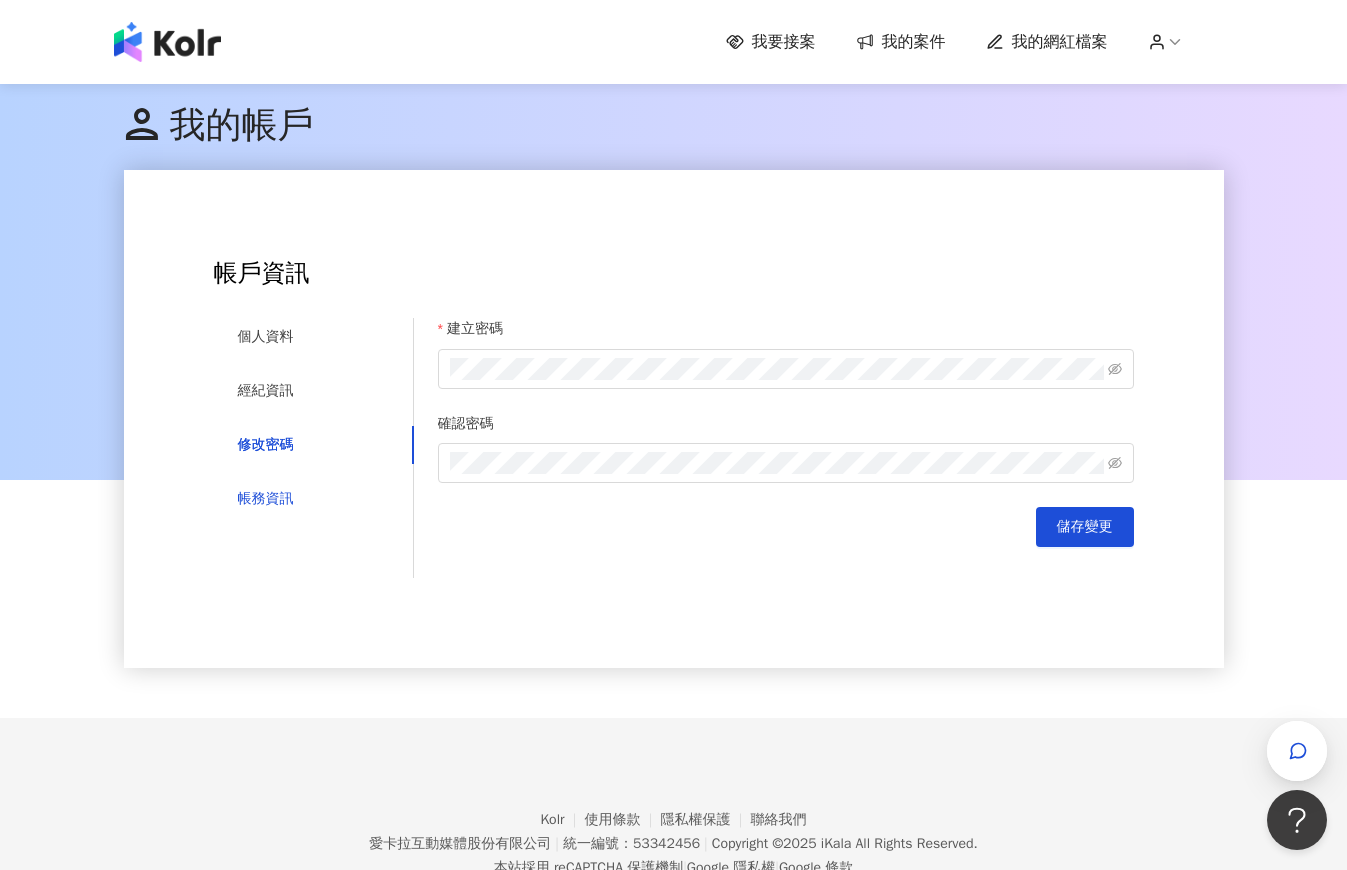 click on "帳務資訊" at bounding box center [266, 499] 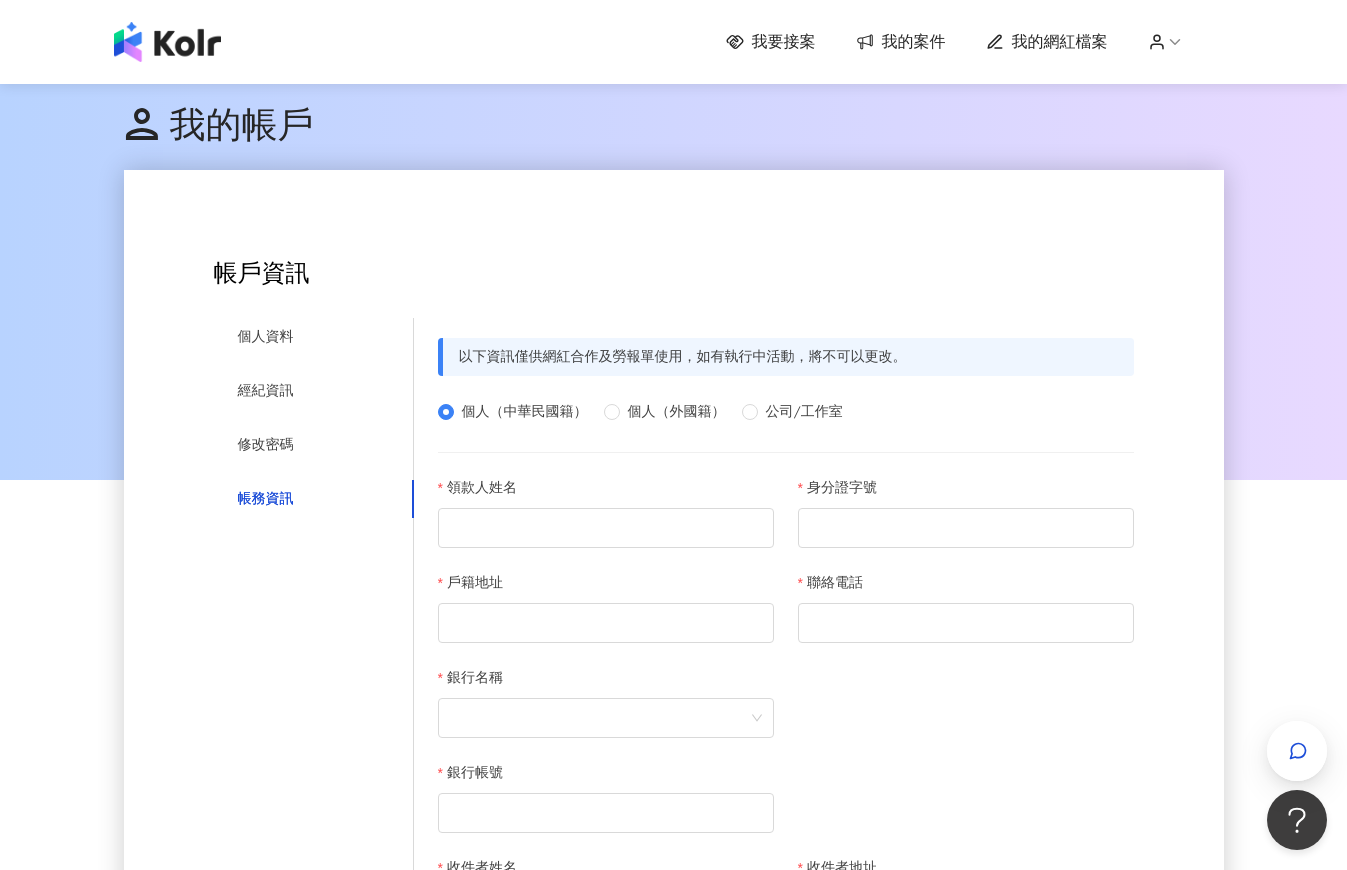 click on "我要接案" at bounding box center [784, 42] 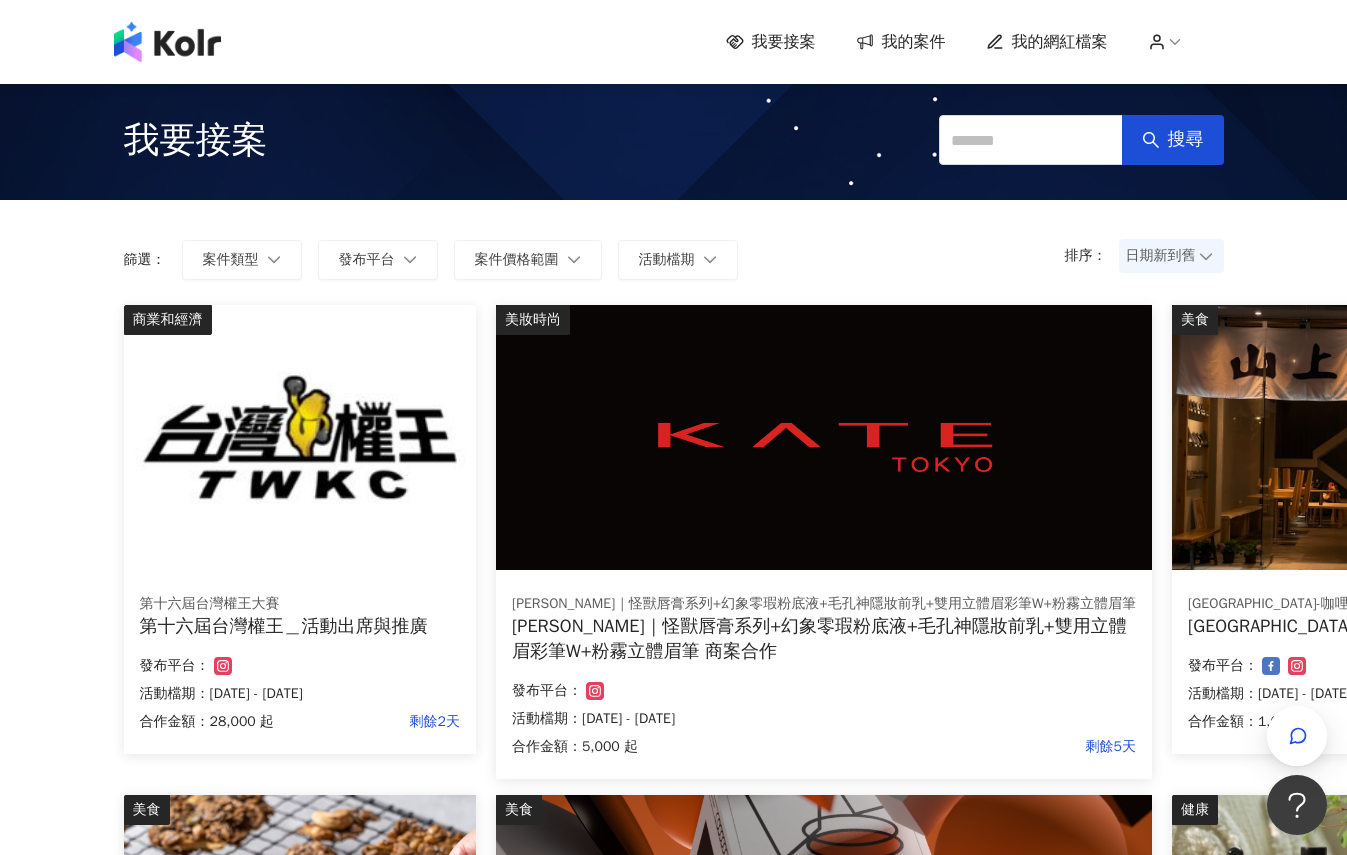 click on "我要接案 我的案件 我的網紅檔案" at bounding box center [674, 42] 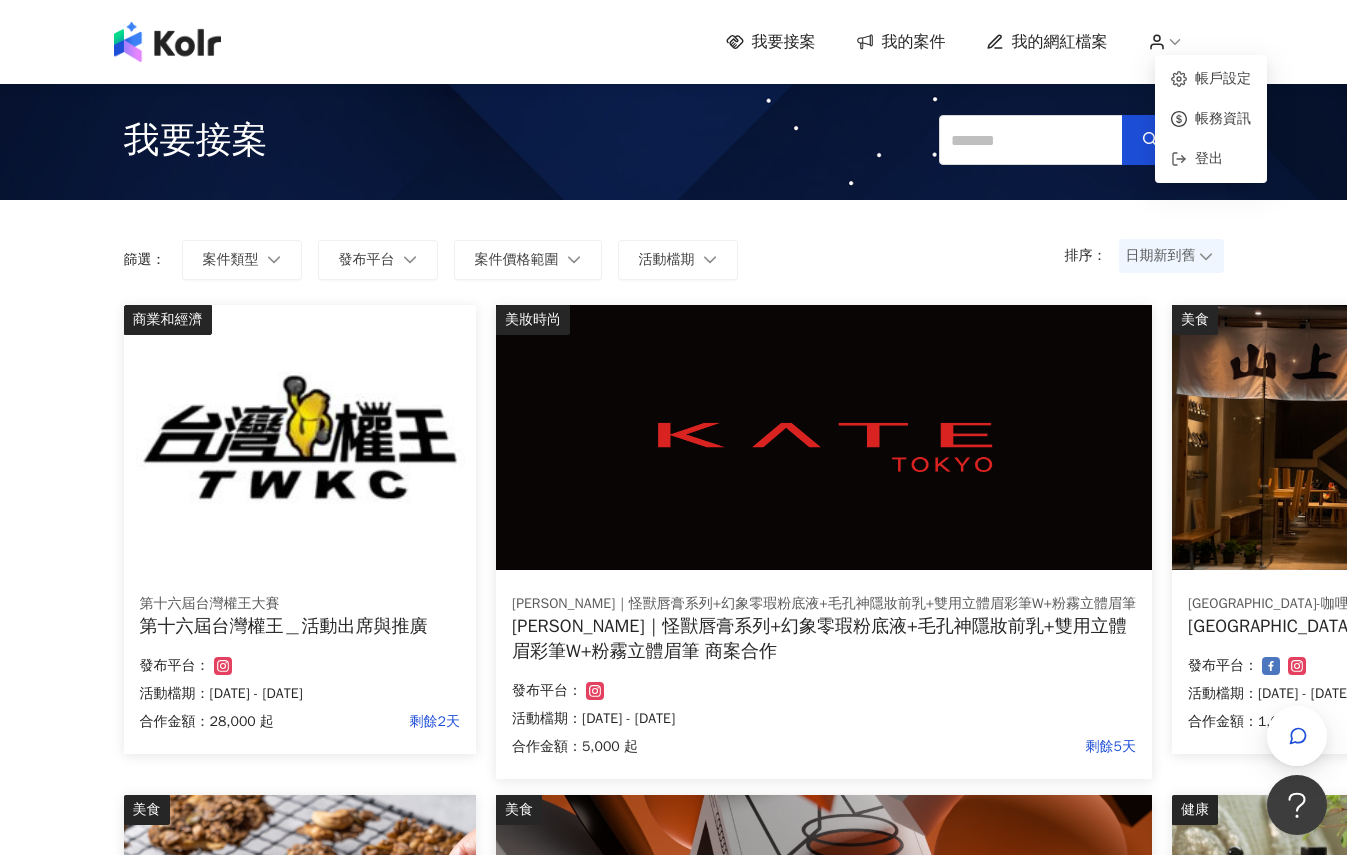 click 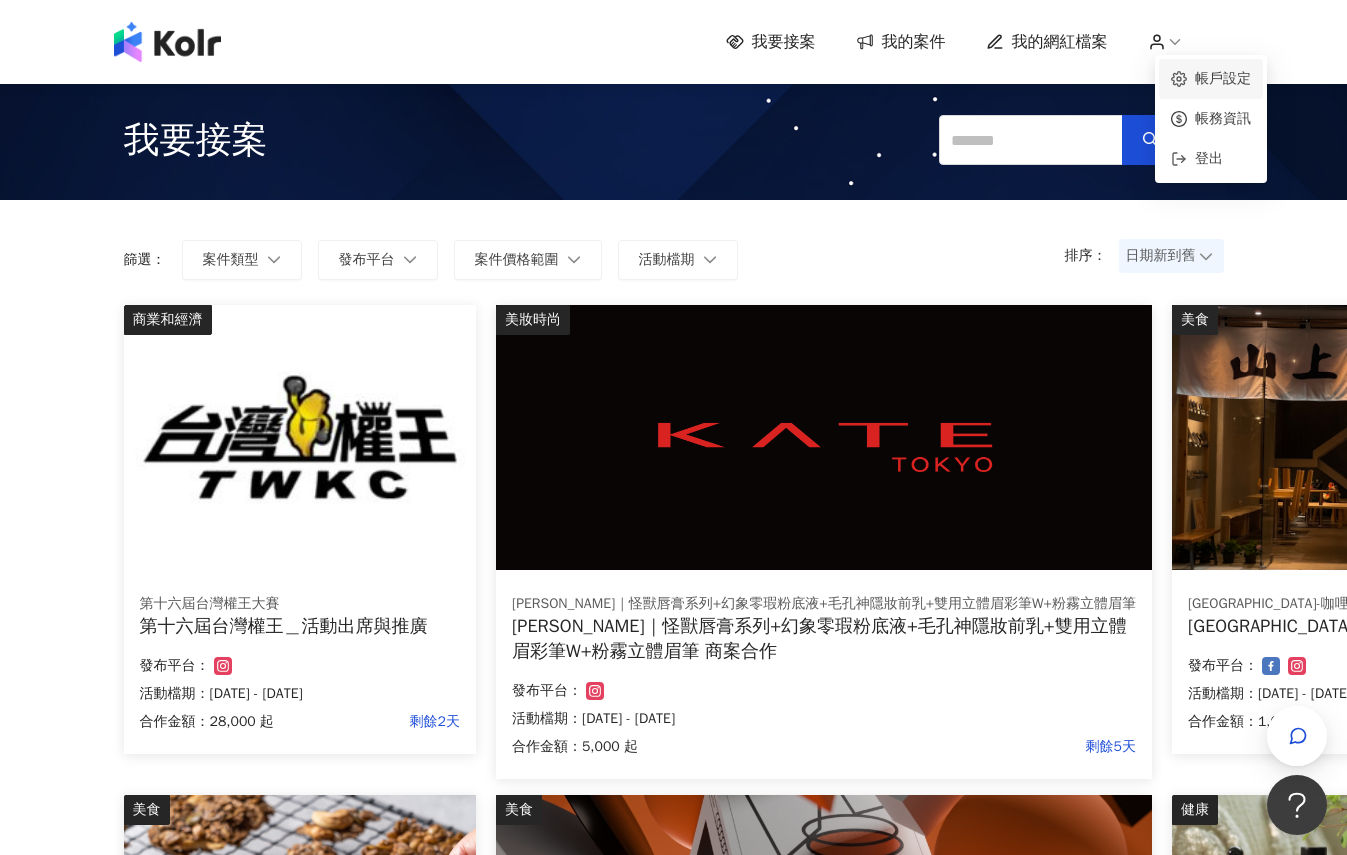 click on "帳戶設定" at bounding box center [1223, 78] 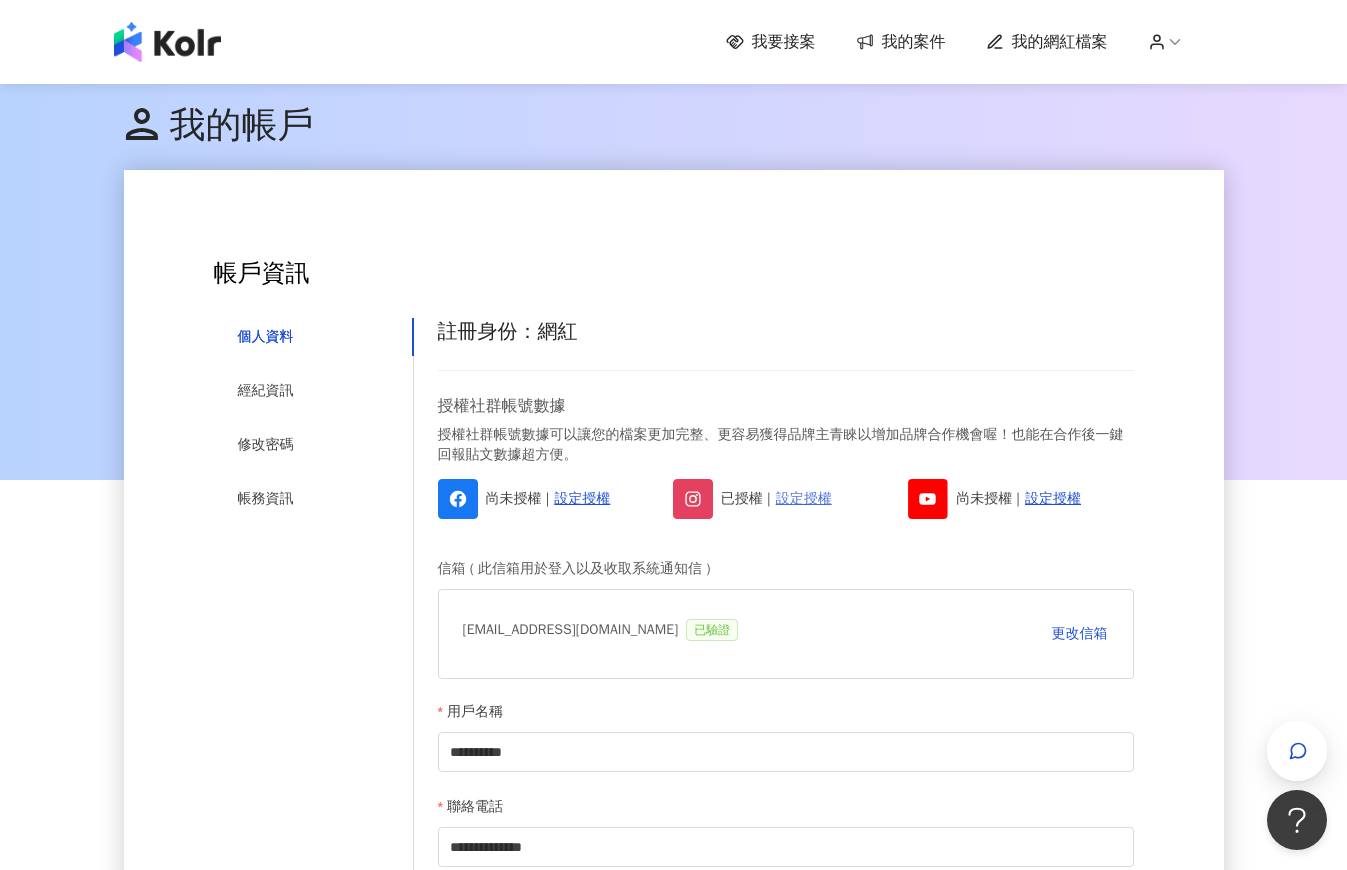 click on "設定授權" at bounding box center (804, 499) 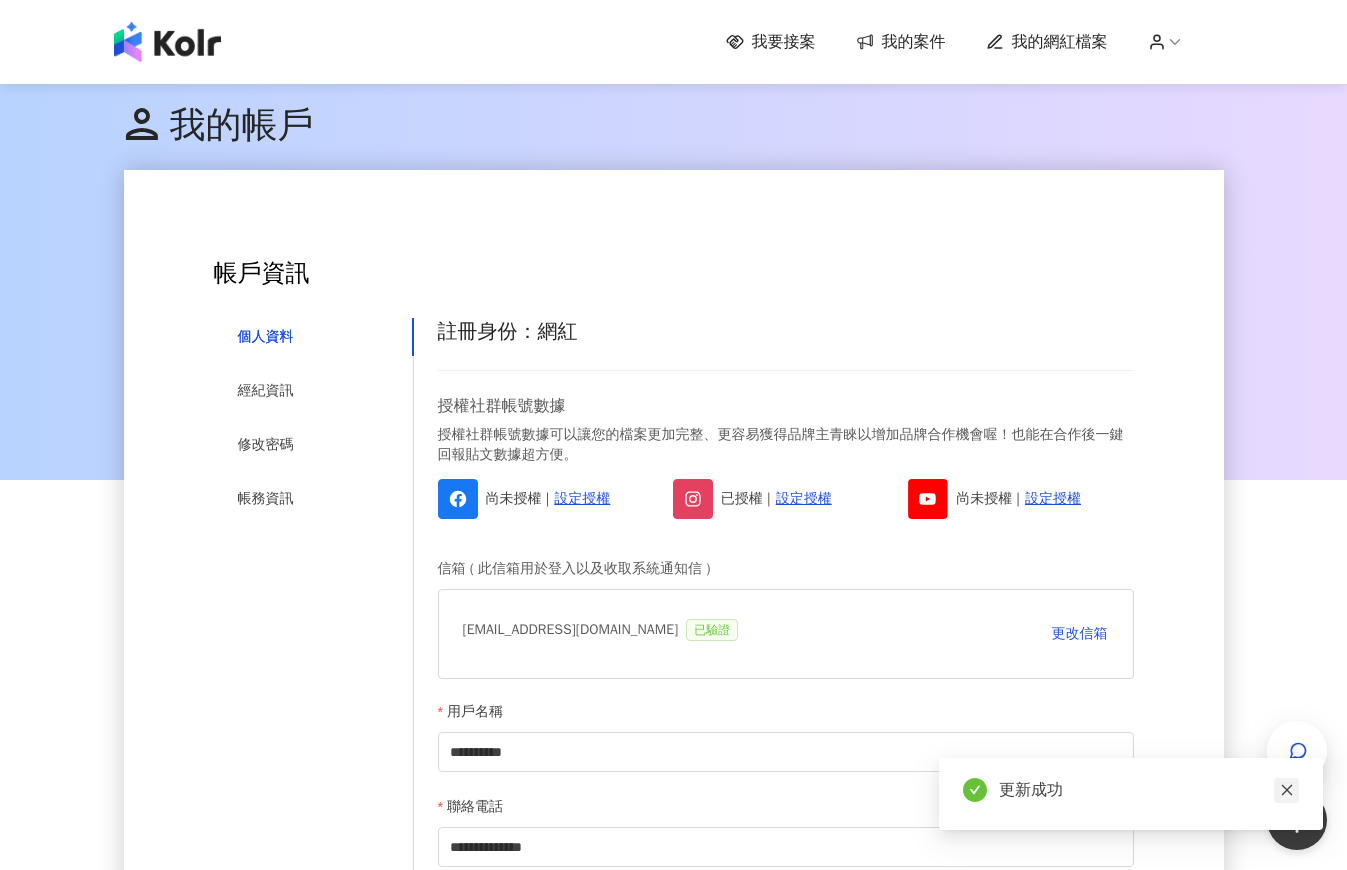 click 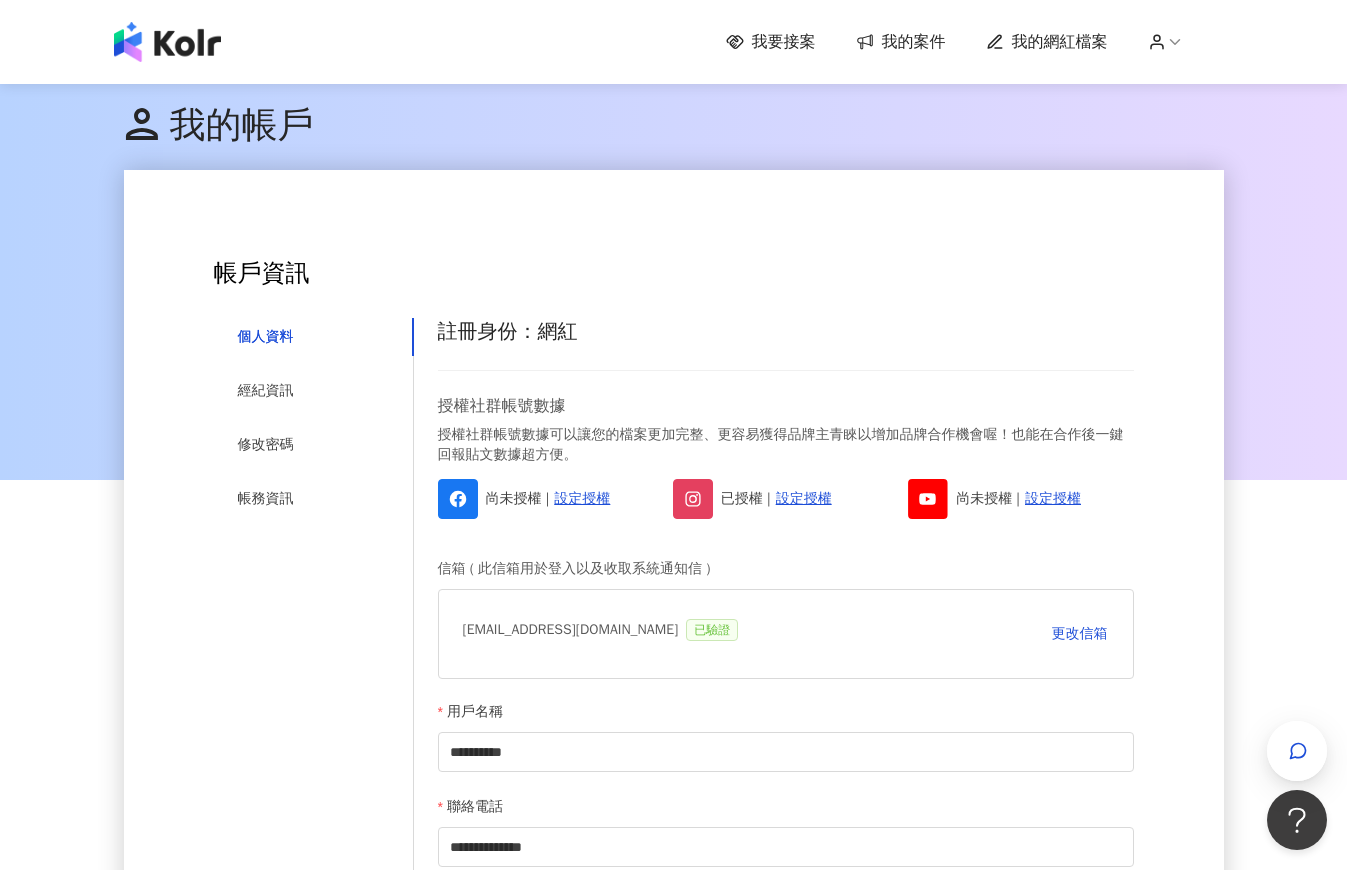 click 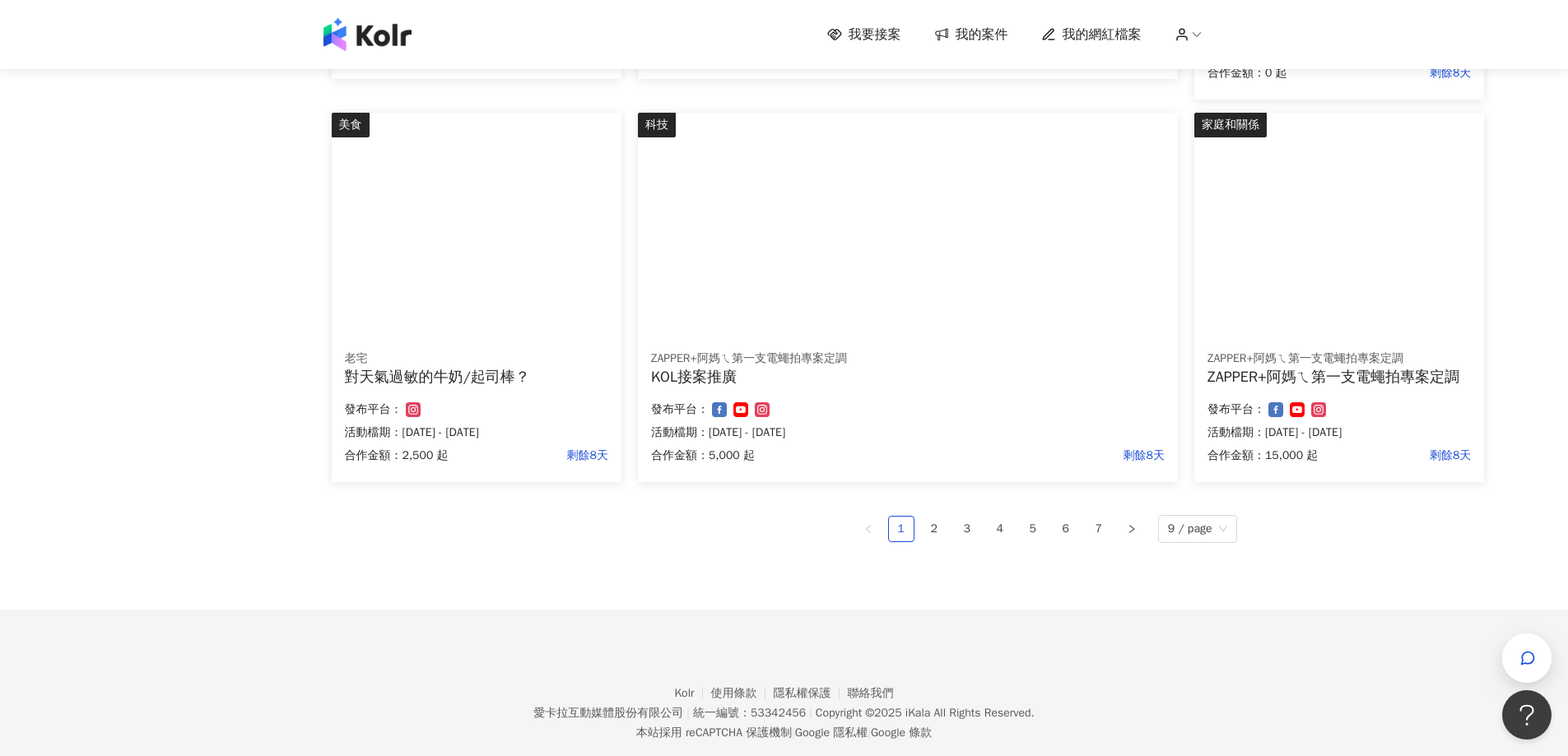 scroll, scrollTop: 981, scrollLeft: 0, axis: vertical 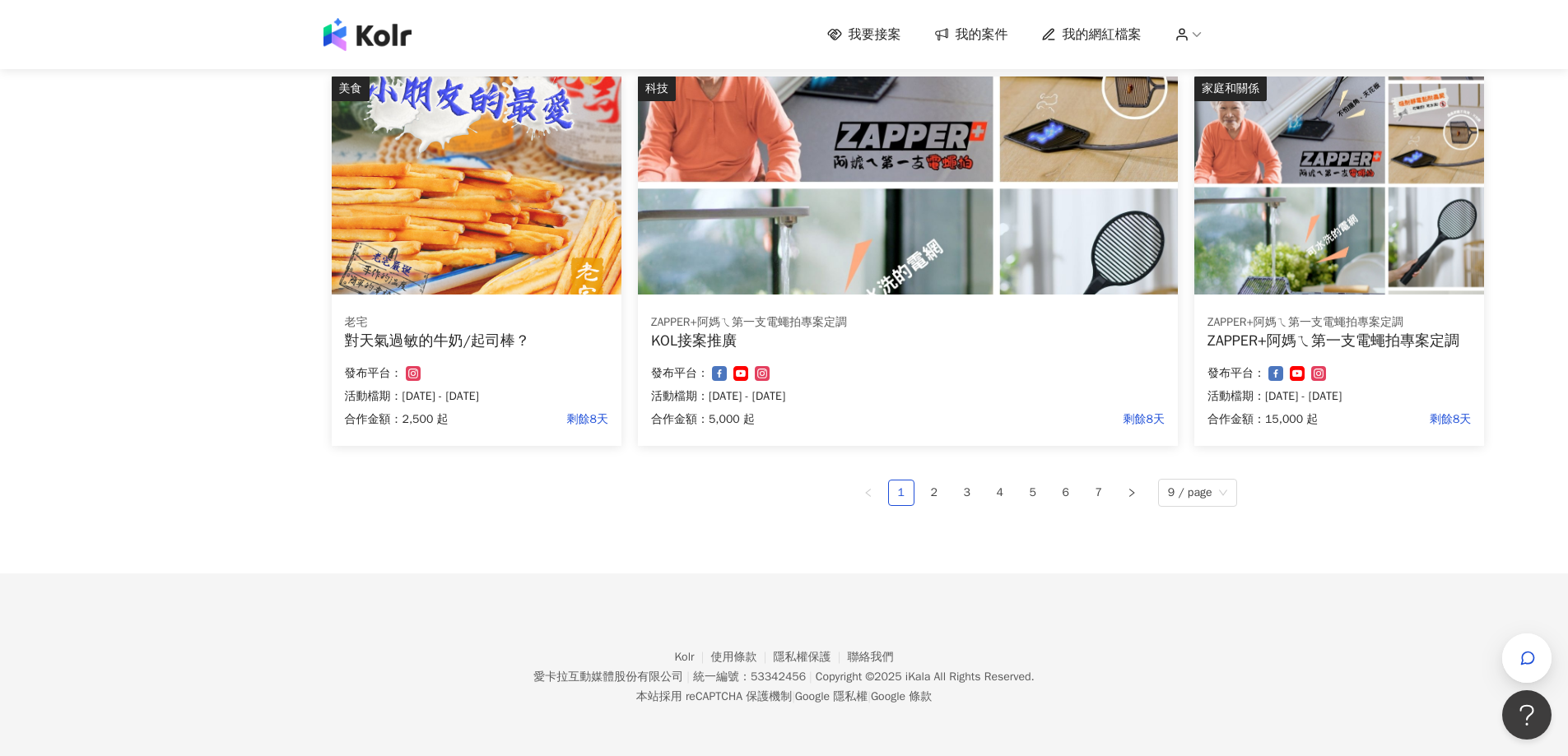 click on "ZAPPER+阿媽ㄟ第一支電蠅拍專案定調" at bounding box center [1339, 341] 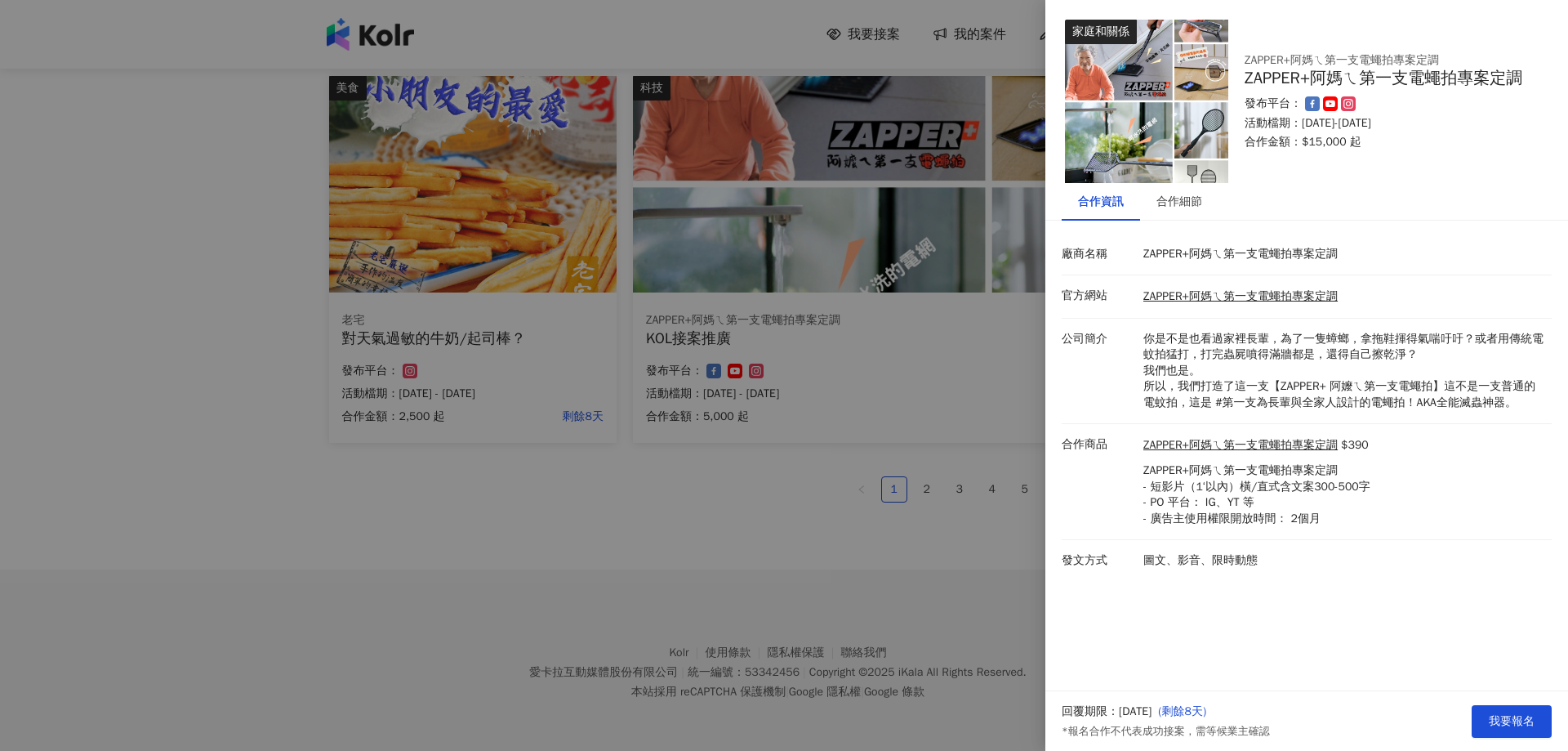 click at bounding box center [784, 375] 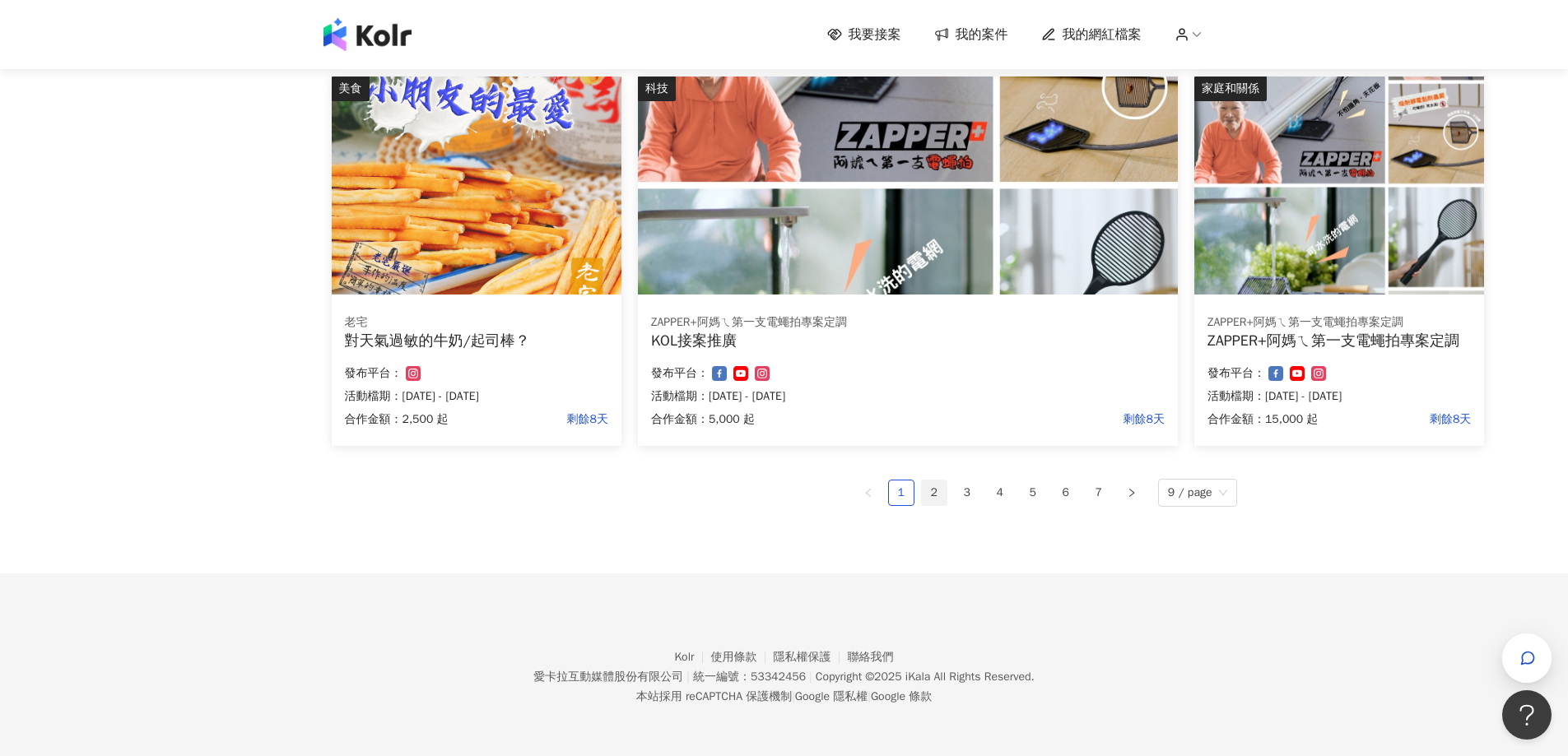 click on "2" at bounding box center [934, 493] 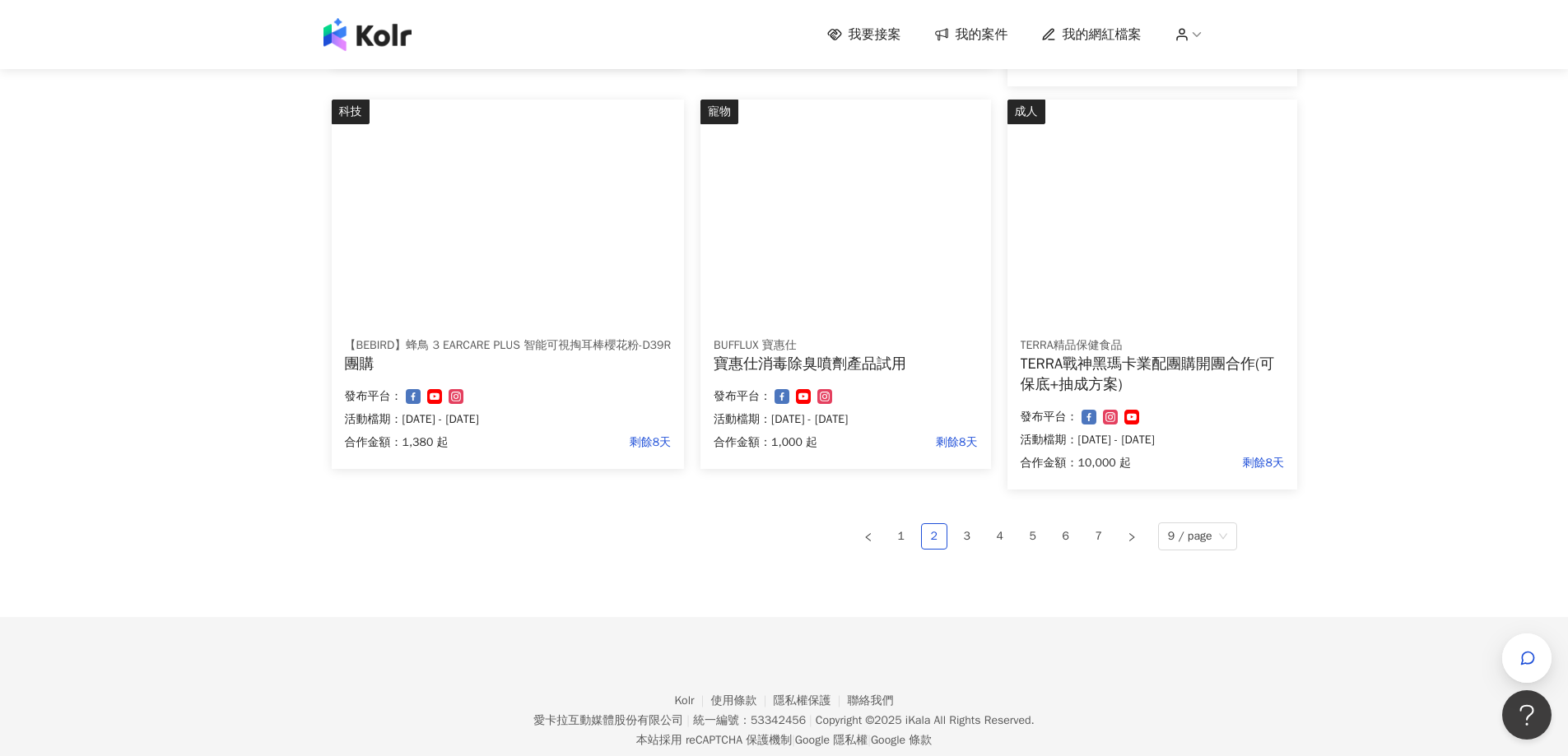 scroll, scrollTop: 981, scrollLeft: 0, axis: vertical 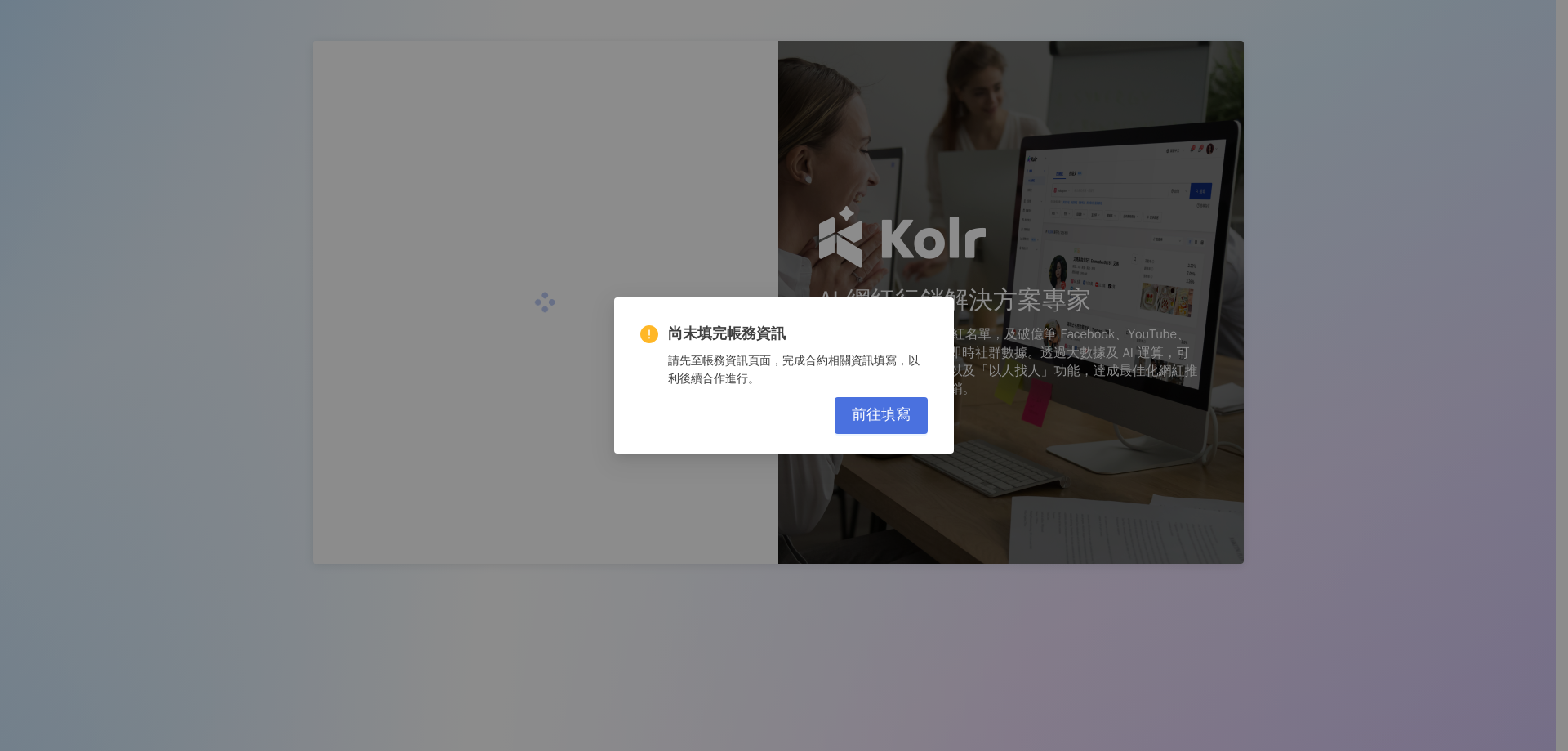 click on "前往填寫" at bounding box center [881, 415] 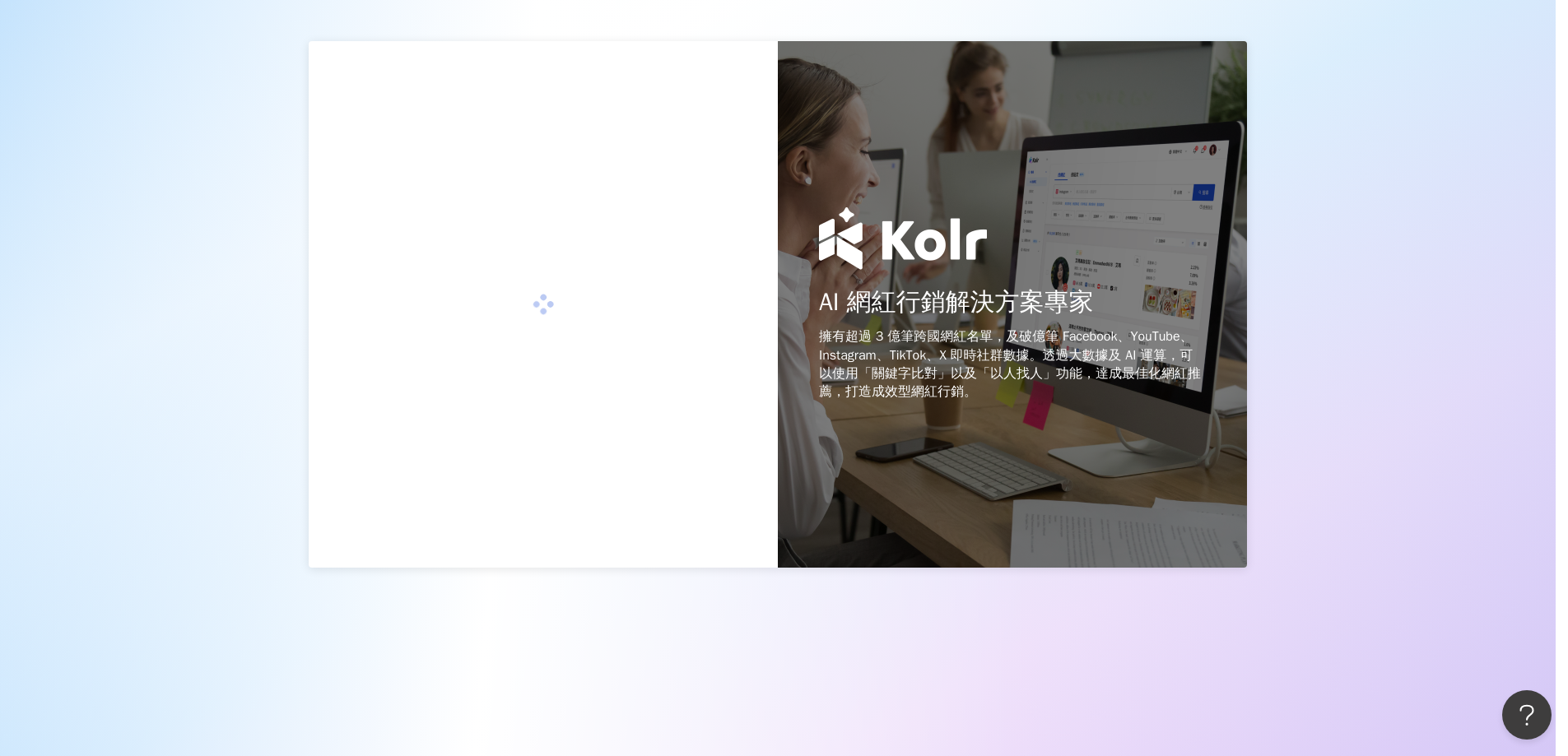 scroll, scrollTop: 0, scrollLeft: 0, axis: both 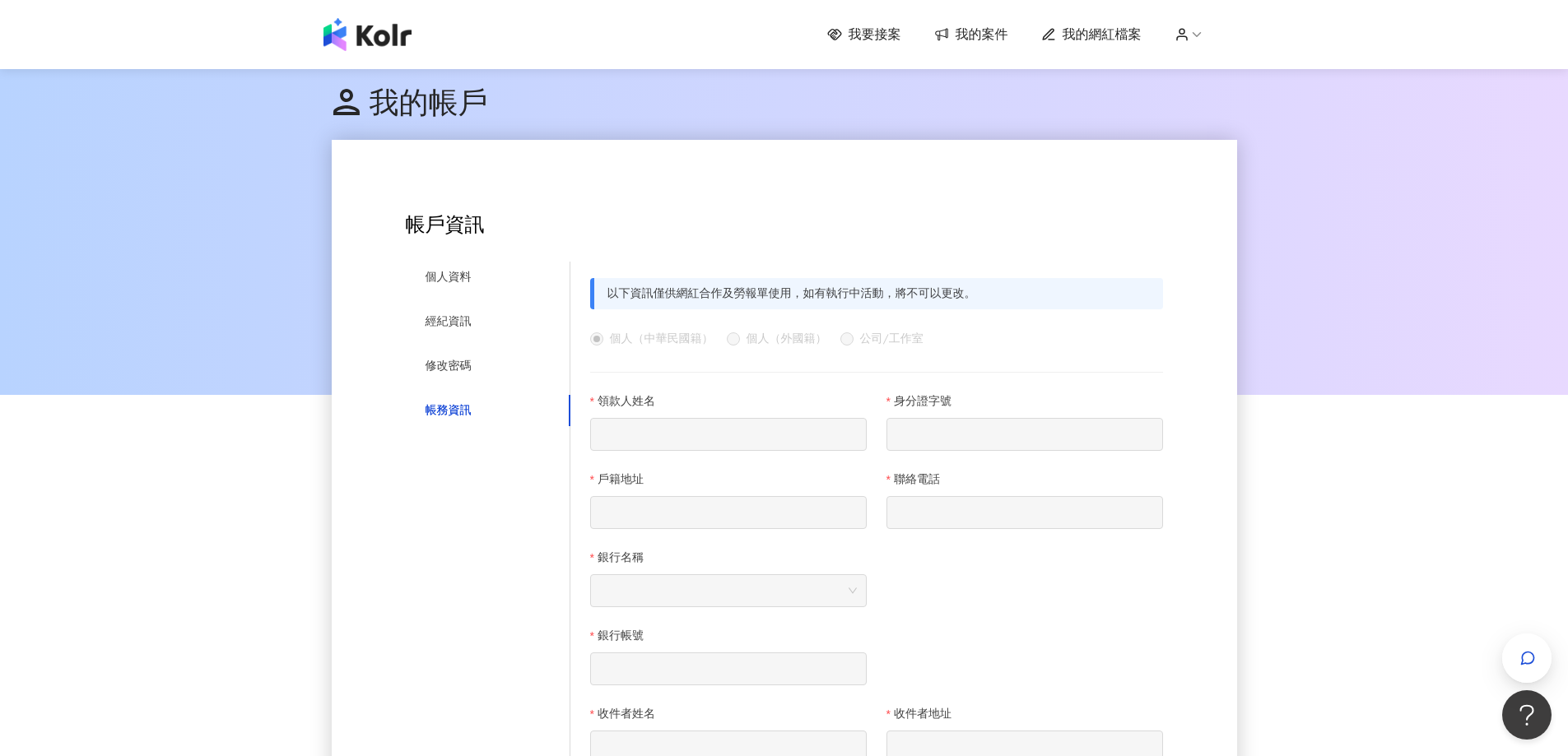 click on "帳務資訊" at bounding box center (449, 410) 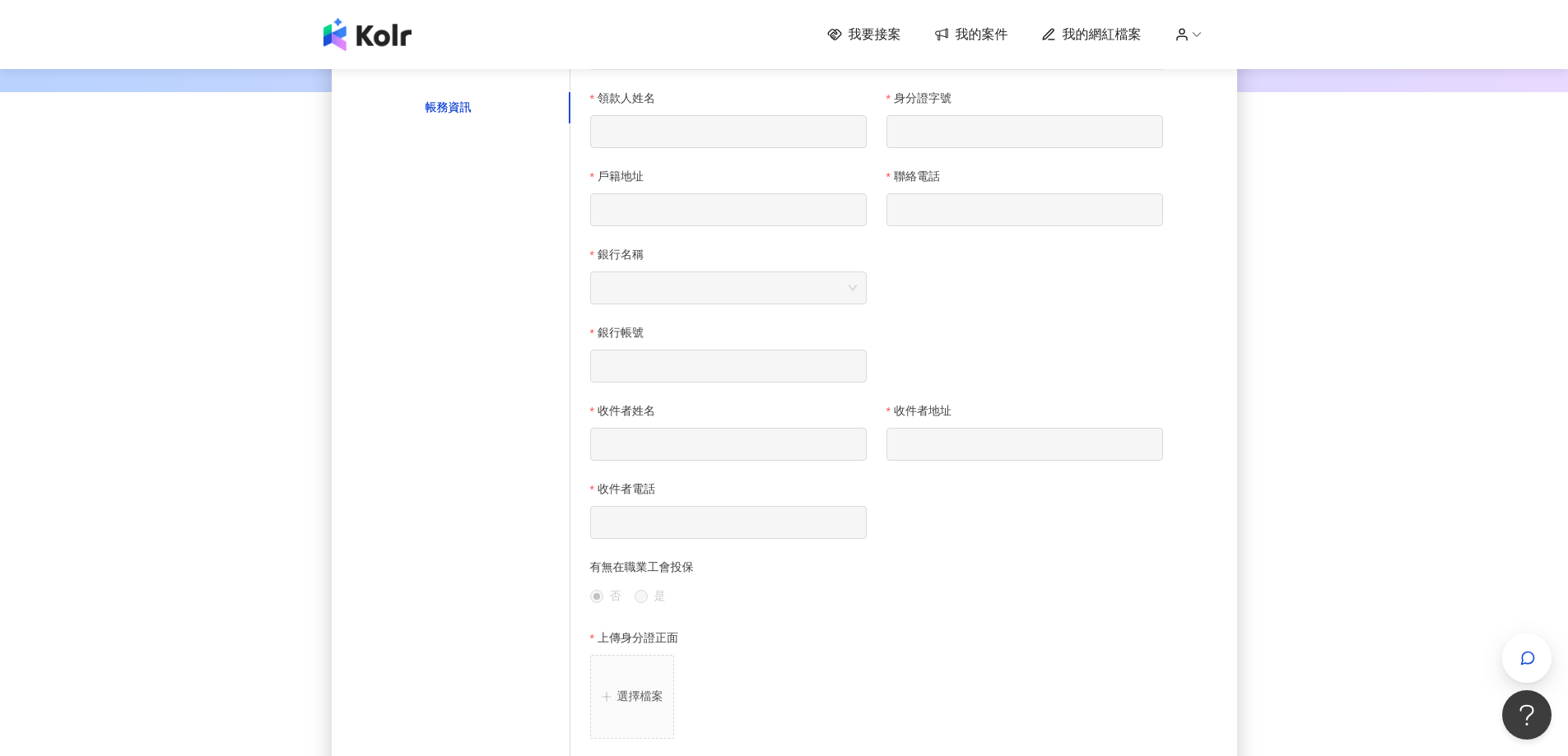 scroll, scrollTop: 329, scrollLeft: 0, axis: vertical 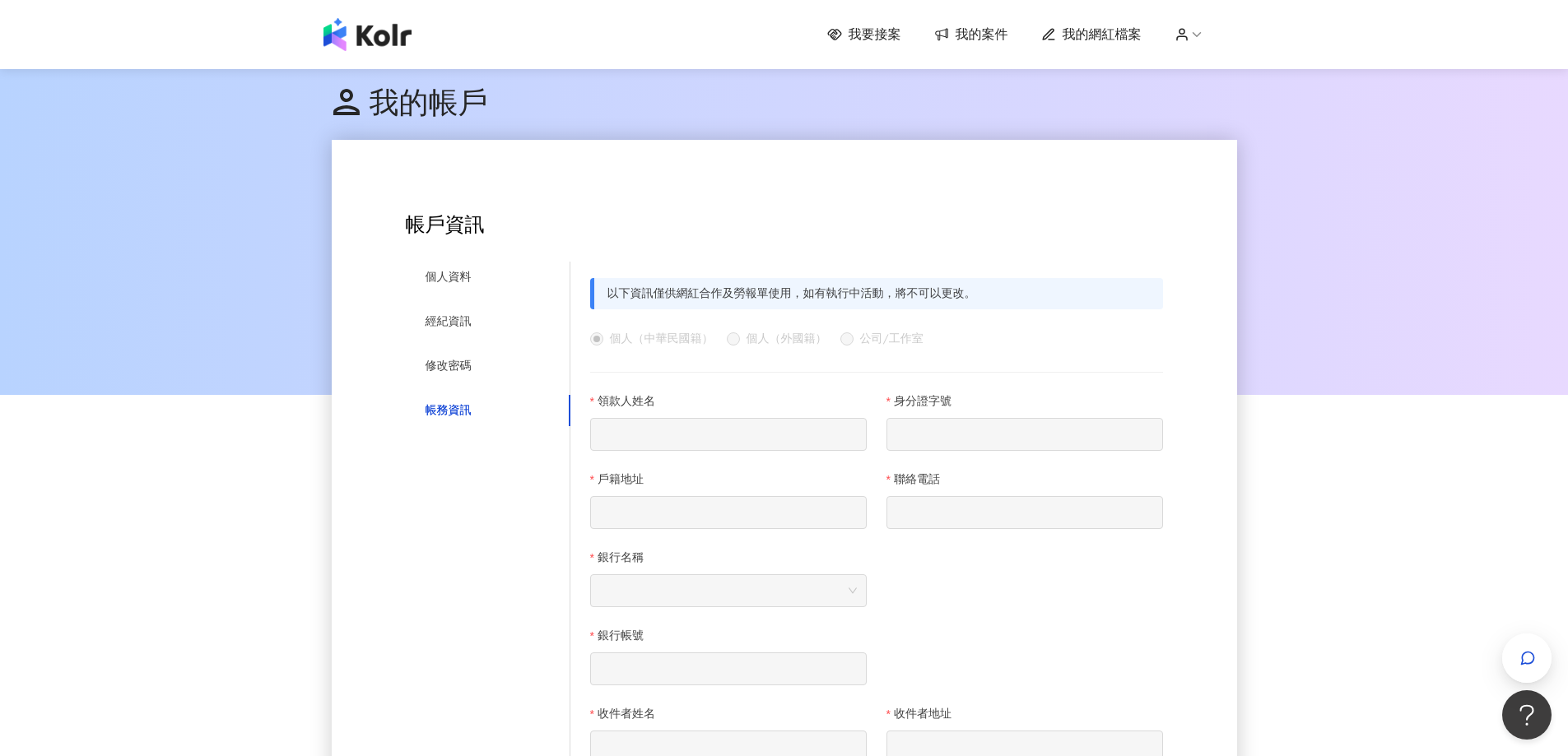 click 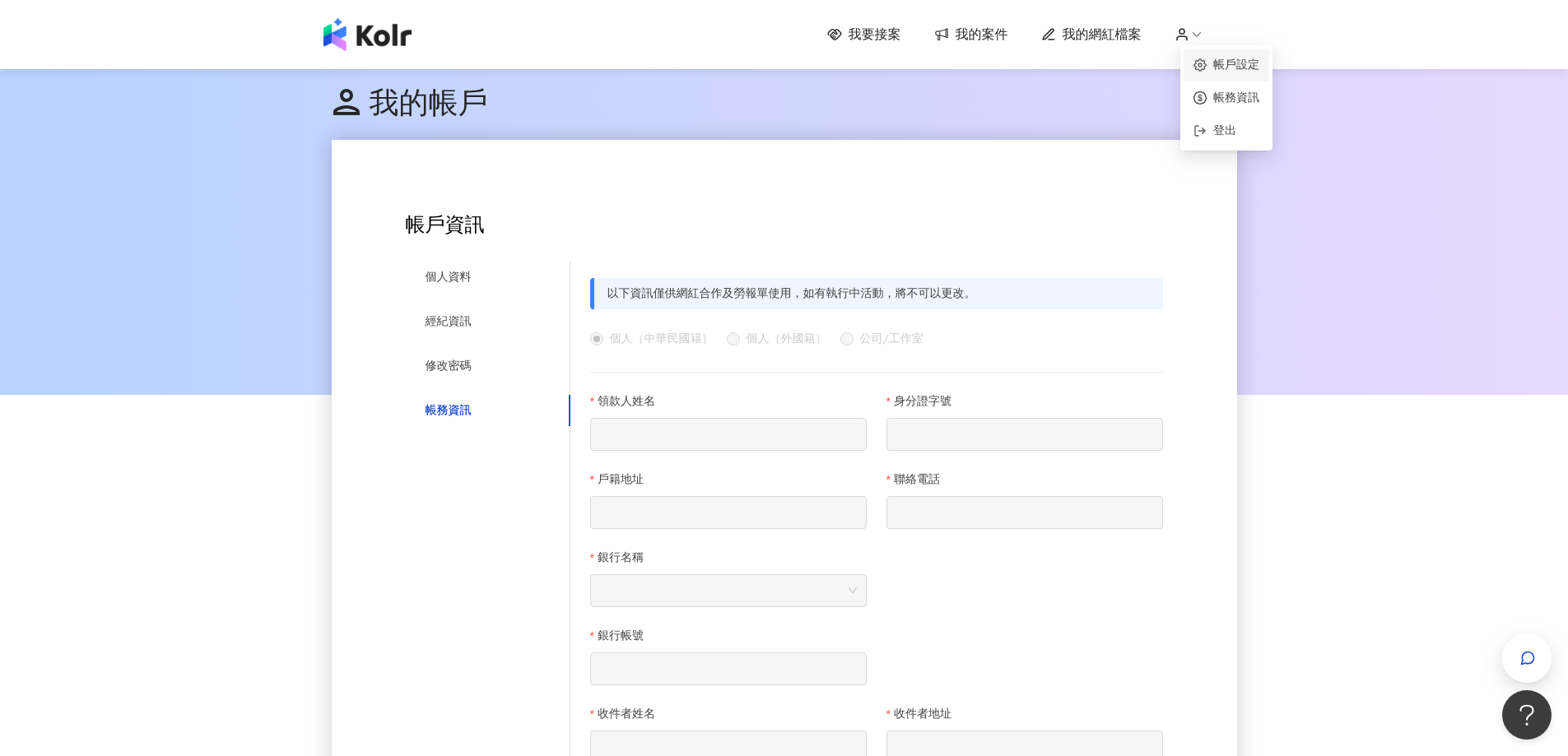 click on "帳戶設定" at bounding box center [1236, 64] 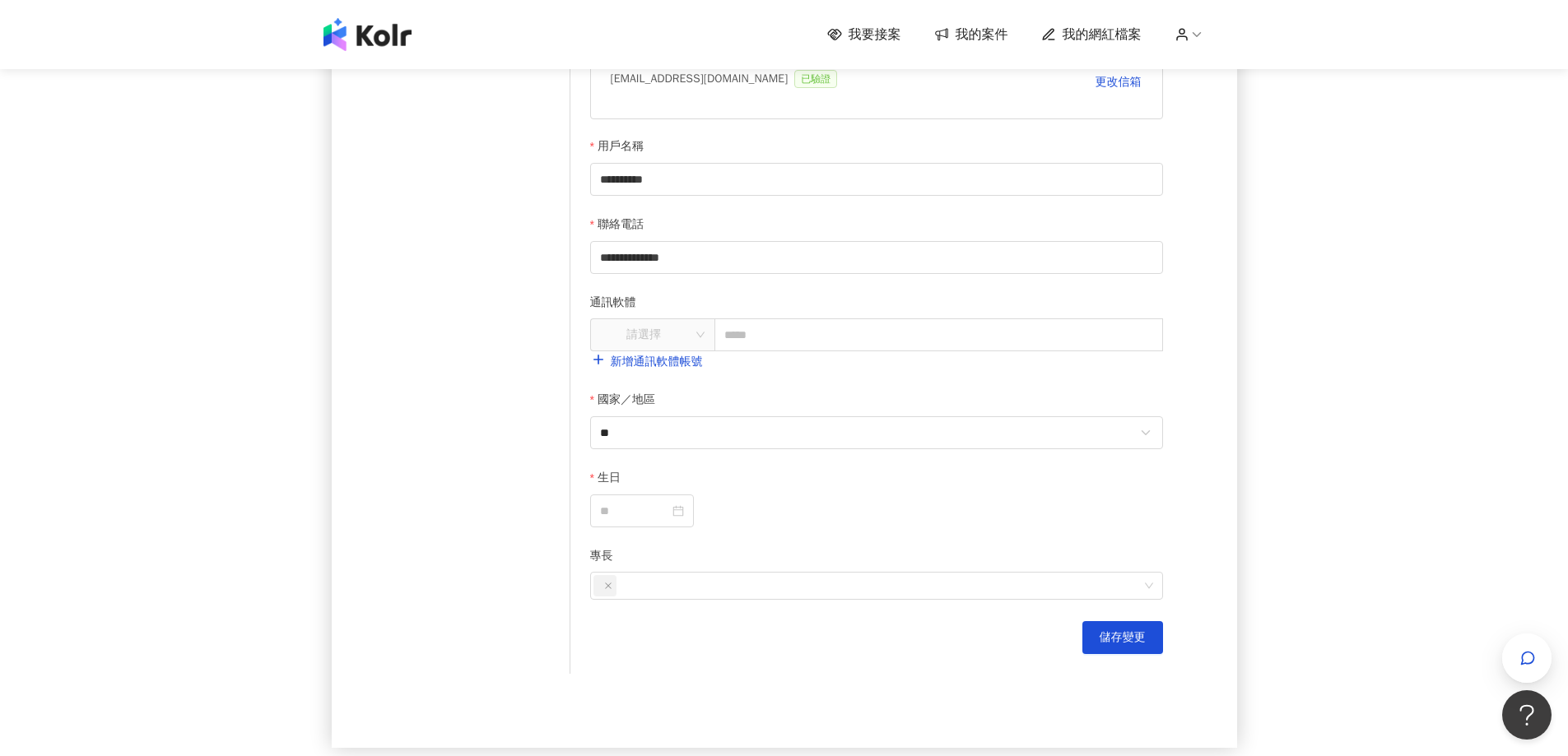 scroll, scrollTop: 411, scrollLeft: 0, axis: vertical 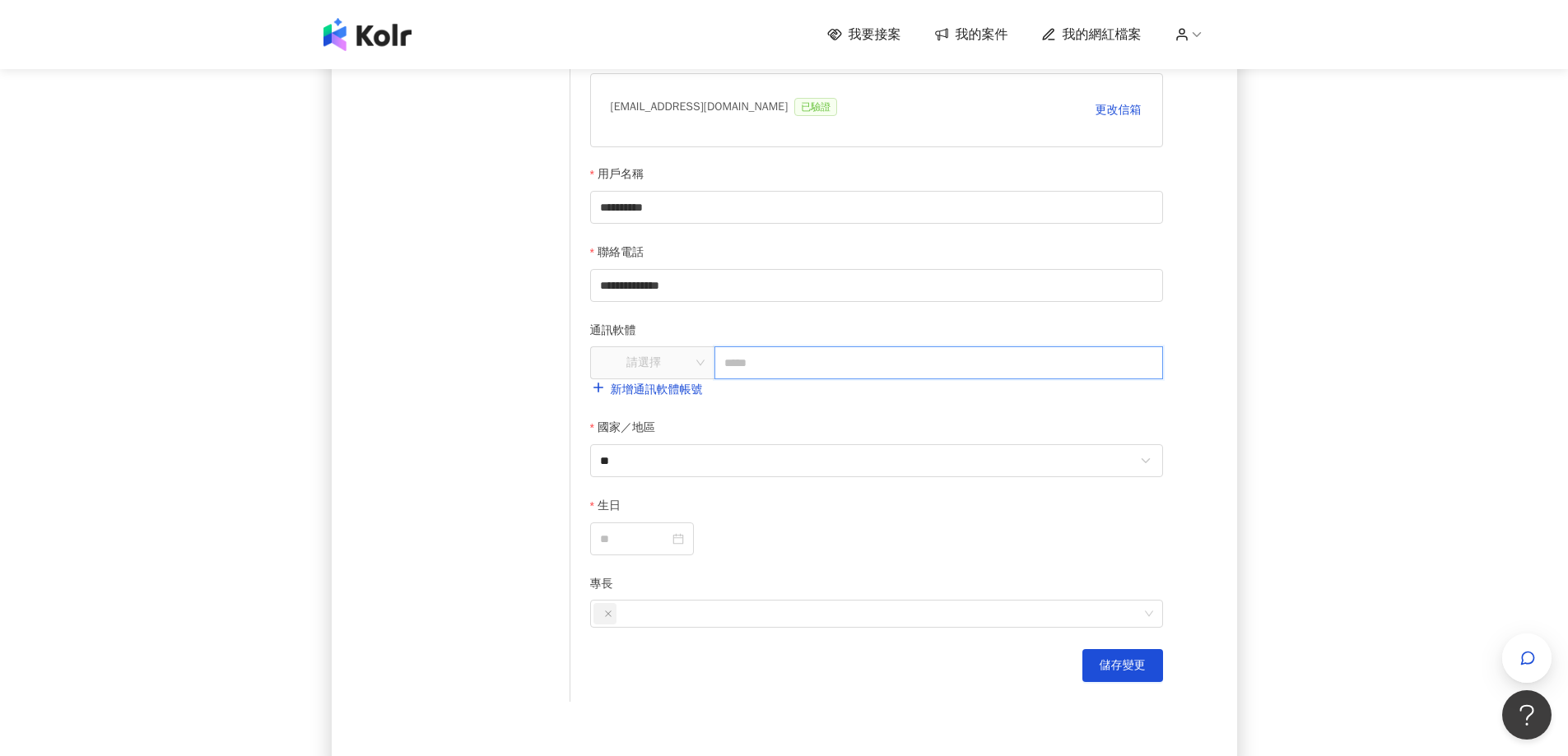 click at bounding box center [938, 363] 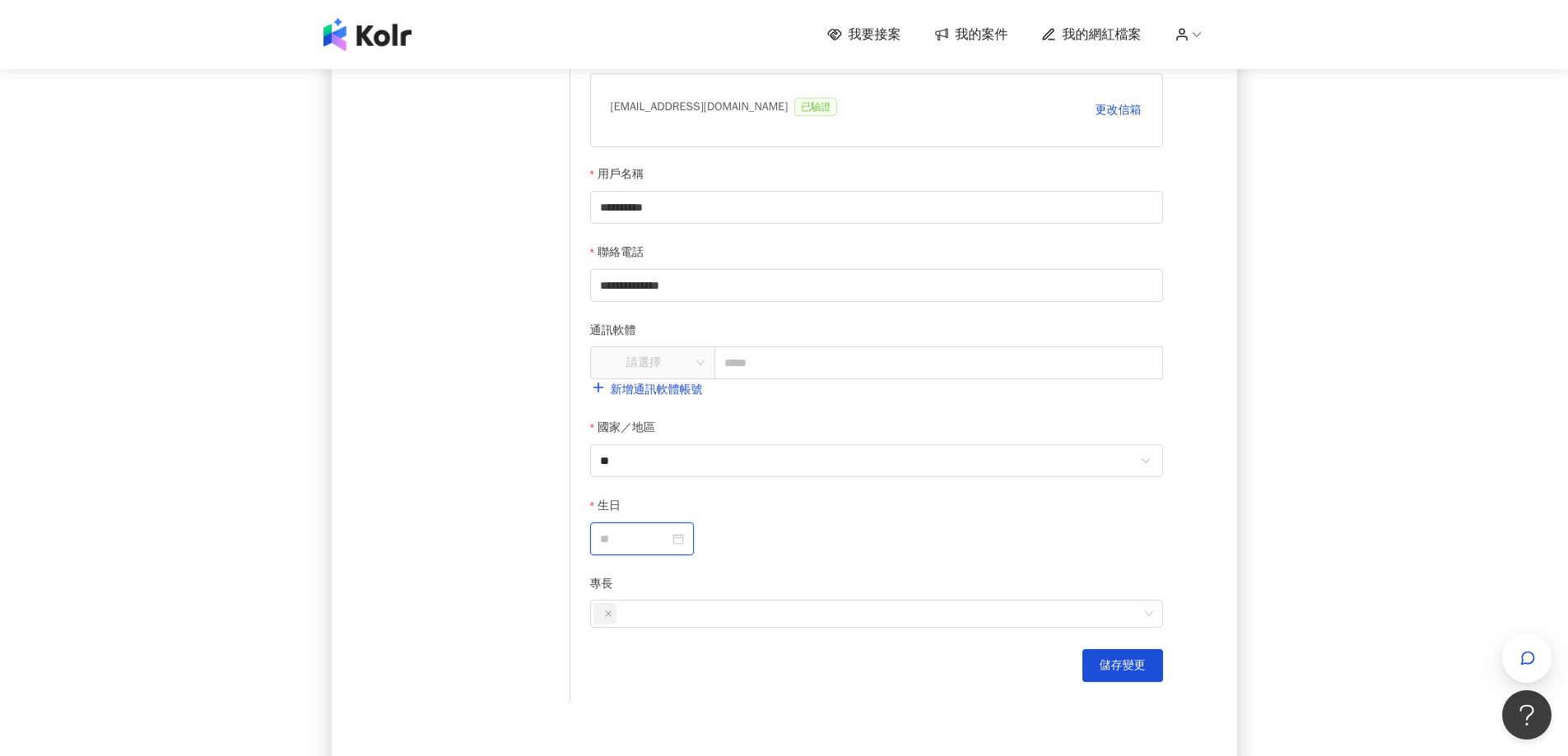 click on "生日" at bounding box center [635, 539] 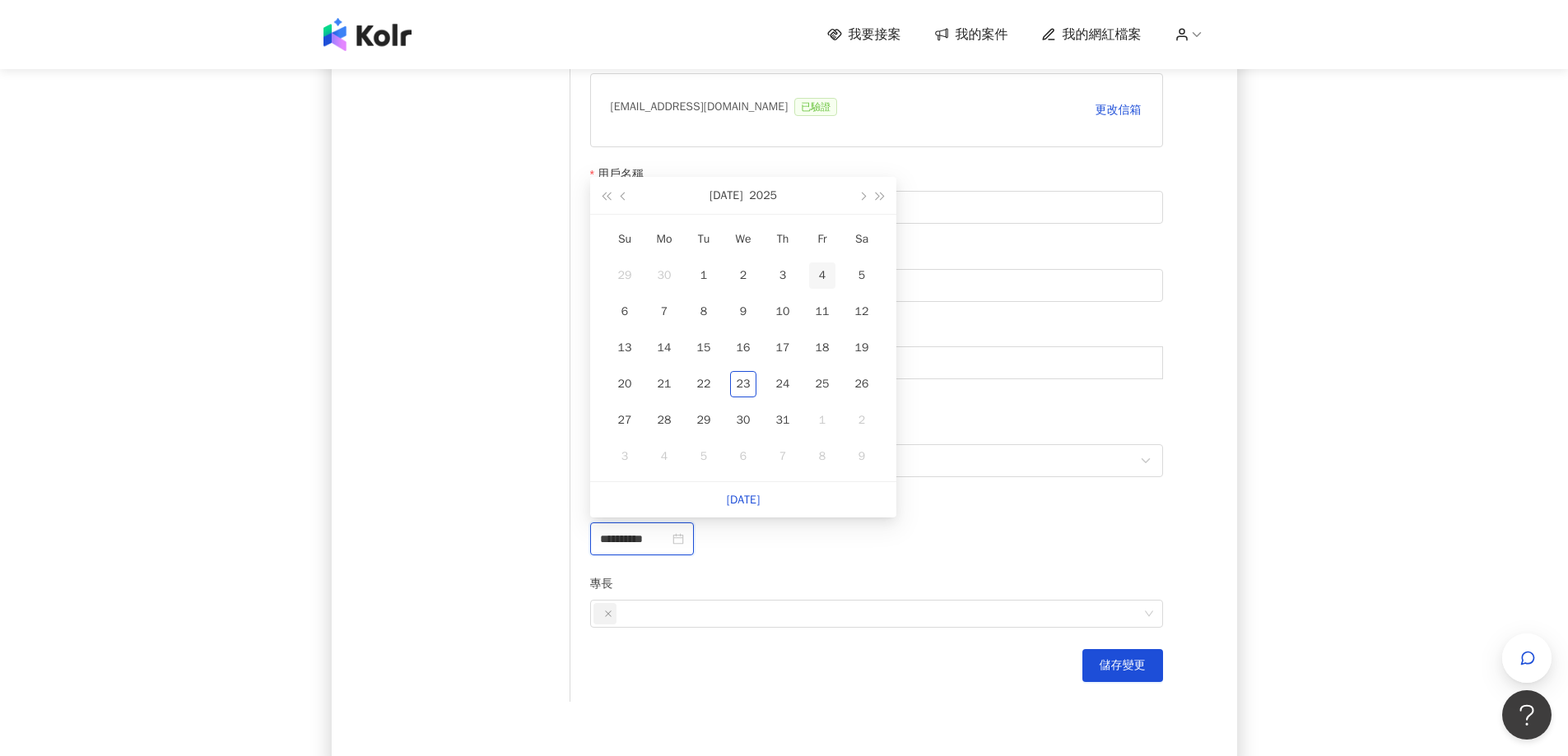 type on "**********" 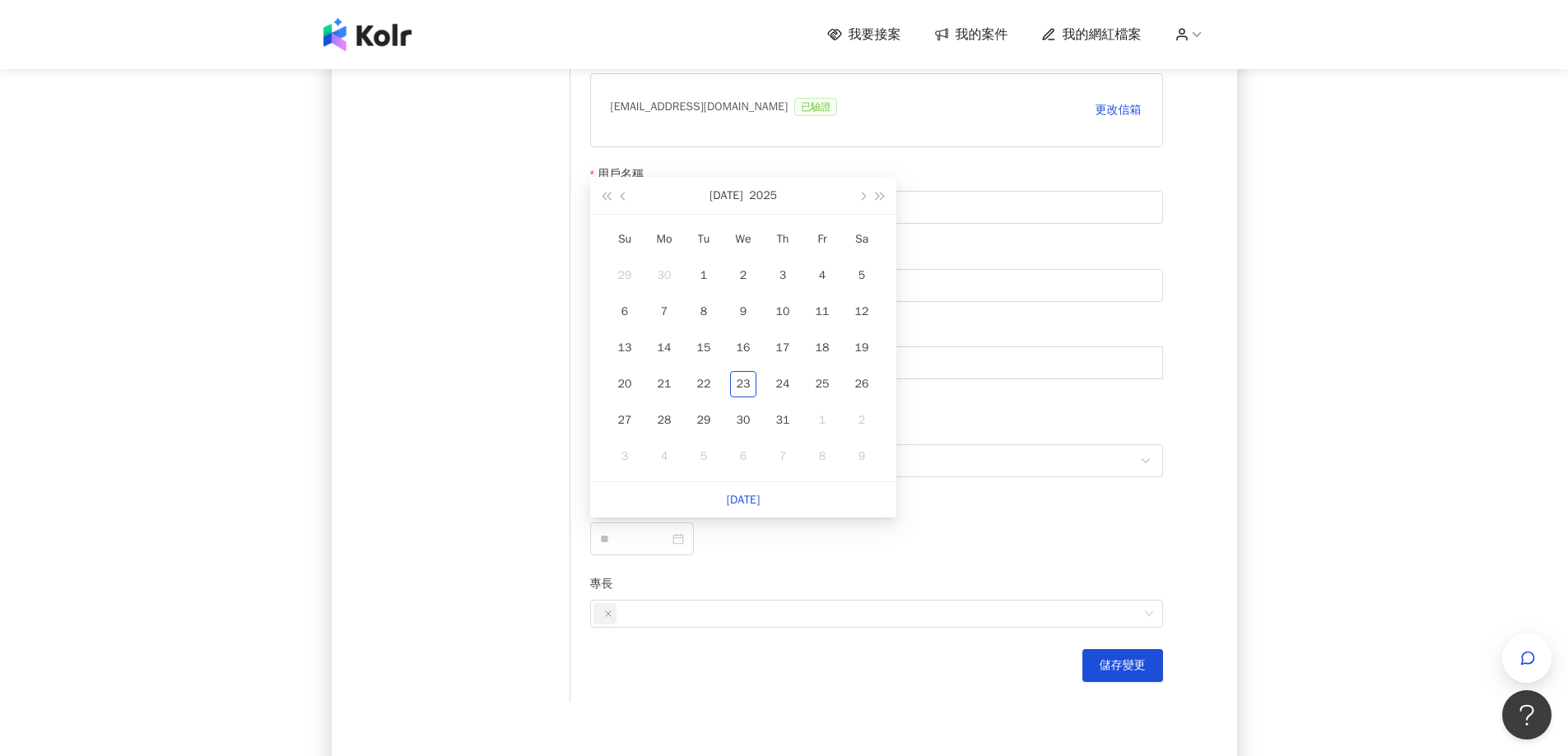 click on "[DATE]" at bounding box center [743, 195] 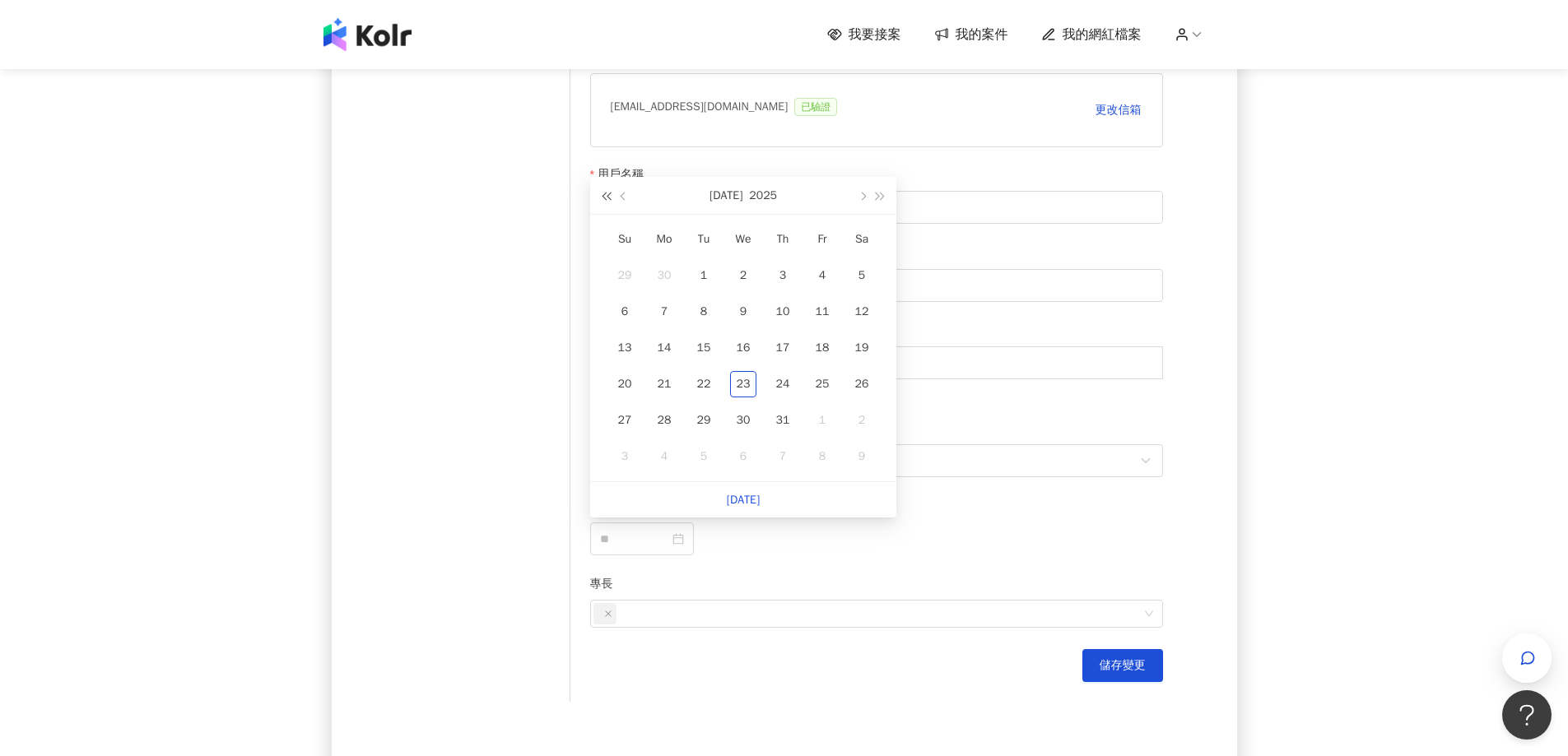 click at bounding box center (606, 195) 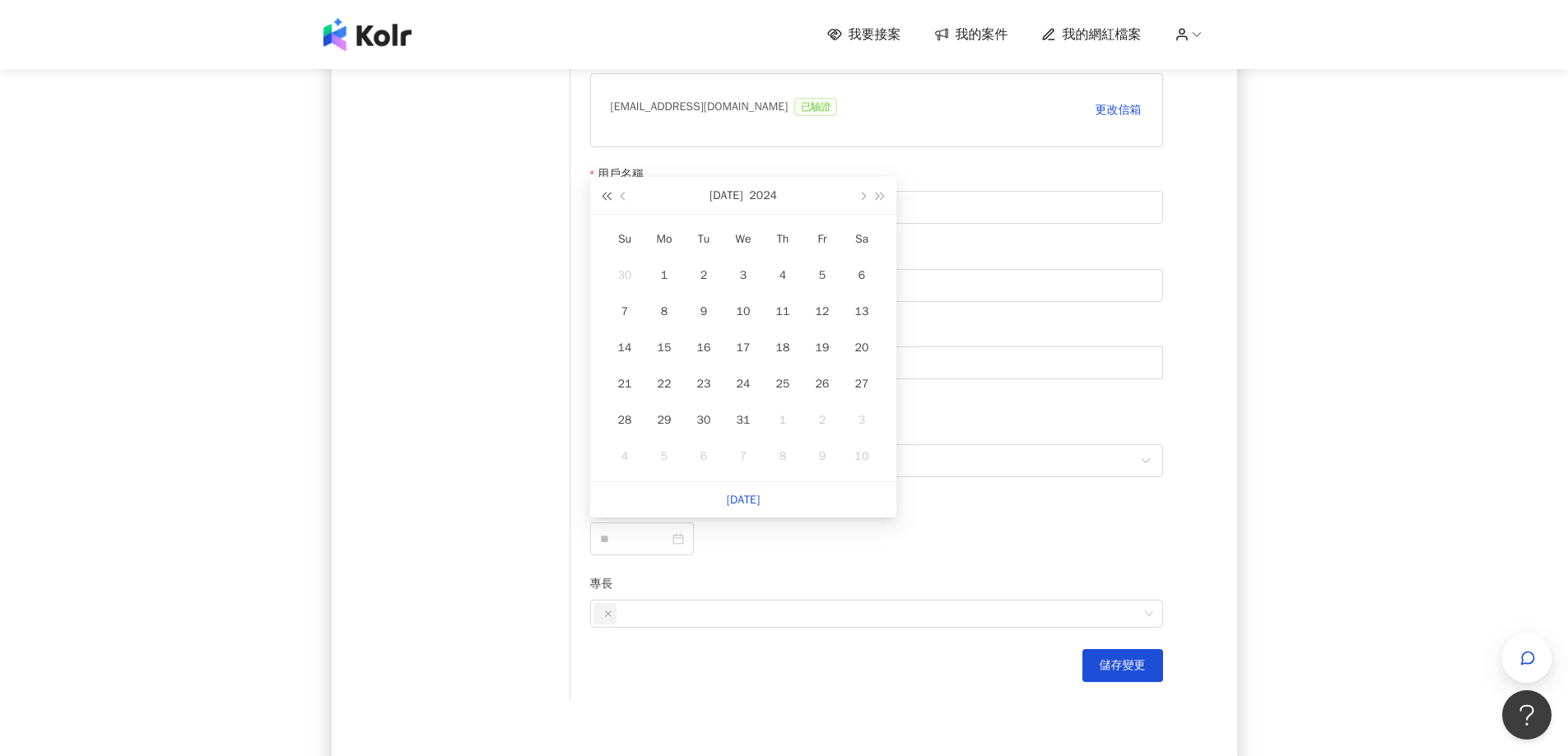 click at bounding box center (606, 195) 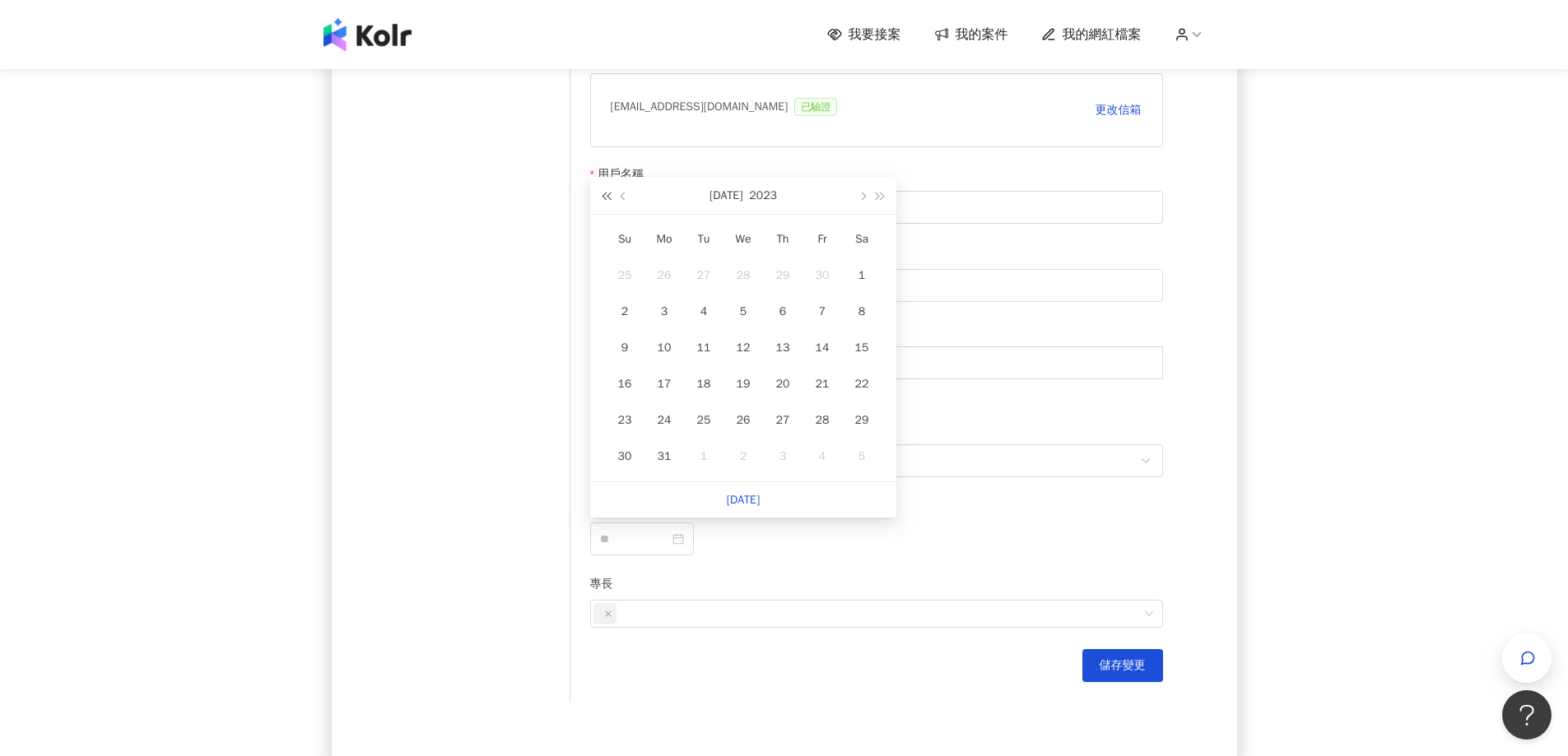 click at bounding box center [606, 195] 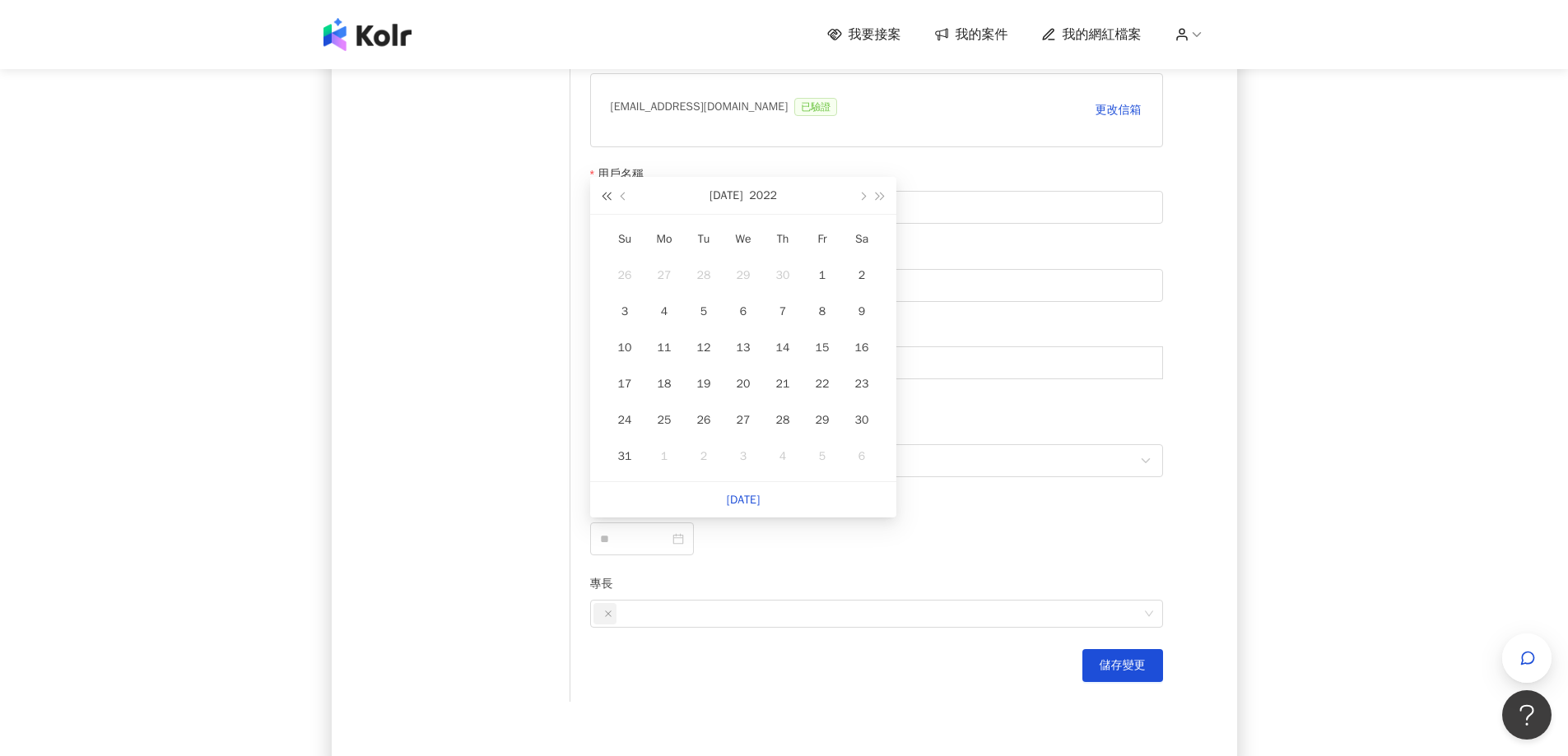 click at bounding box center (606, 195) 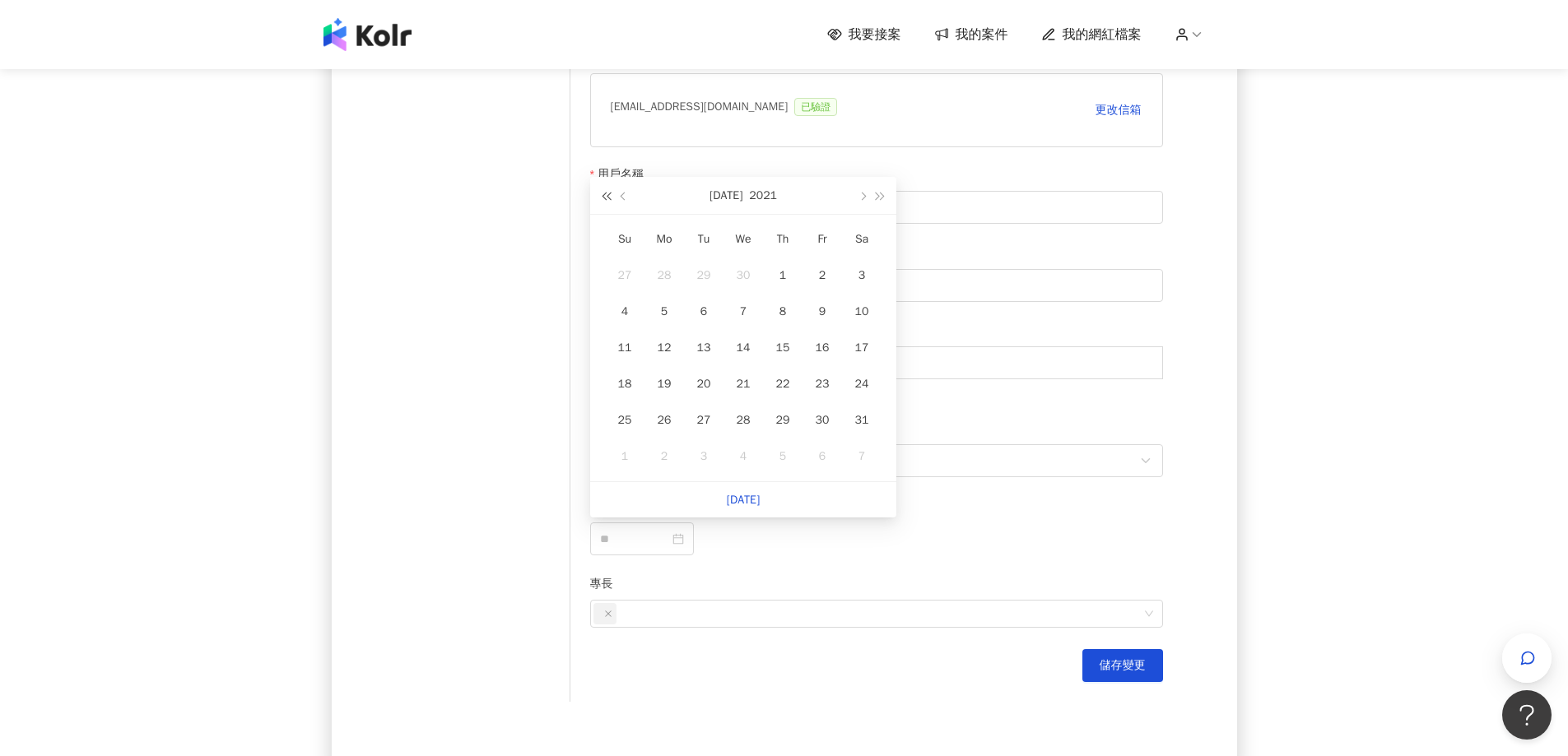 click at bounding box center (606, 195) 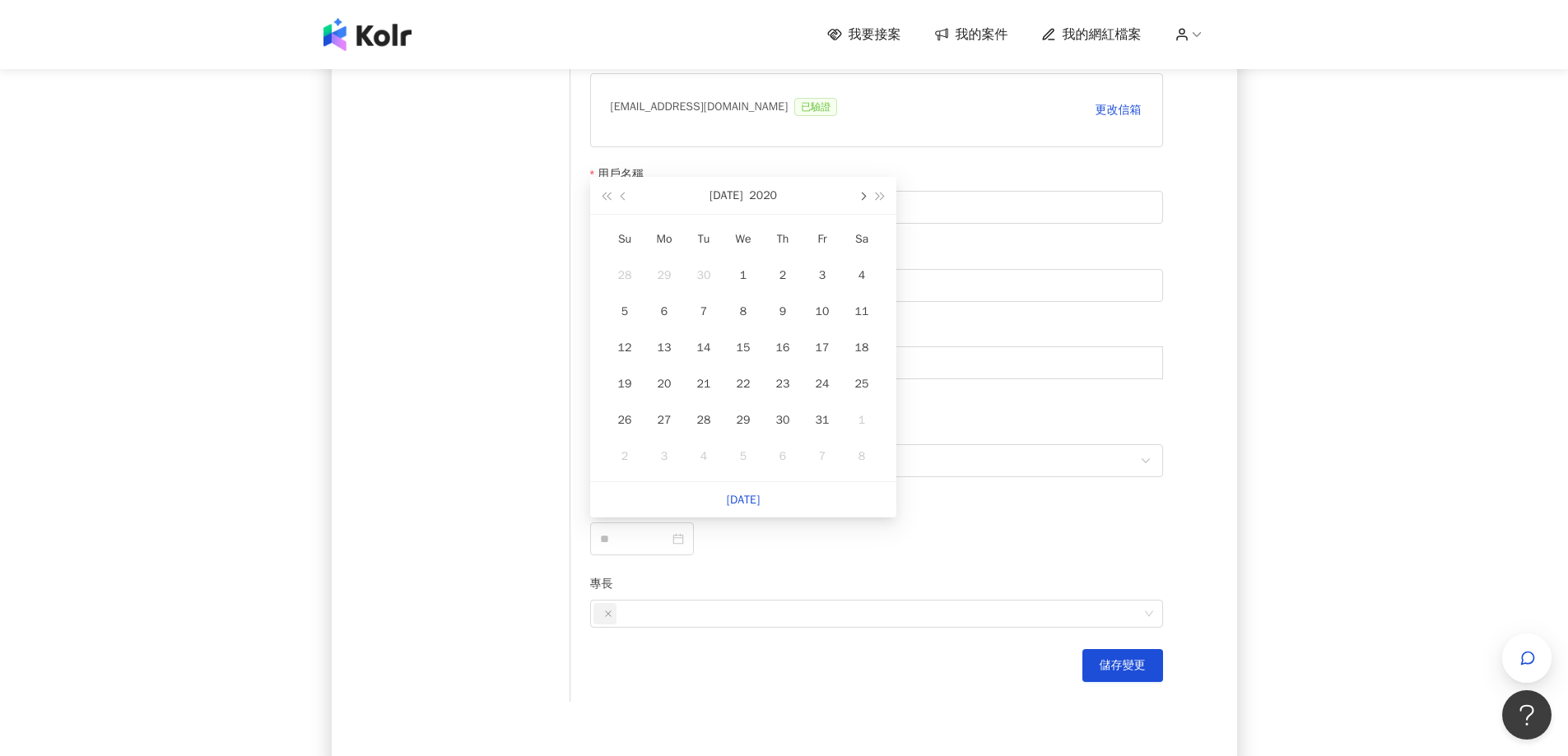 click at bounding box center [862, 195] 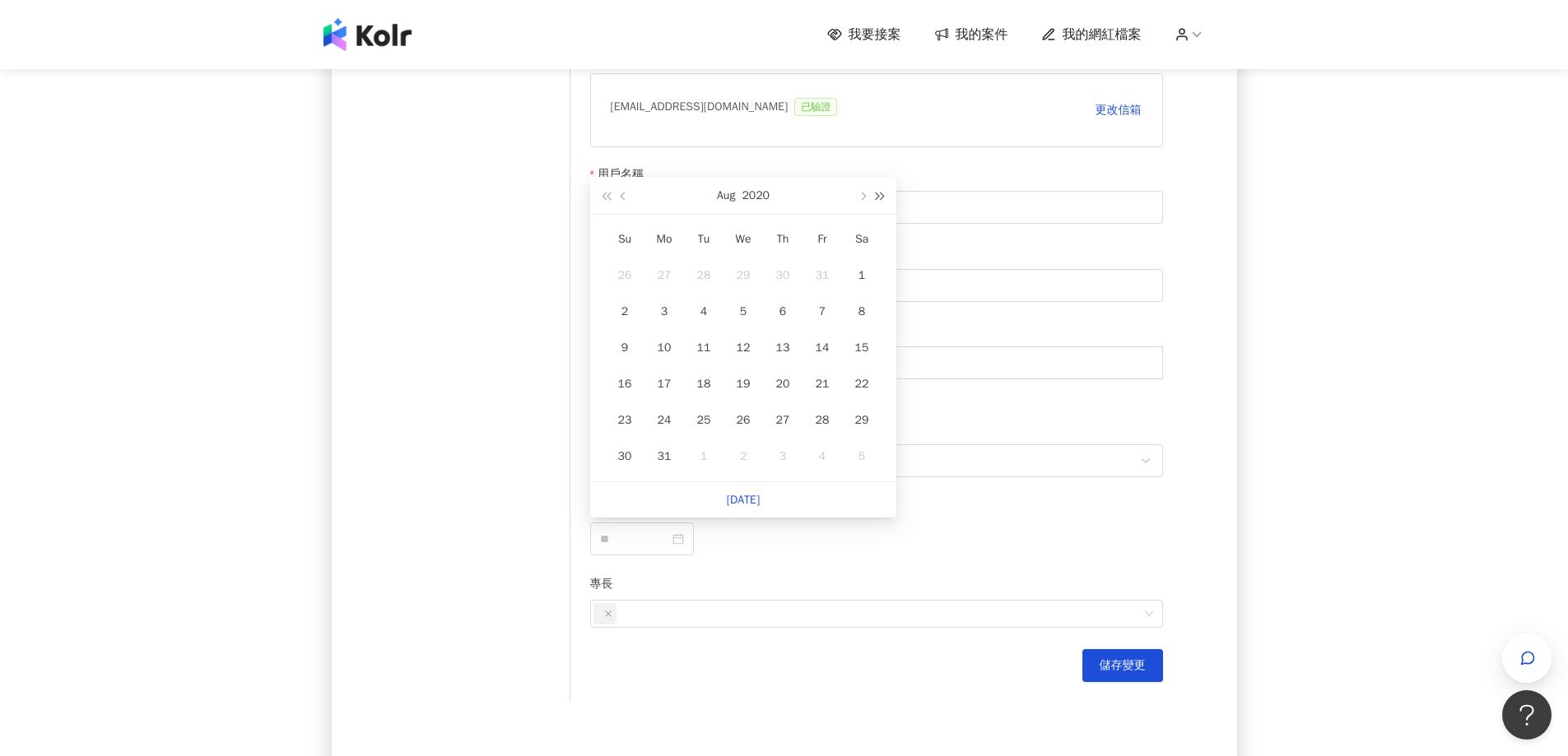 click at bounding box center (881, 197) 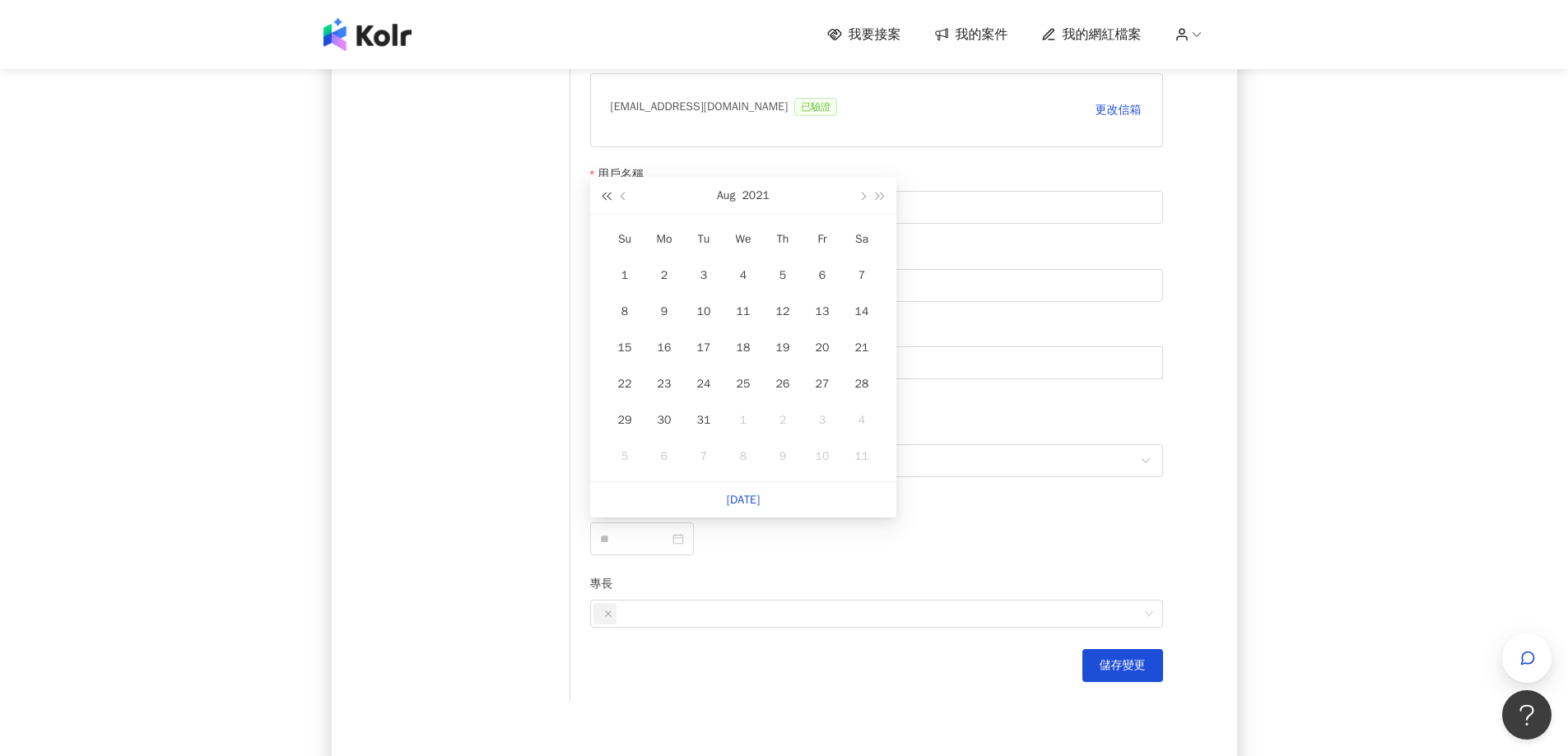 click at bounding box center [606, 197] 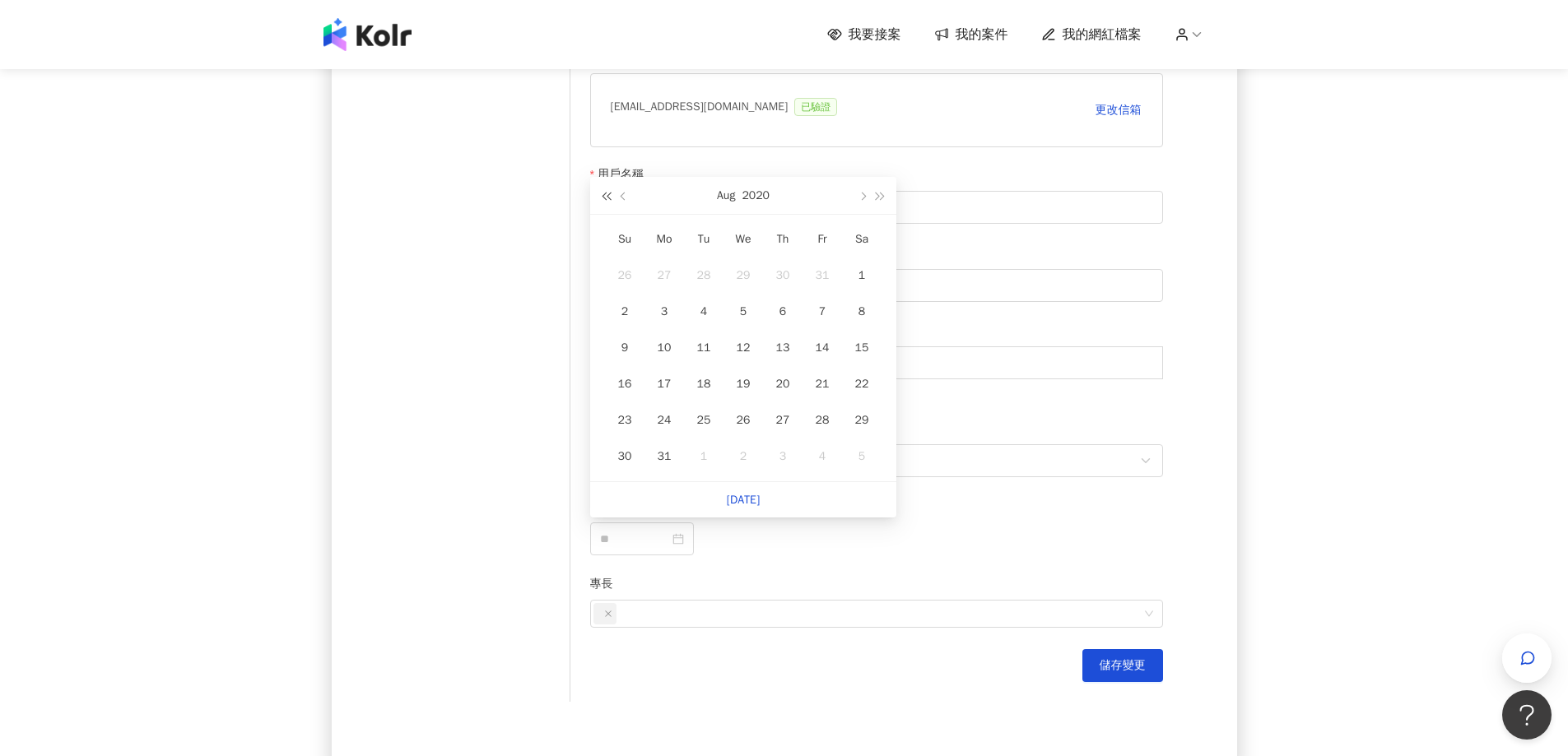 click at bounding box center [606, 197] 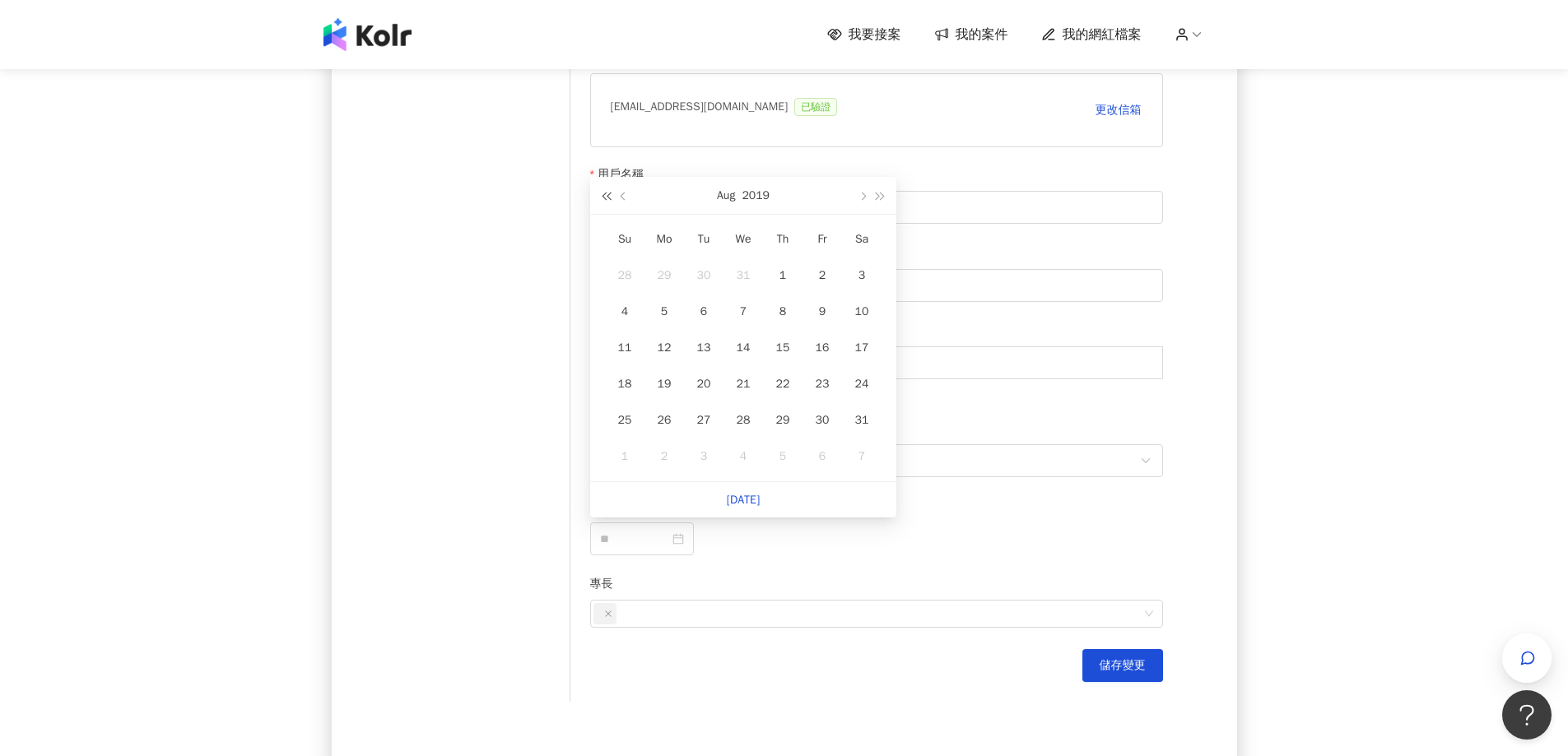 click at bounding box center [606, 197] 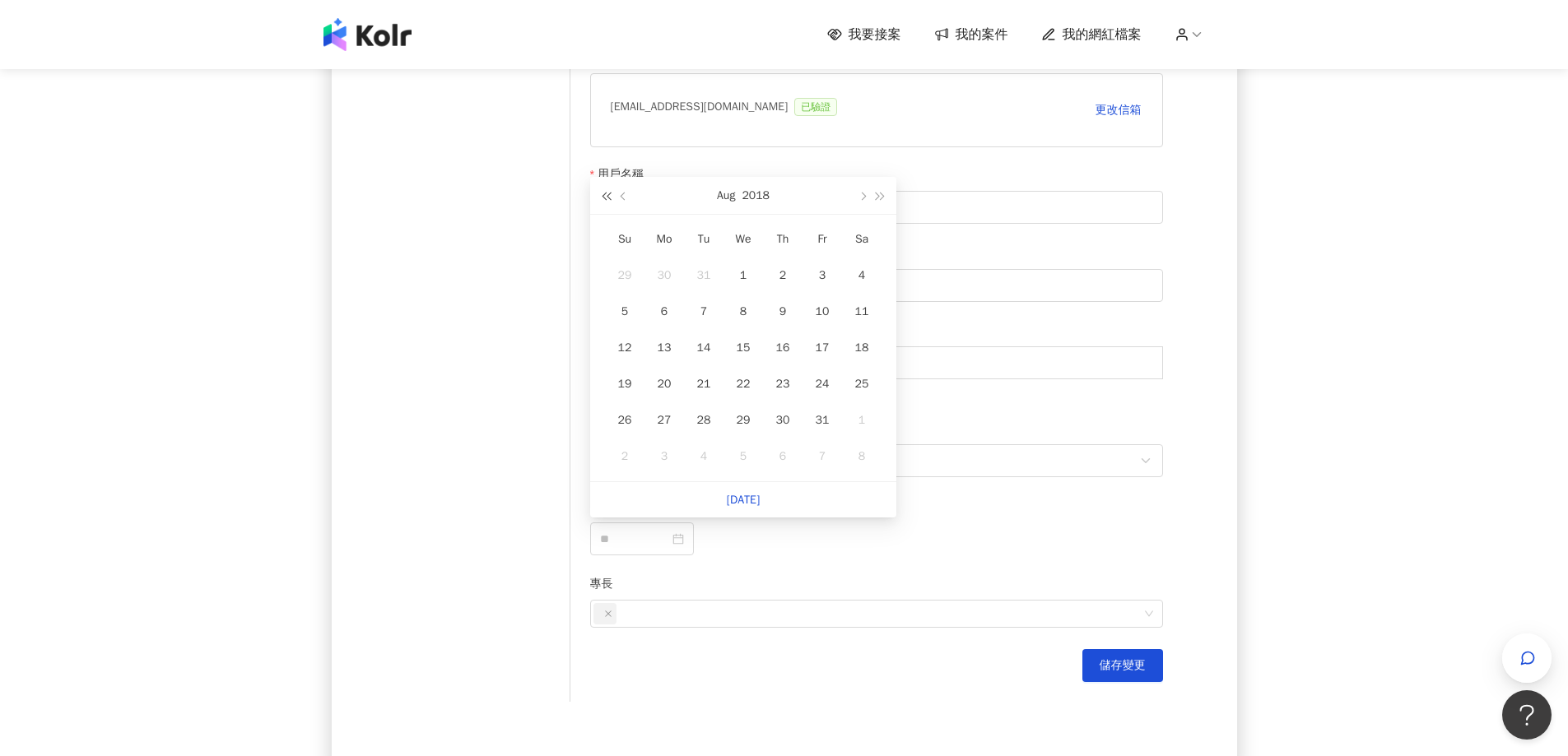 click at bounding box center (606, 197) 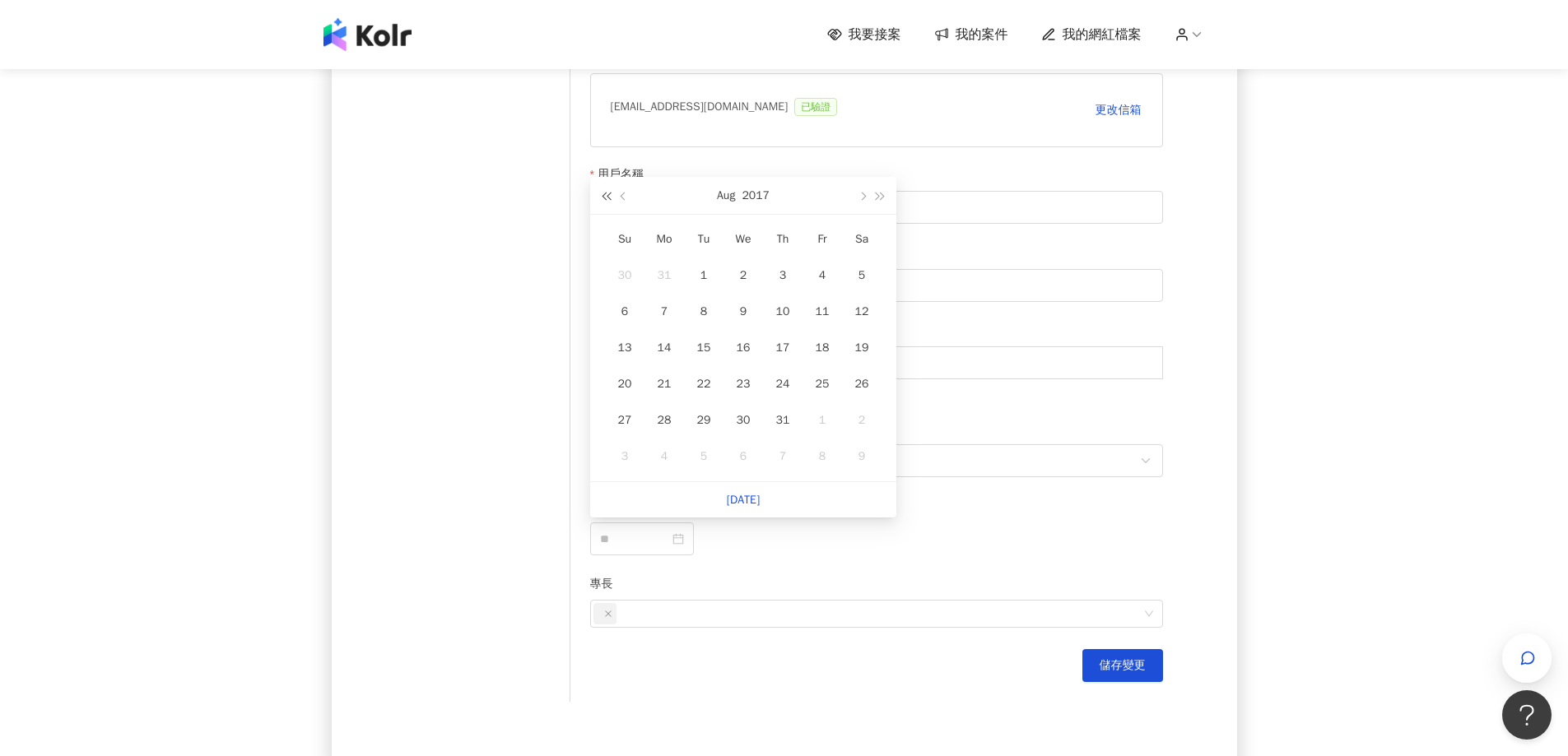 click at bounding box center [606, 197] 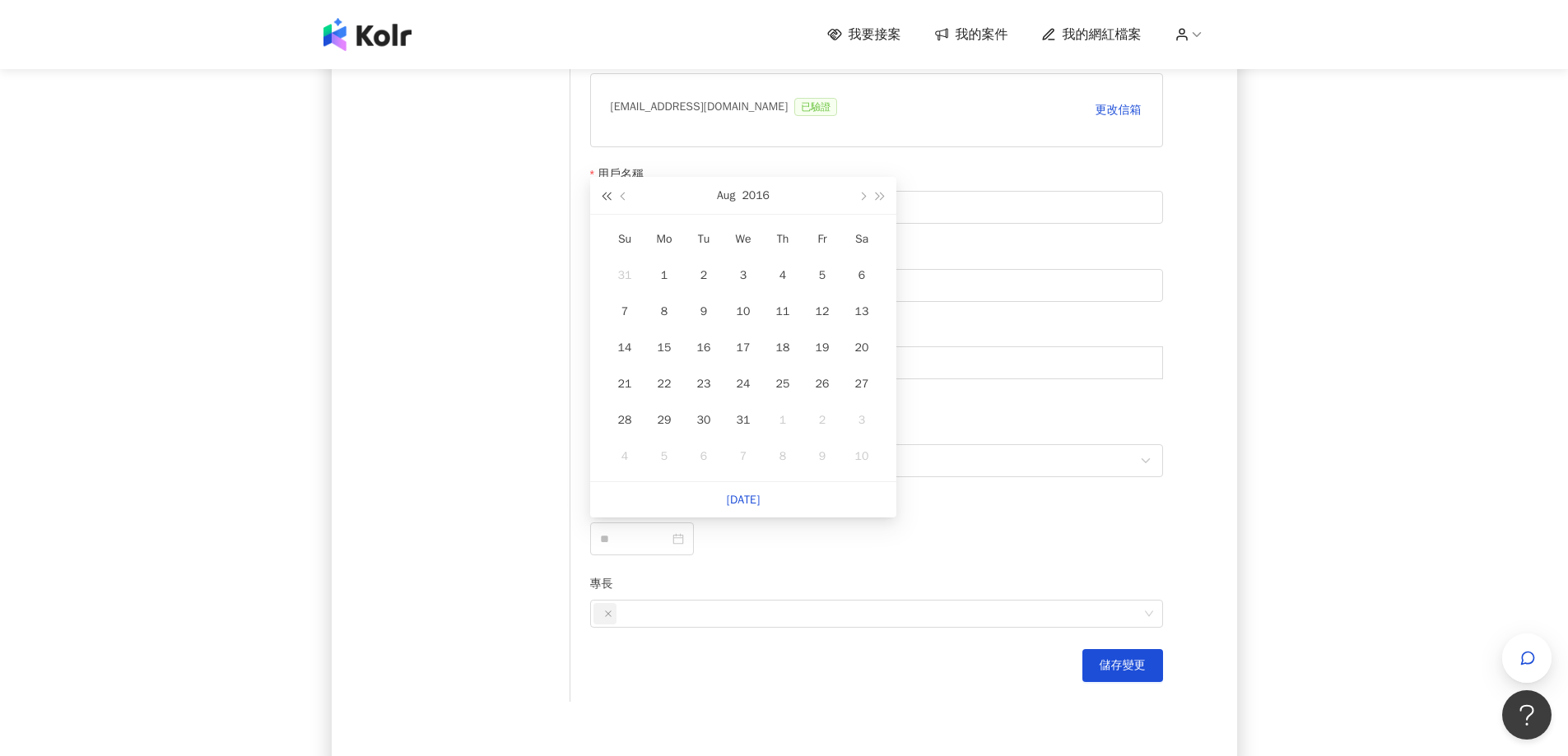 click at bounding box center [606, 197] 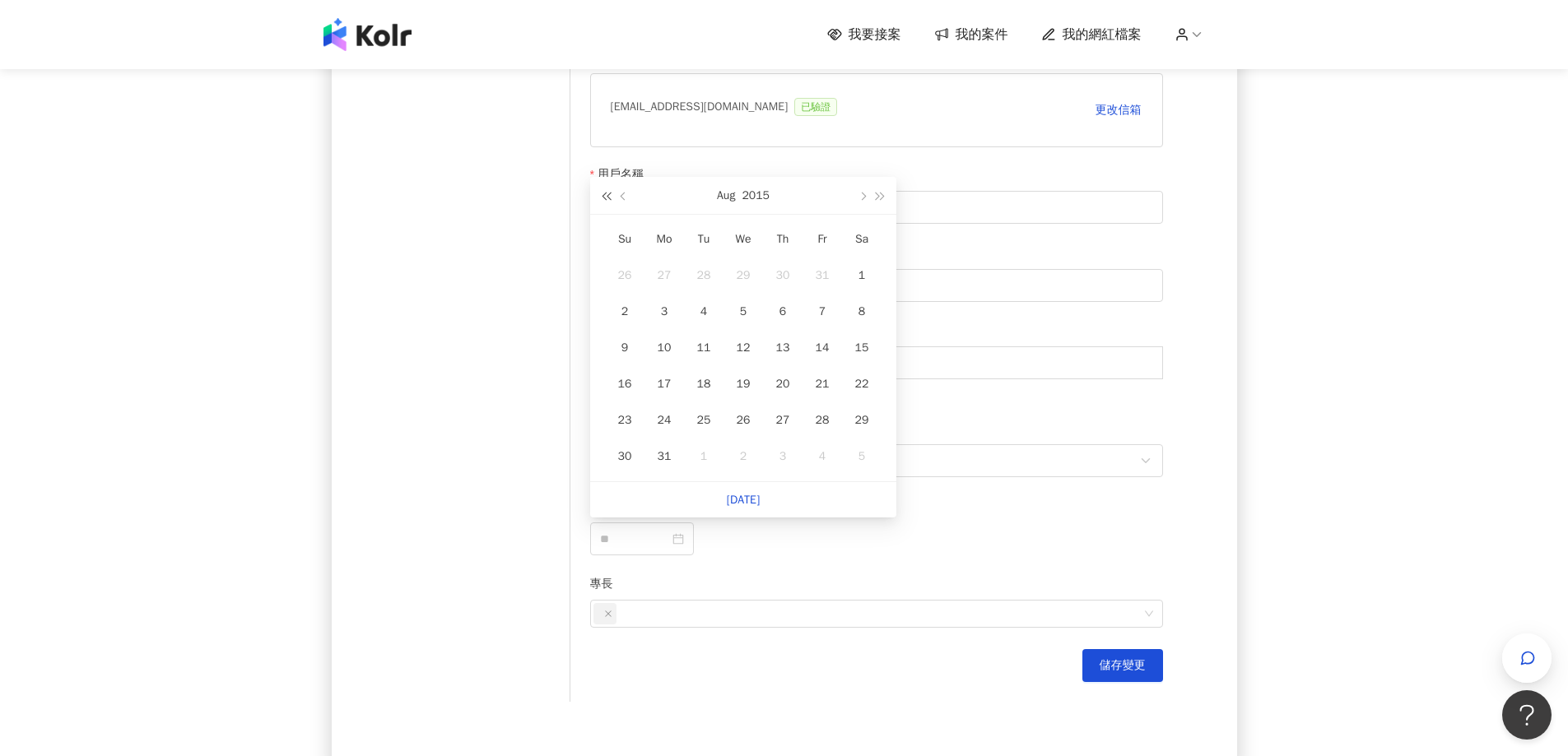 click at bounding box center (606, 197) 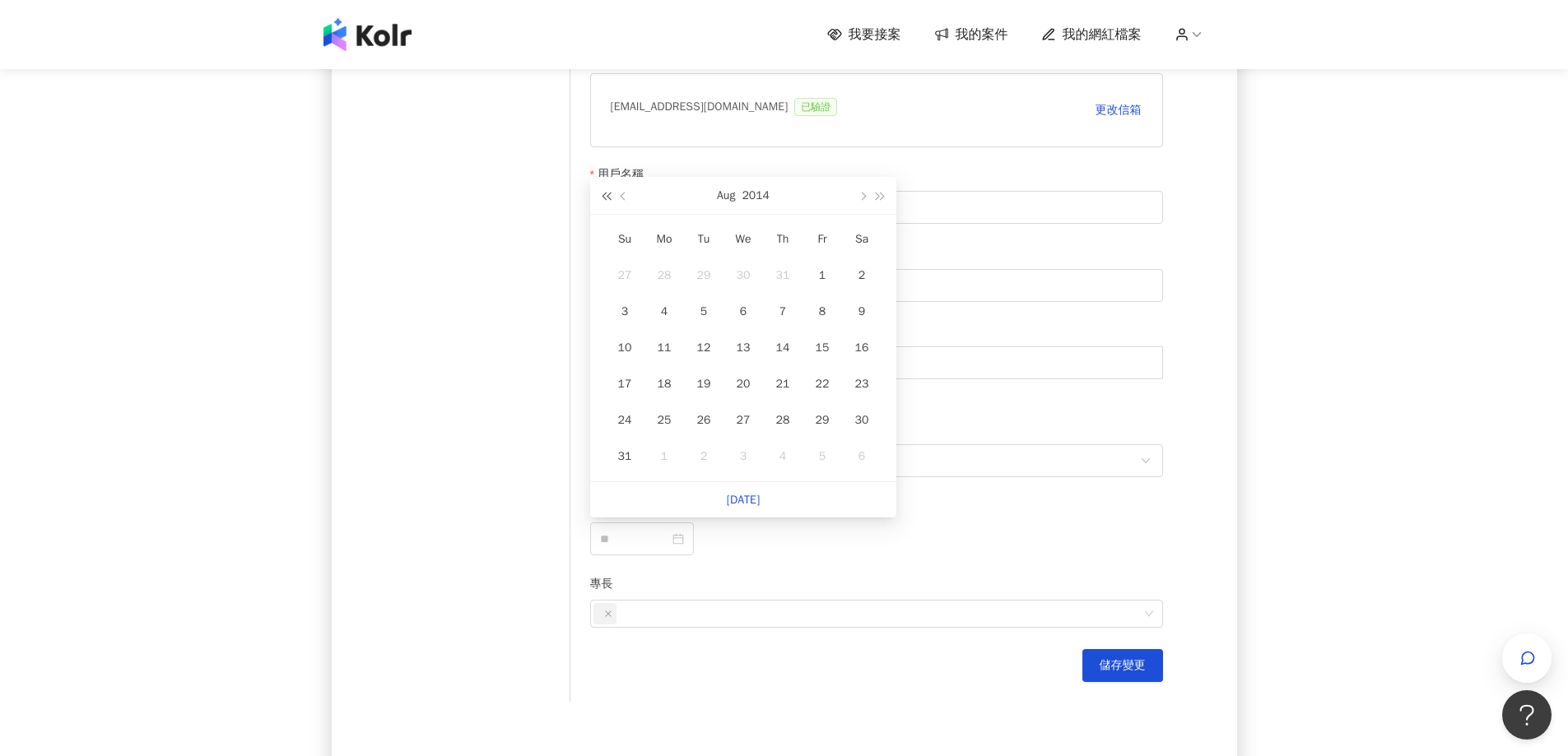 click at bounding box center [606, 197] 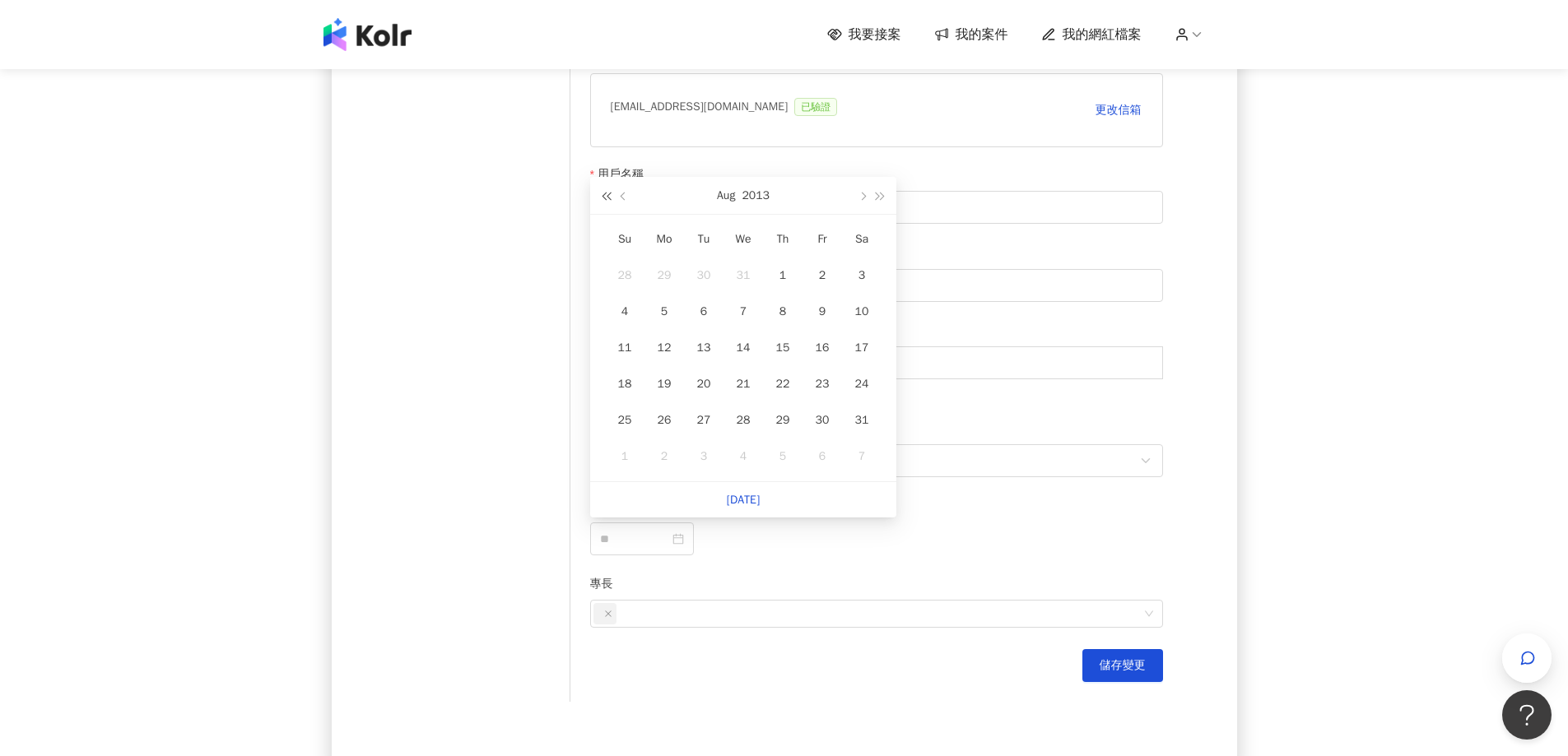 click at bounding box center (606, 197) 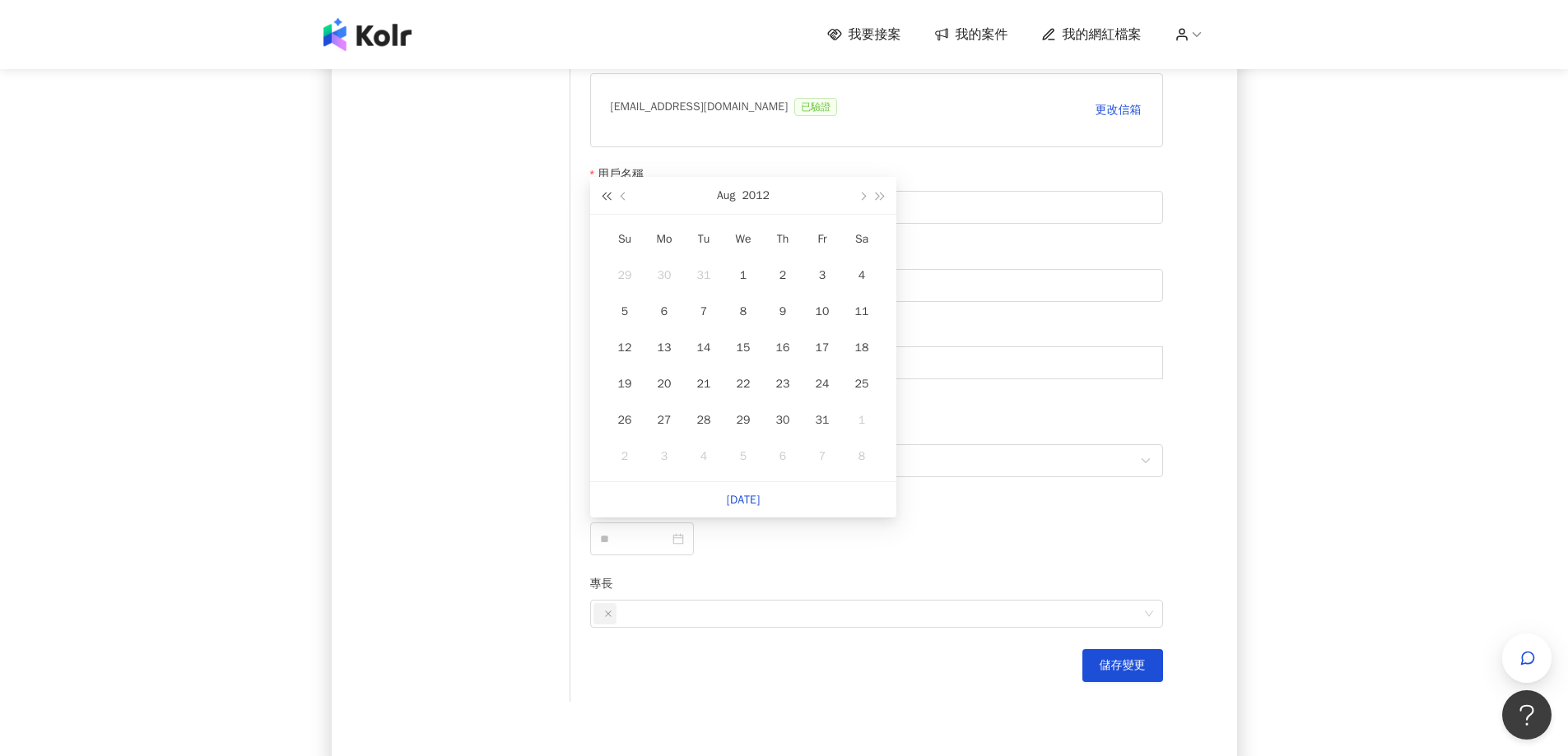 click at bounding box center [606, 197] 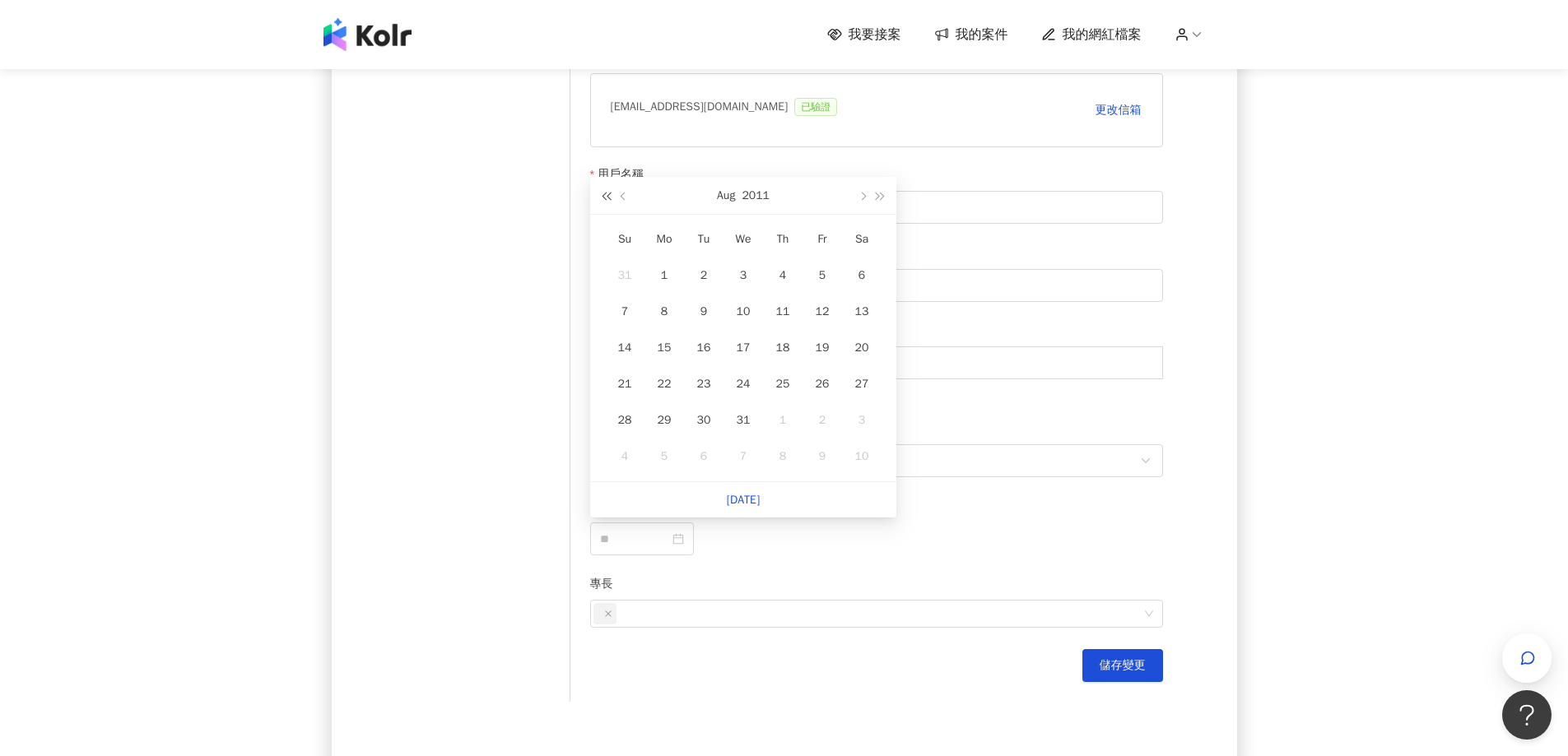 click at bounding box center (606, 197) 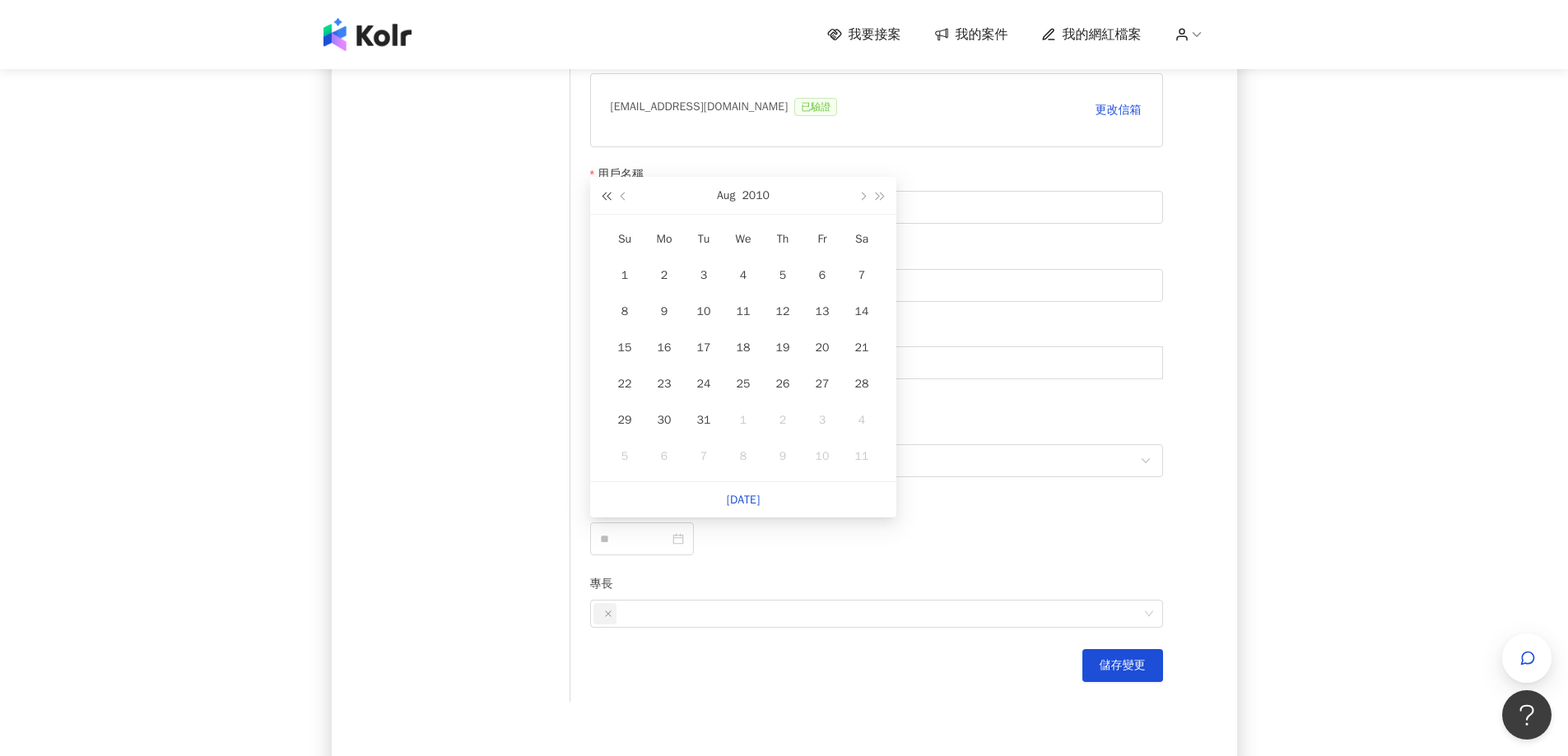 click at bounding box center (606, 197) 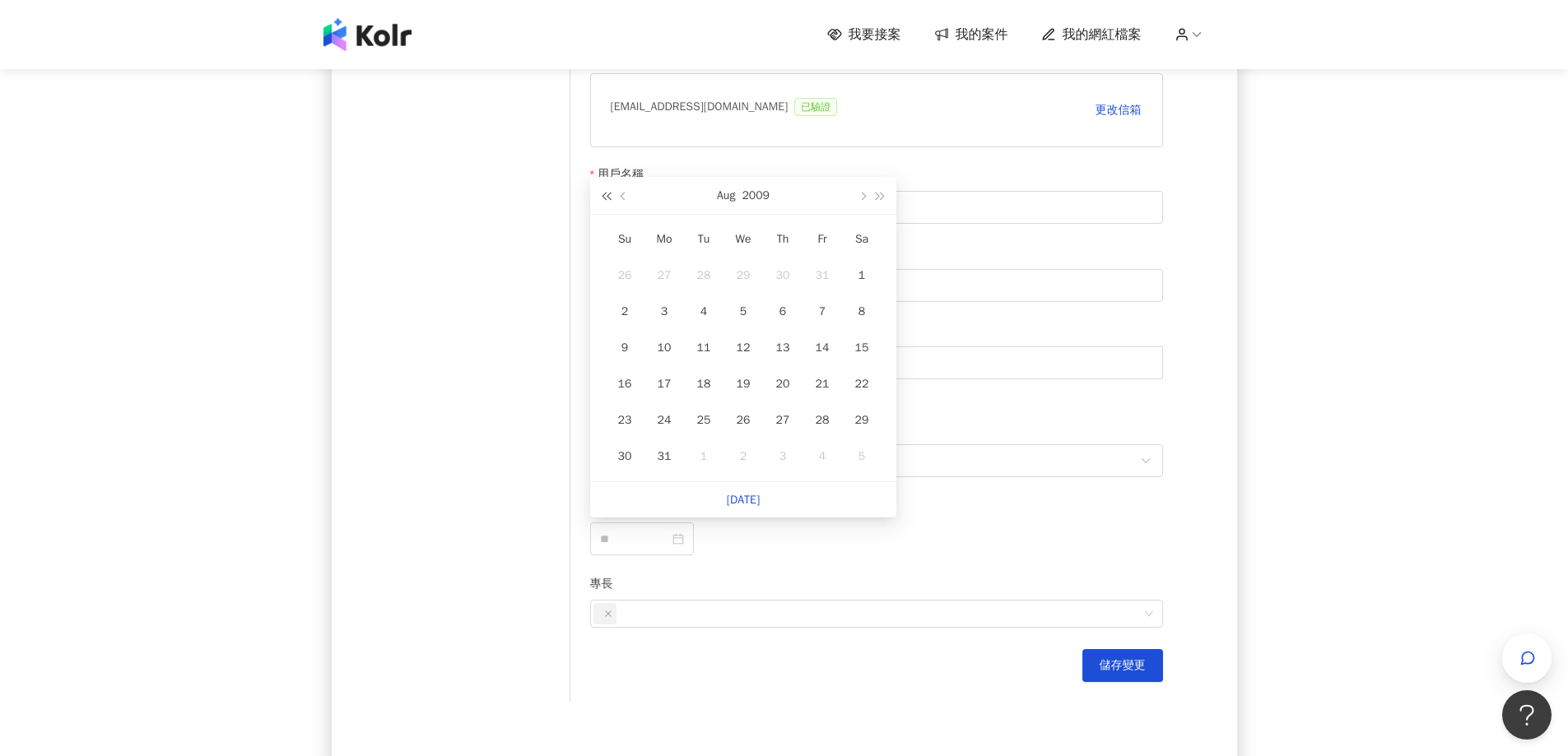 click at bounding box center (606, 197) 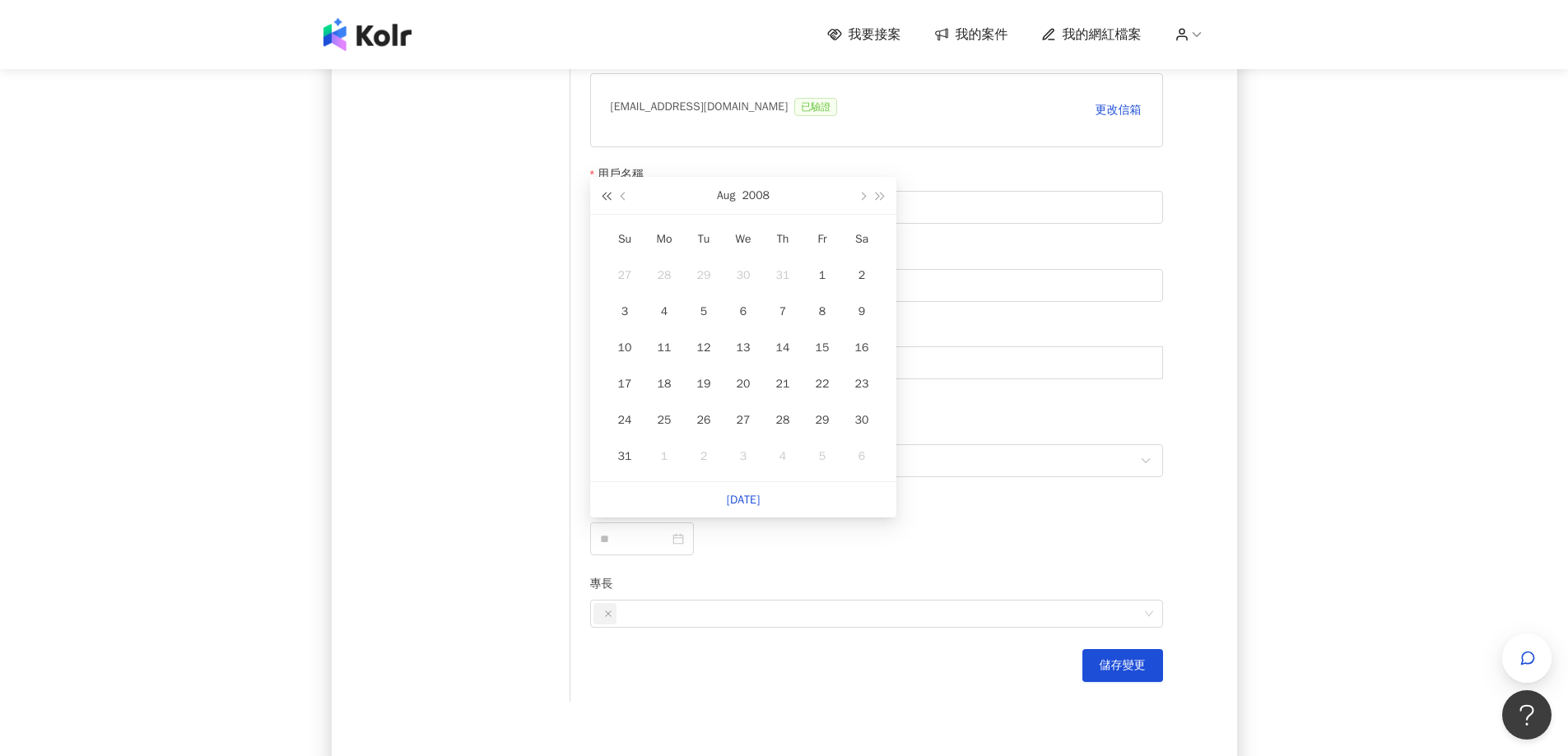 click at bounding box center [606, 197] 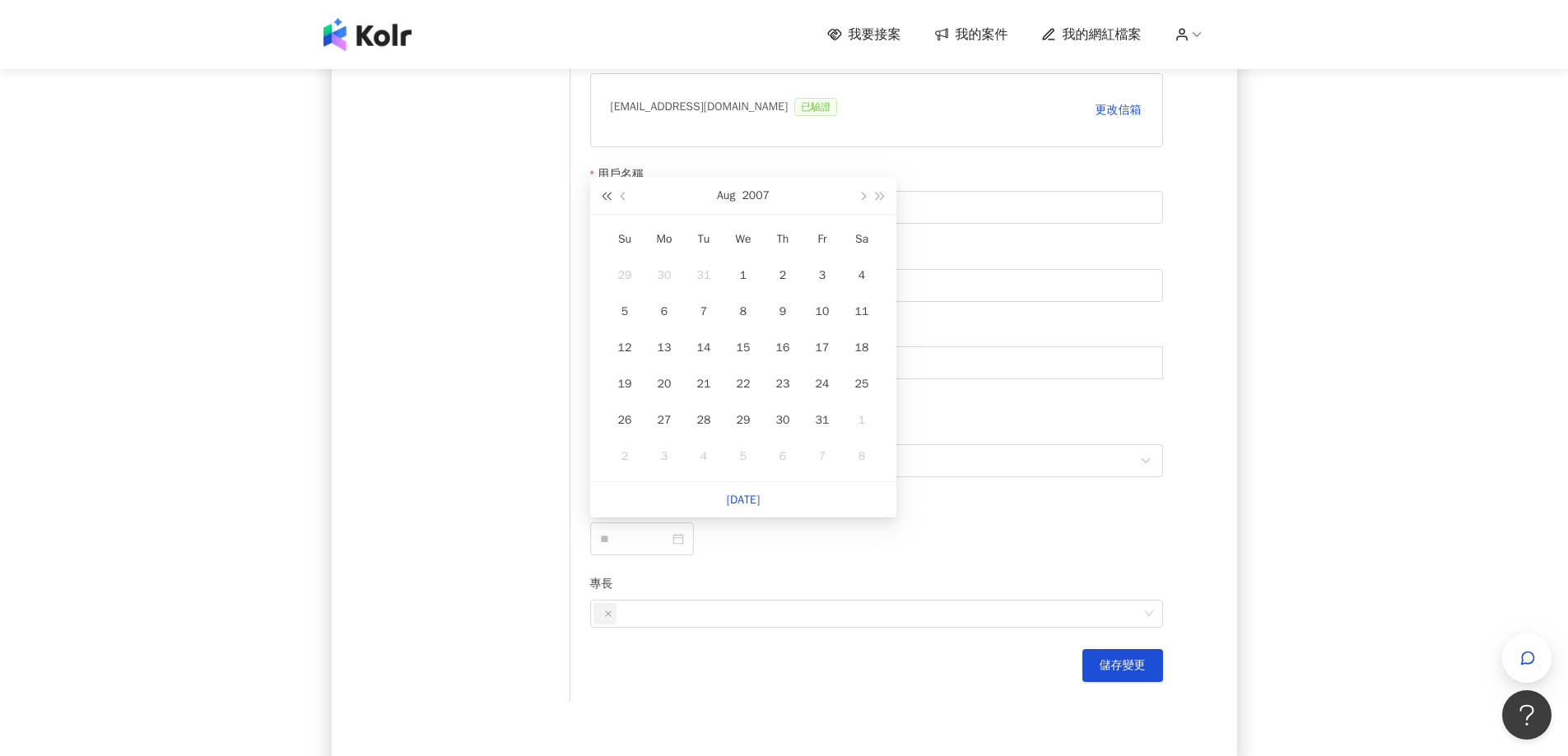 click at bounding box center [606, 197] 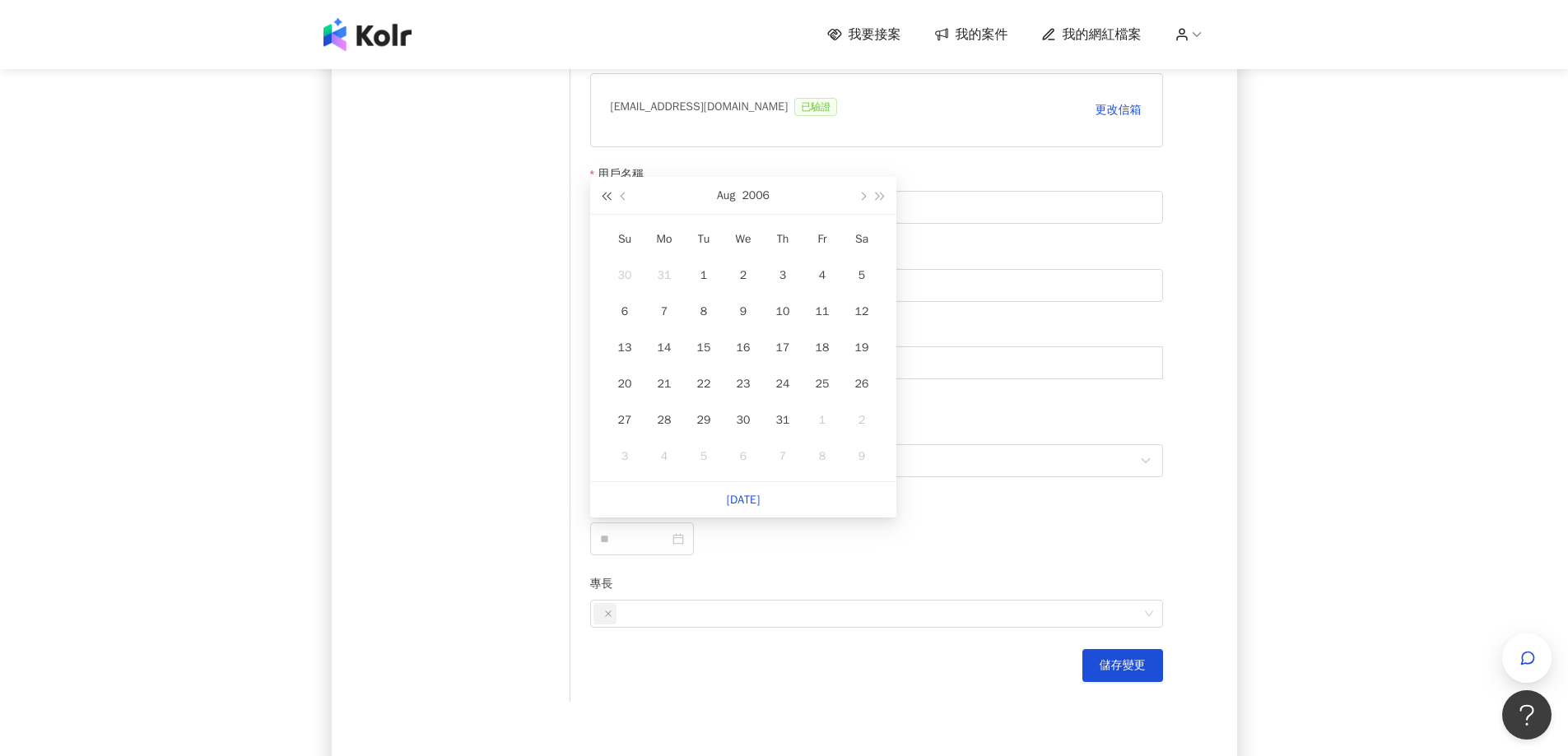 click at bounding box center [606, 197] 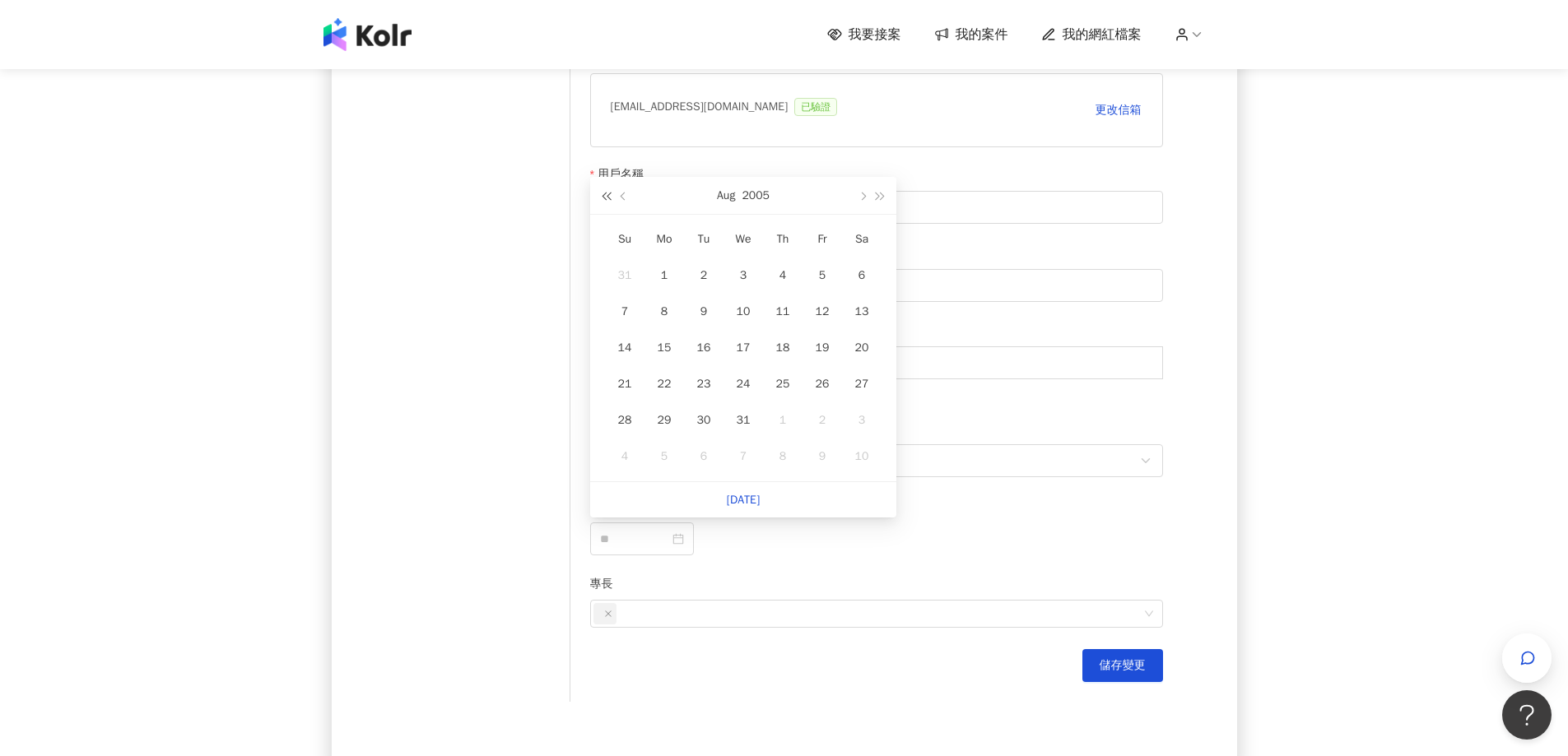 click at bounding box center [606, 197] 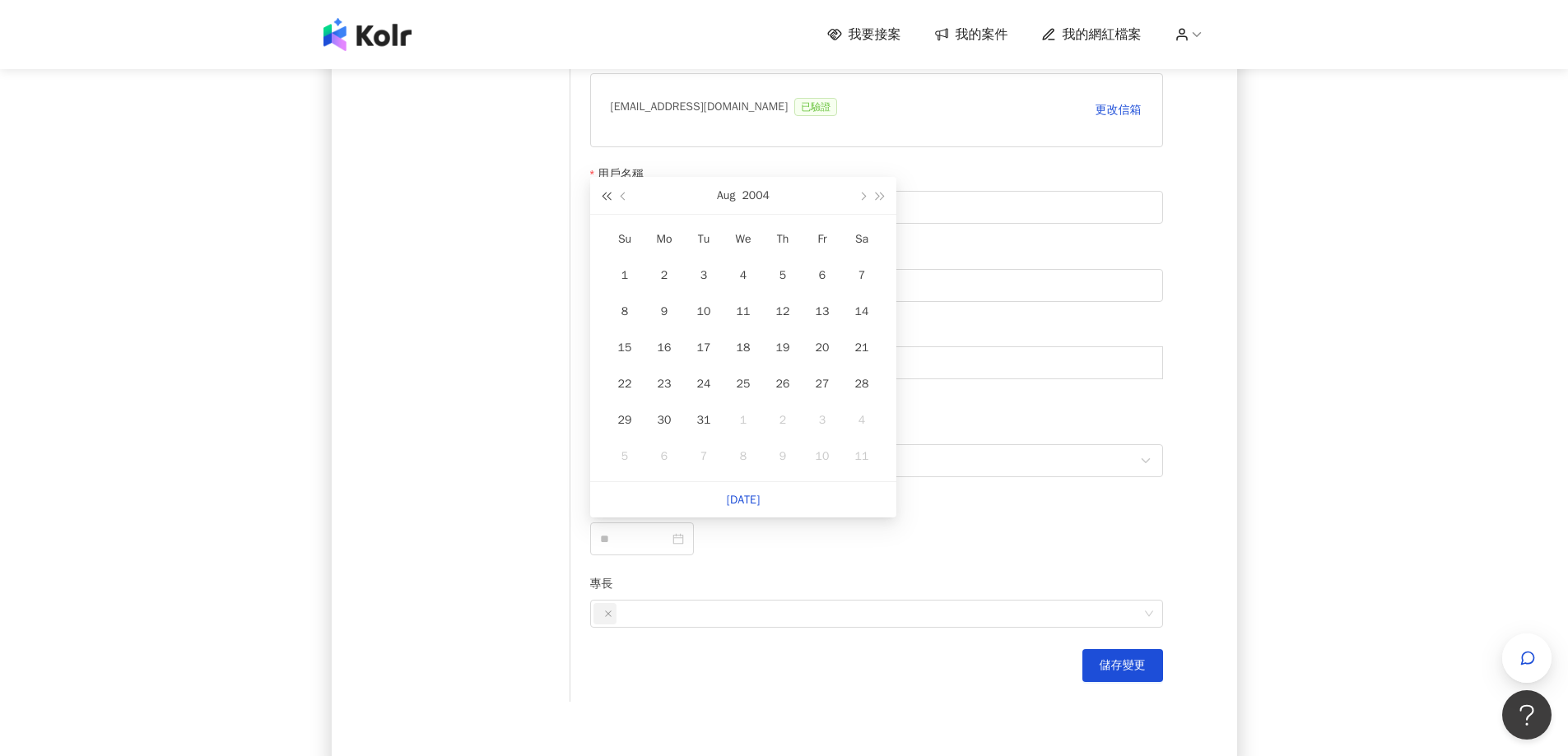 click at bounding box center (606, 197) 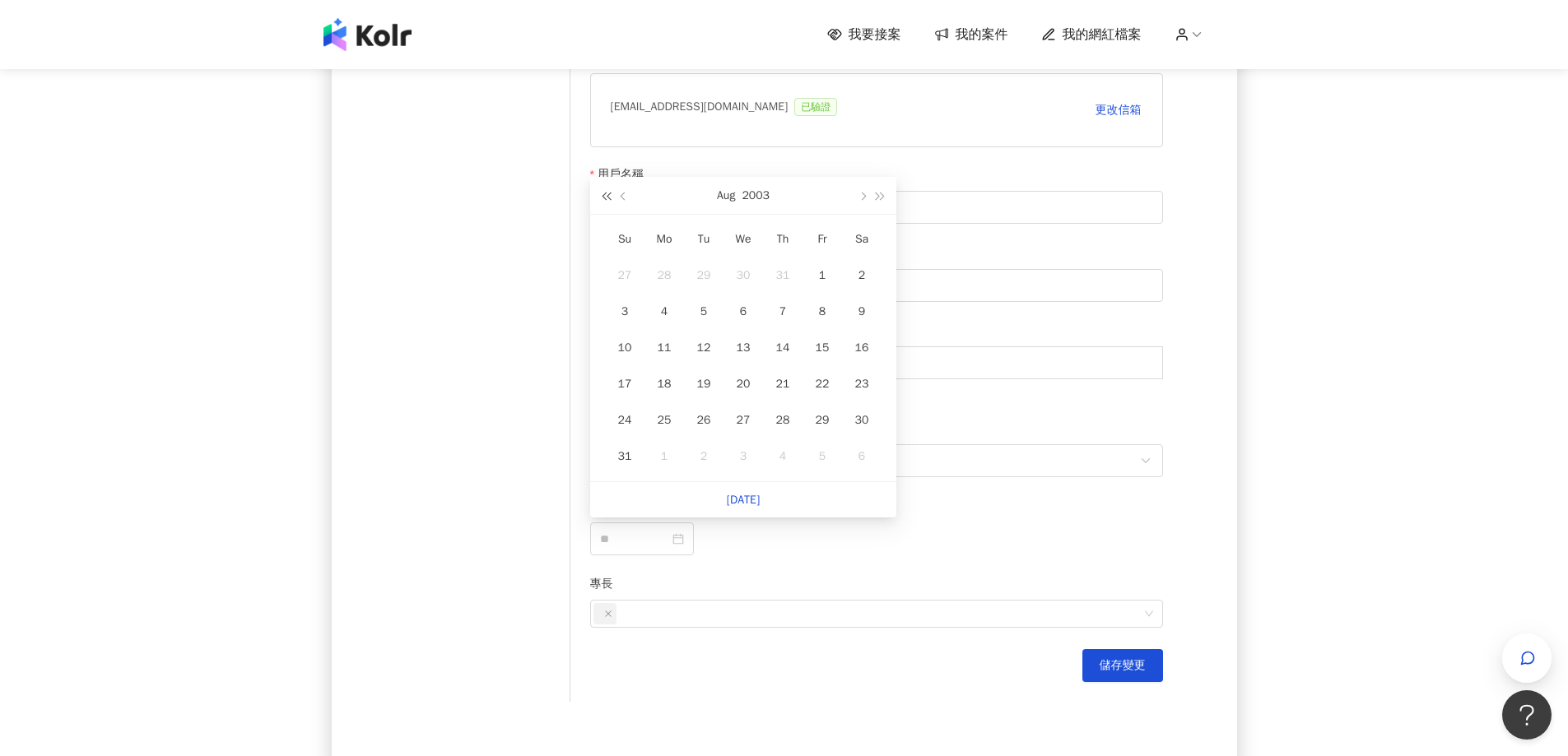 click at bounding box center [606, 197] 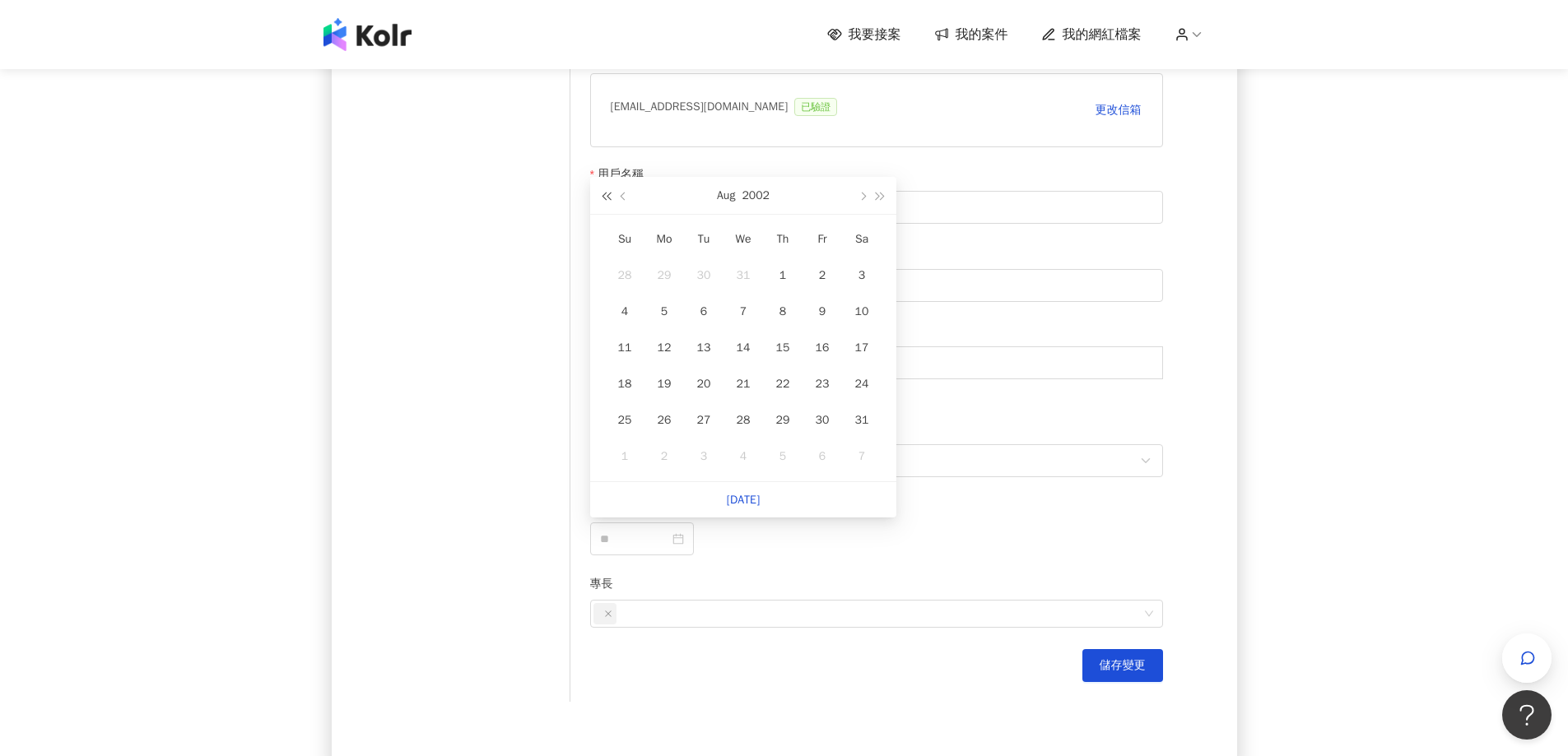 click at bounding box center (606, 197) 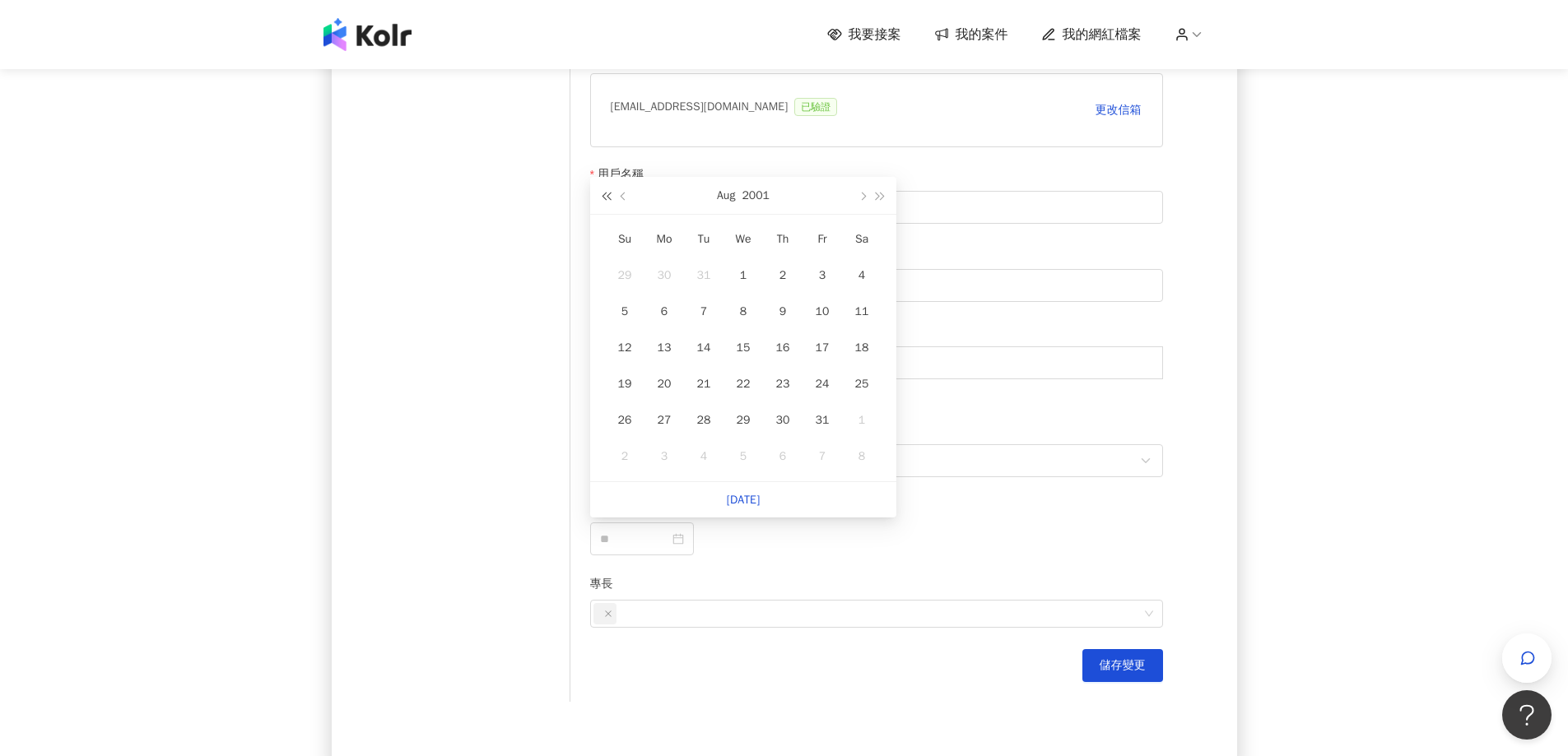 click at bounding box center (606, 197) 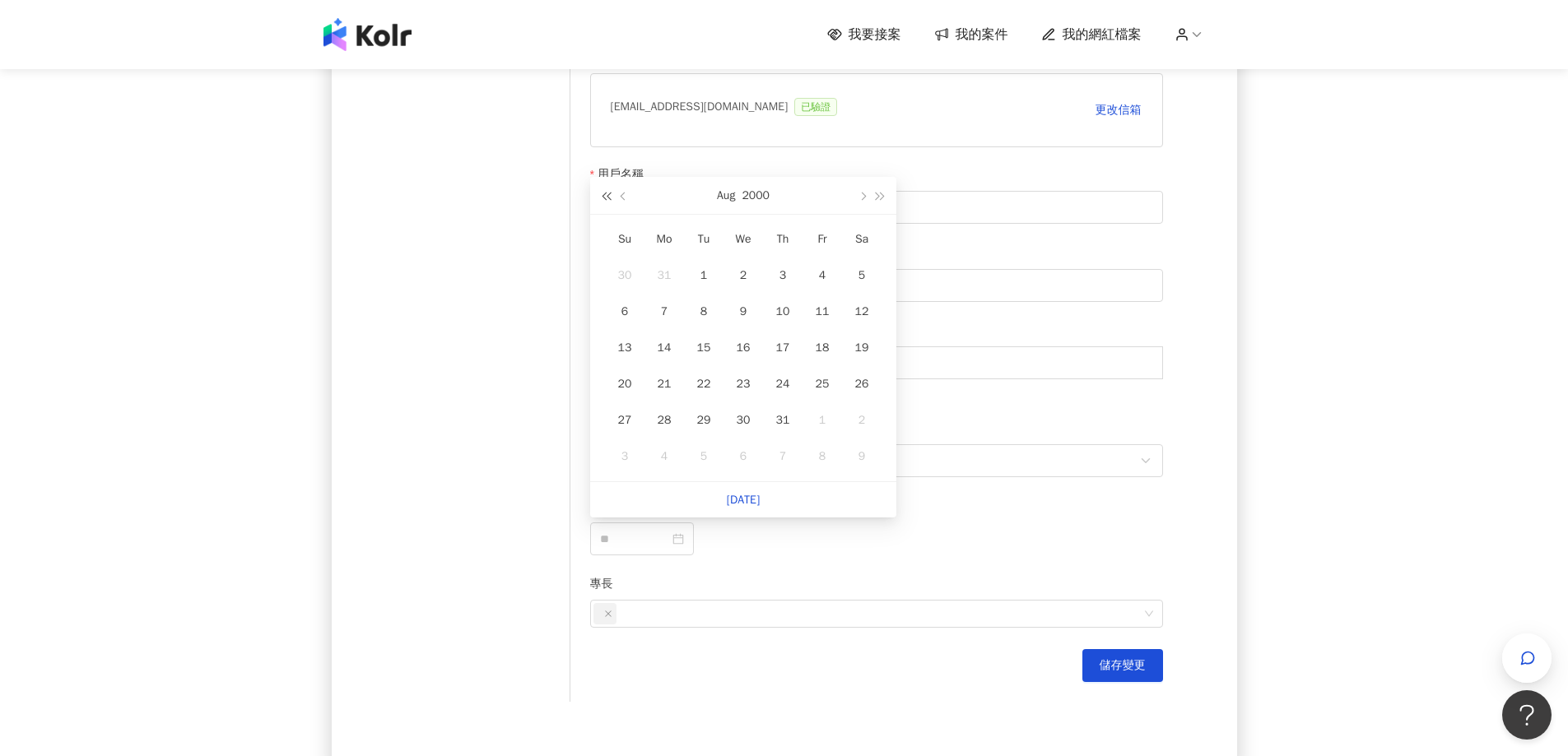 click at bounding box center [606, 197] 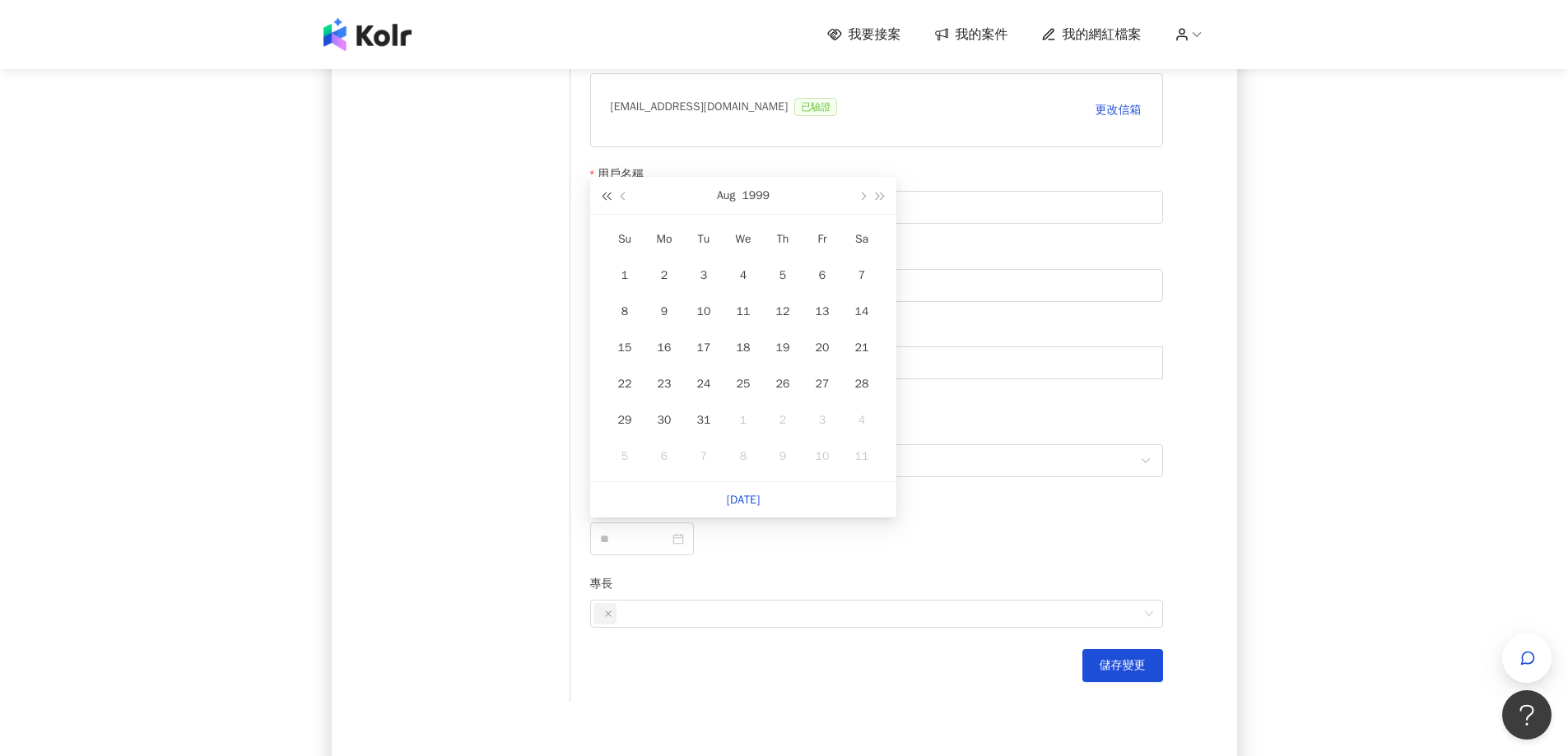 click at bounding box center (606, 197) 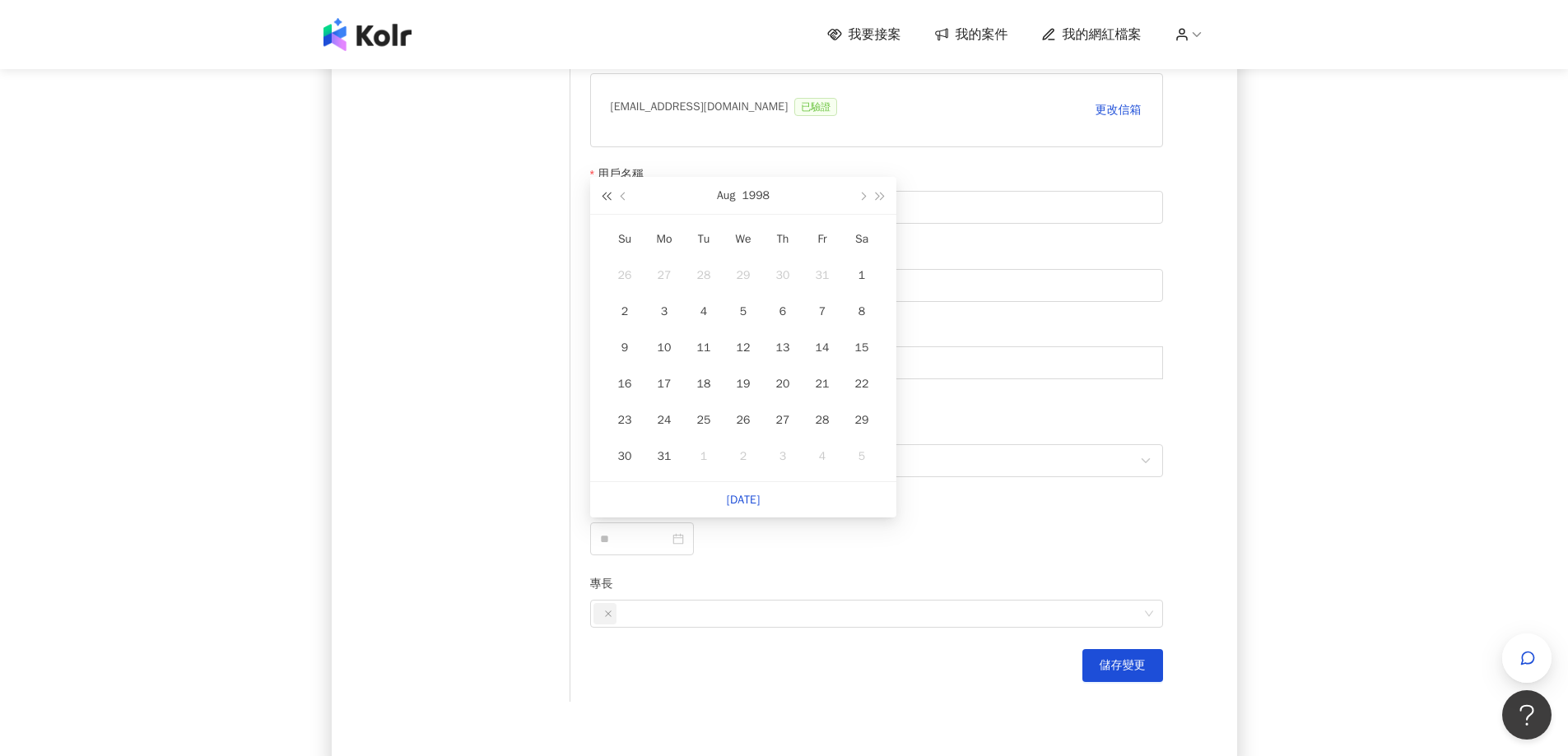 click at bounding box center [606, 197] 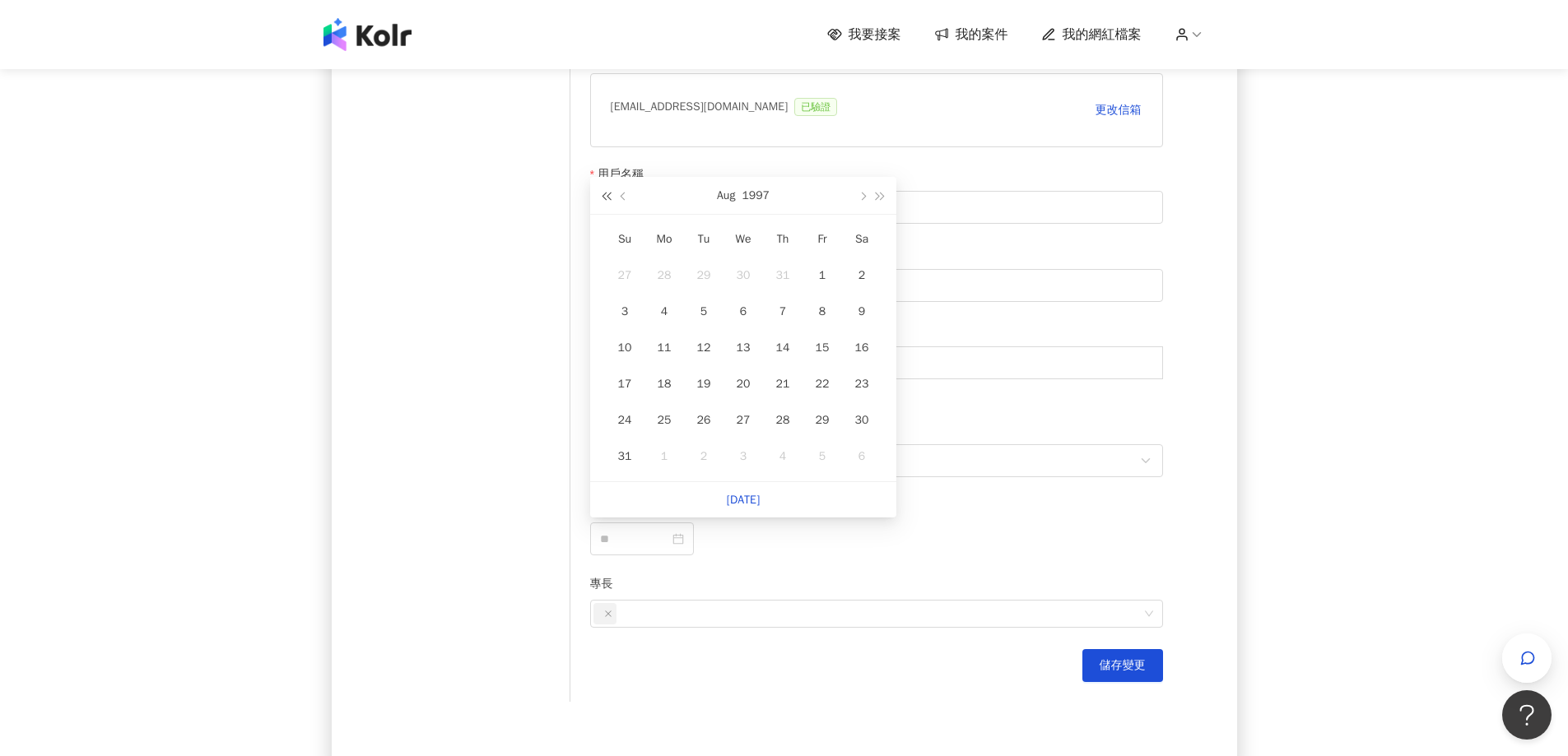 click at bounding box center (606, 197) 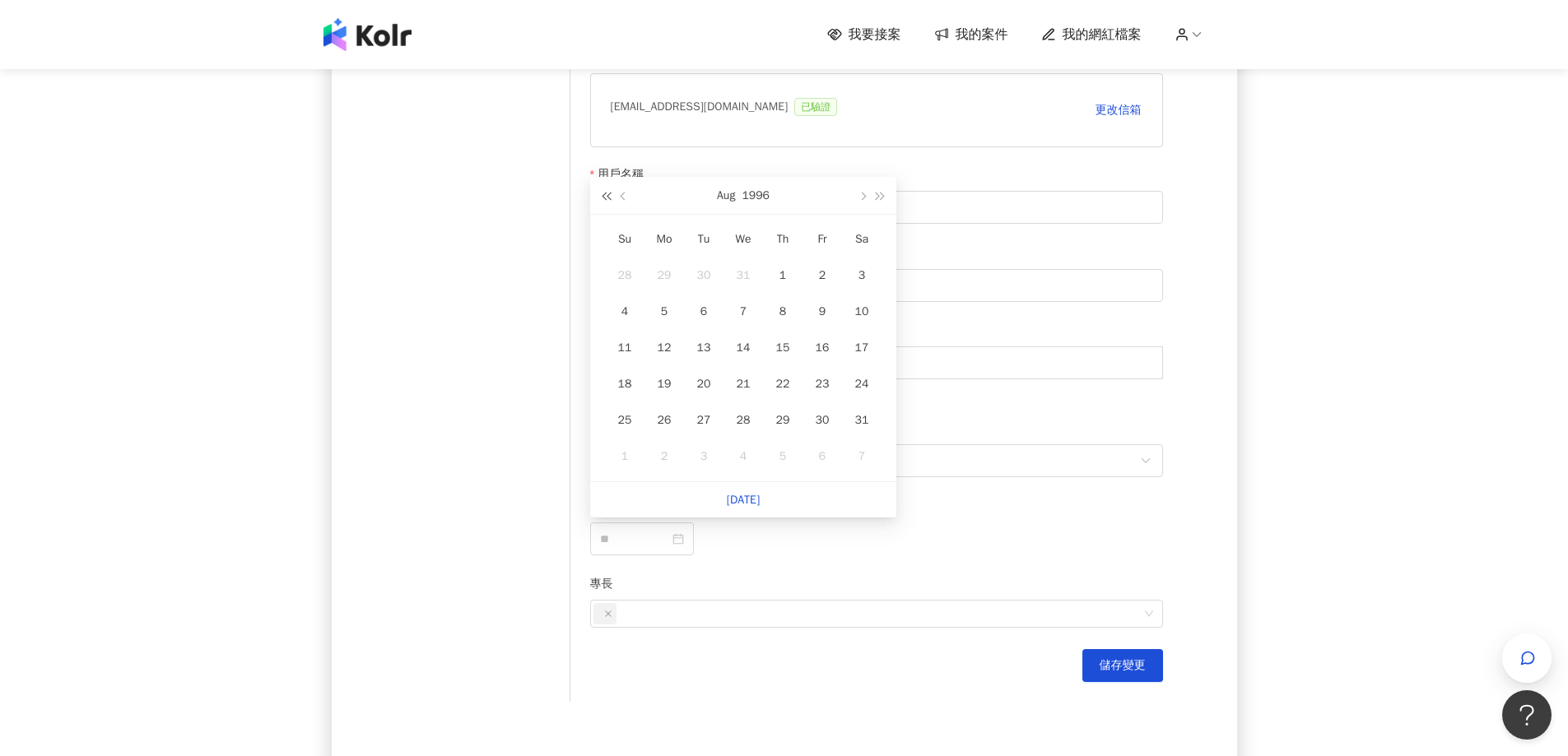 click at bounding box center (606, 197) 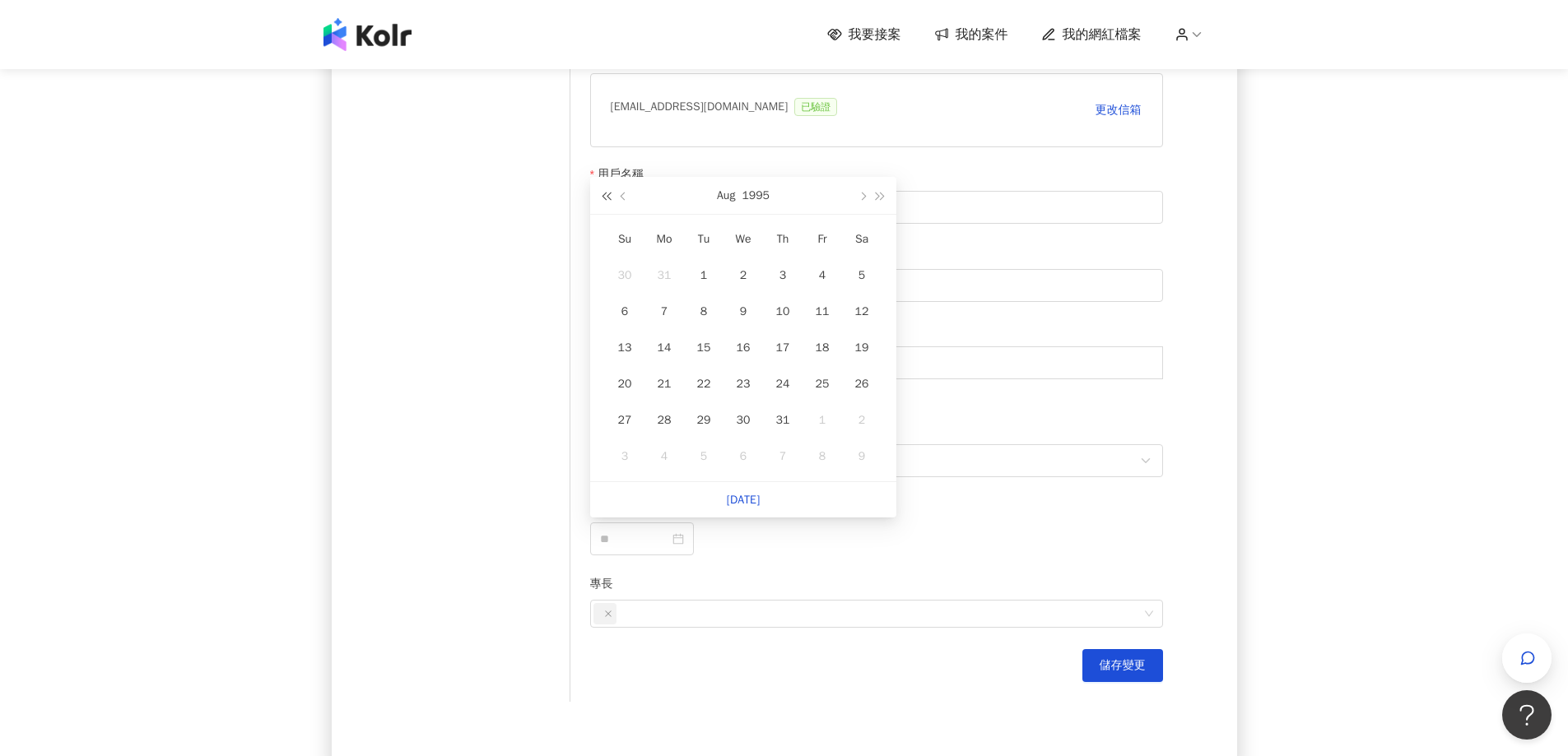 click at bounding box center (606, 197) 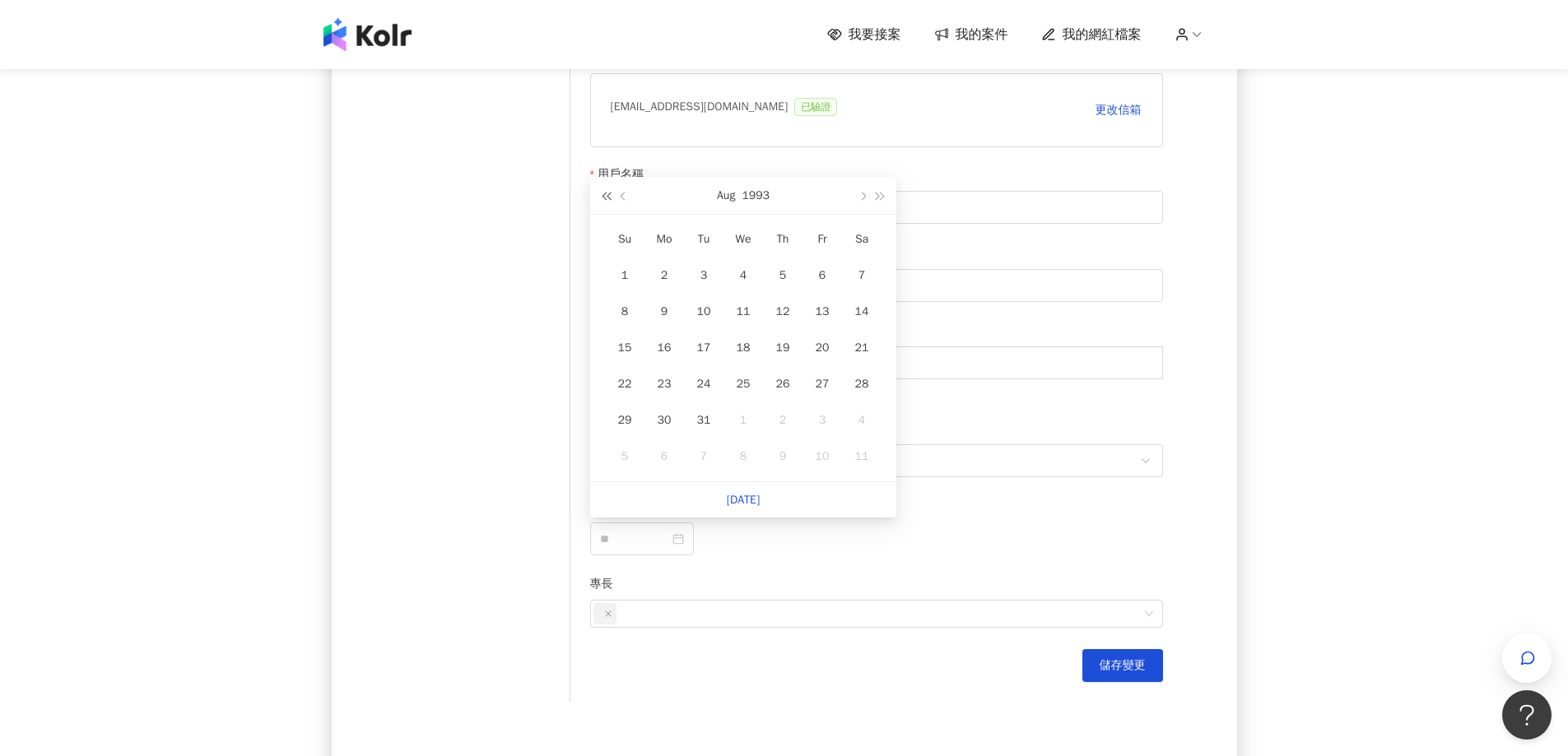 click at bounding box center [606, 197] 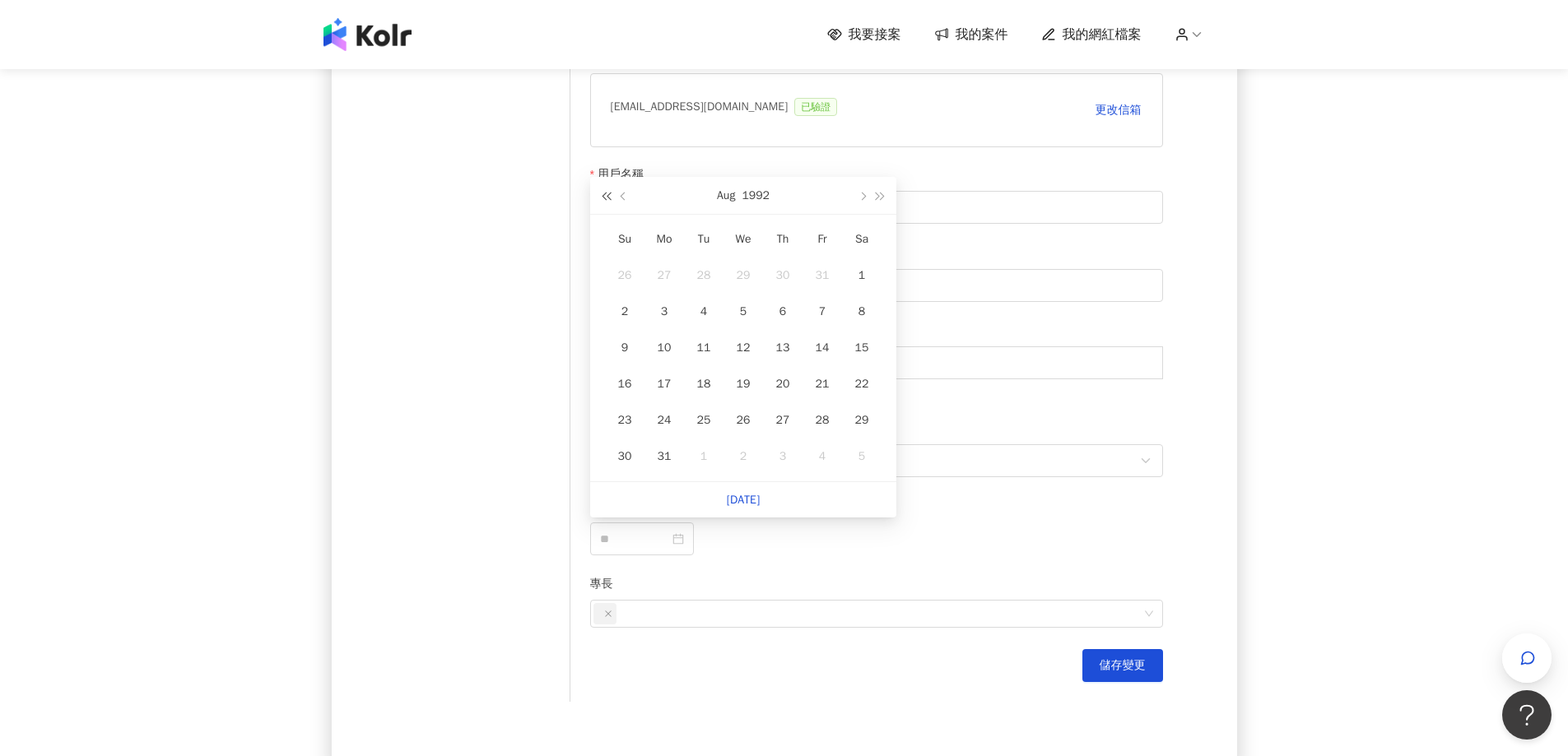 click at bounding box center [606, 197] 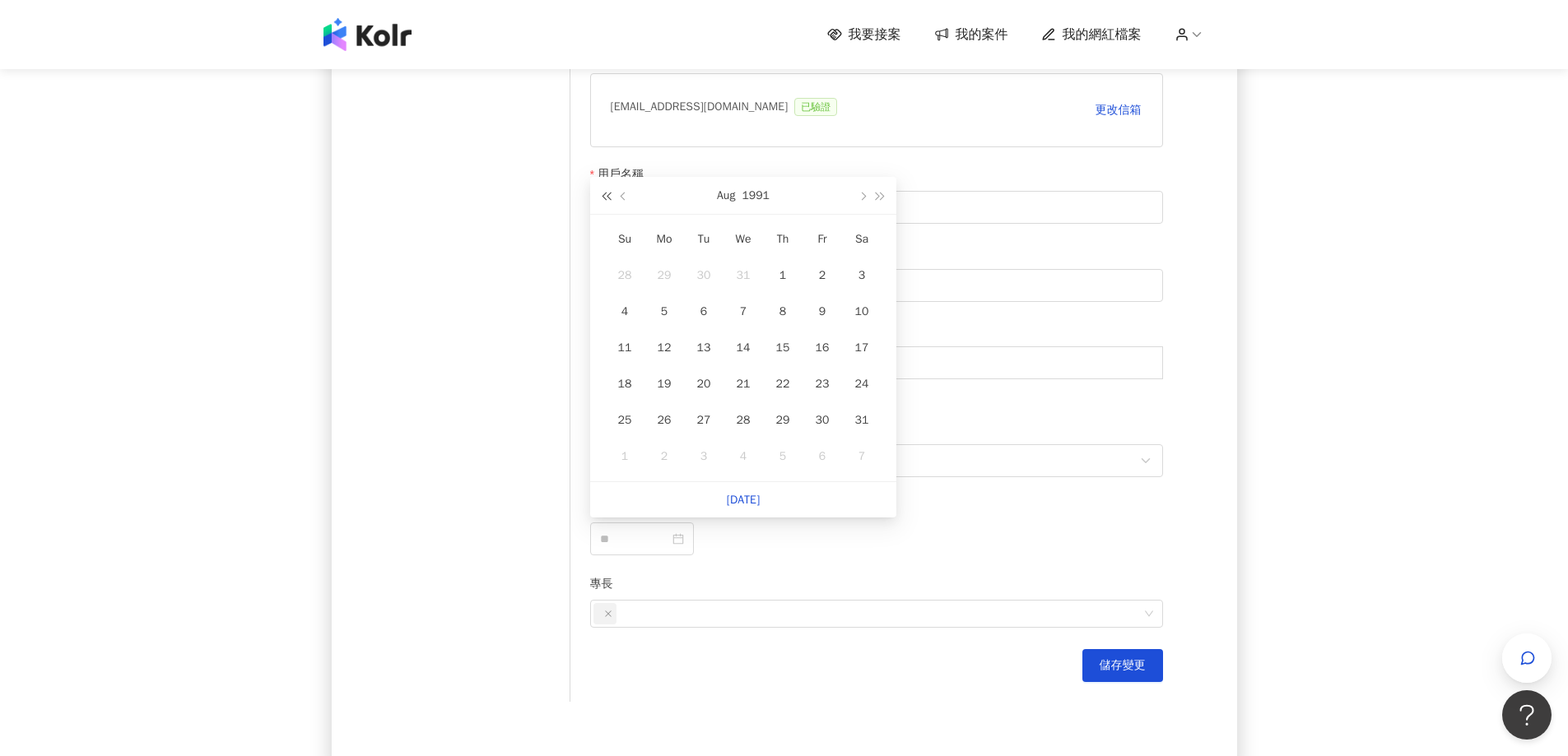 click at bounding box center [606, 197] 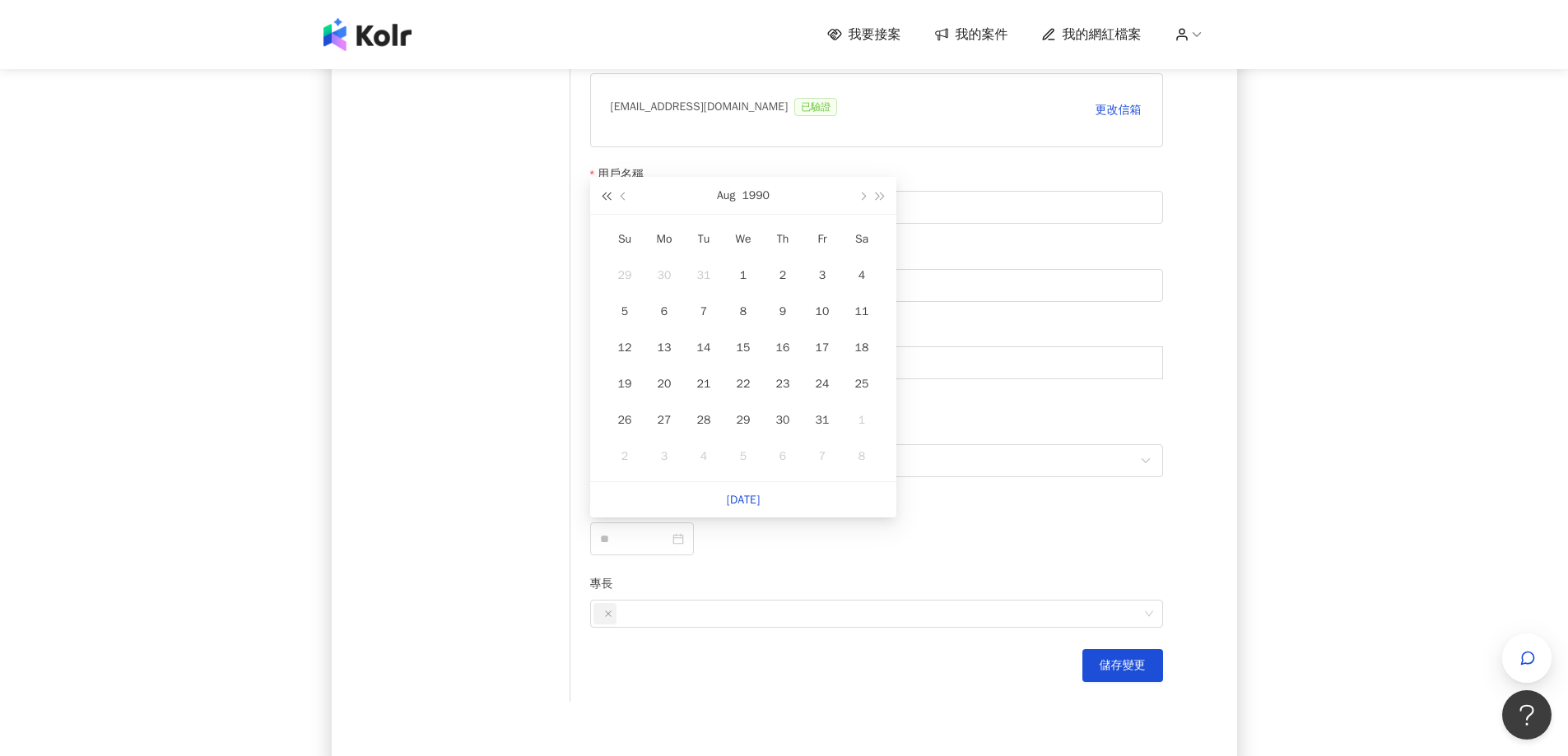 click at bounding box center (606, 197) 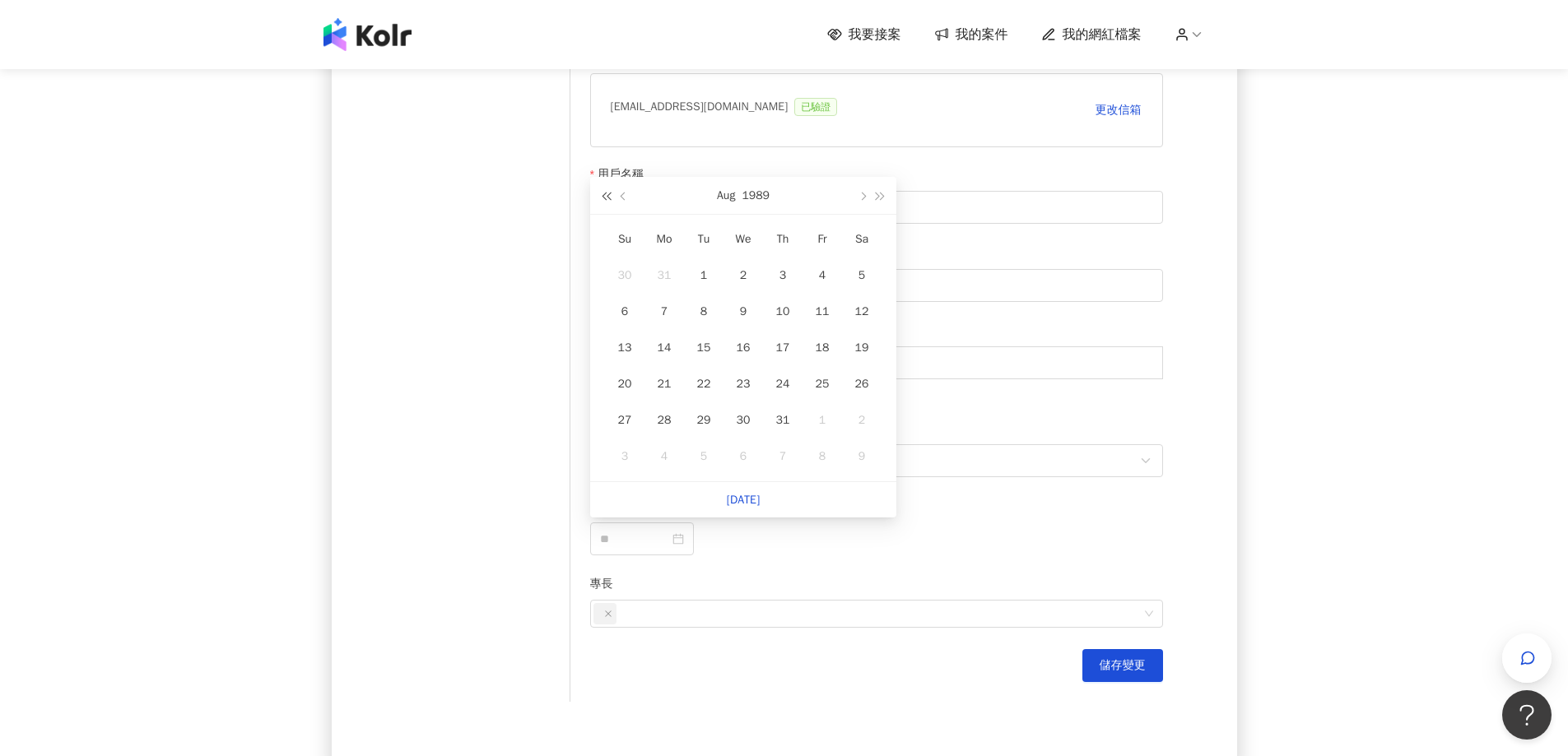 click at bounding box center [606, 197] 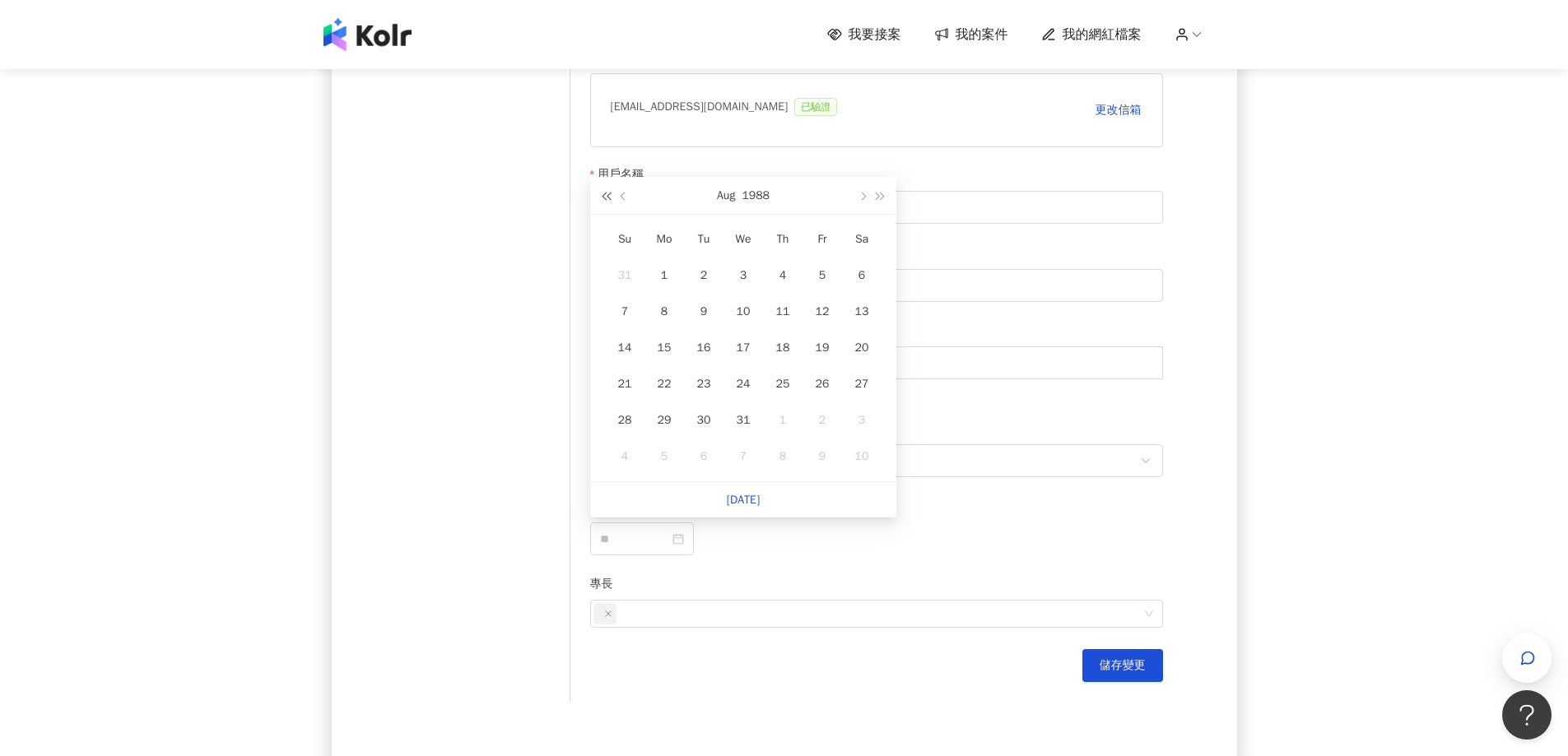 click at bounding box center [606, 197] 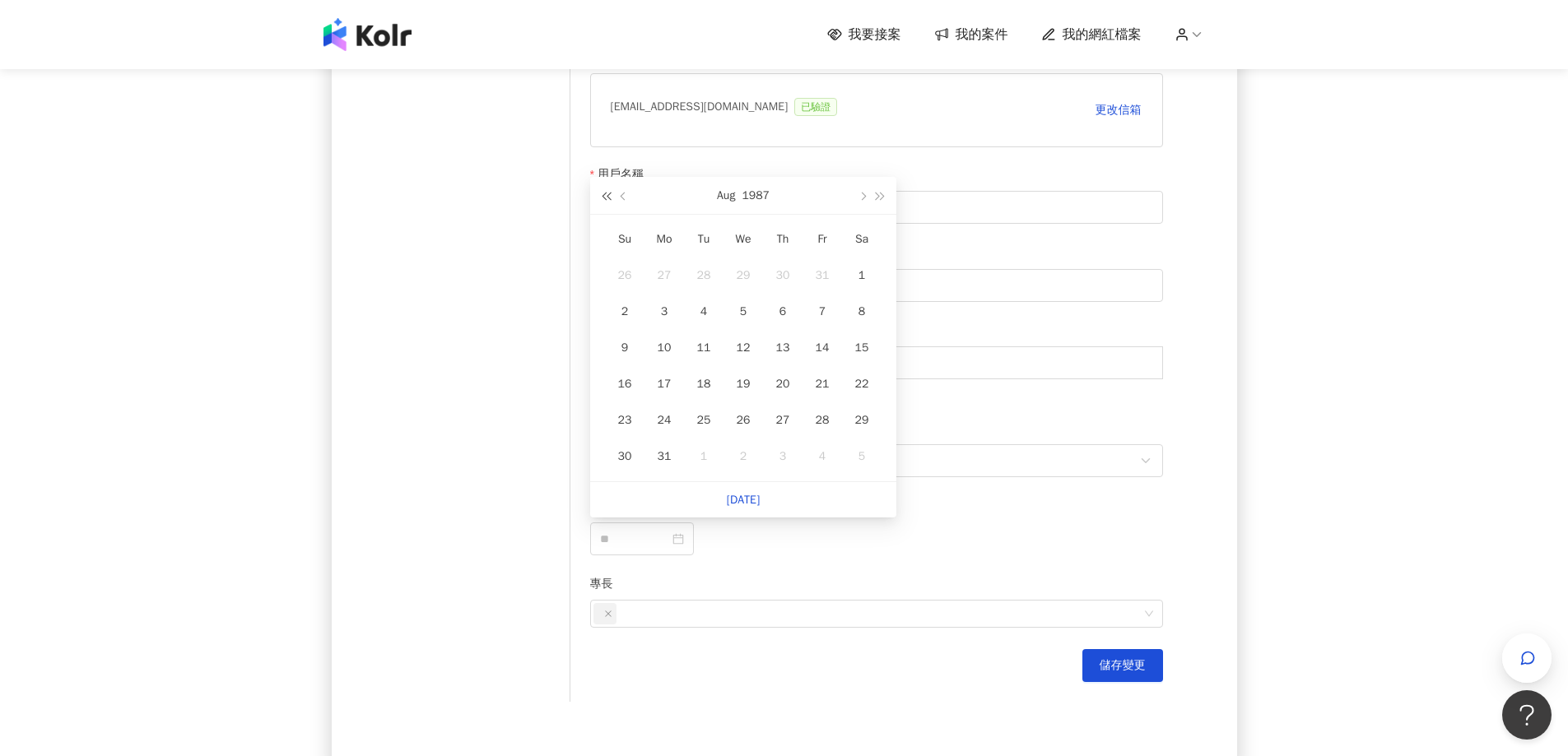 click at bounding box center [606, 197] 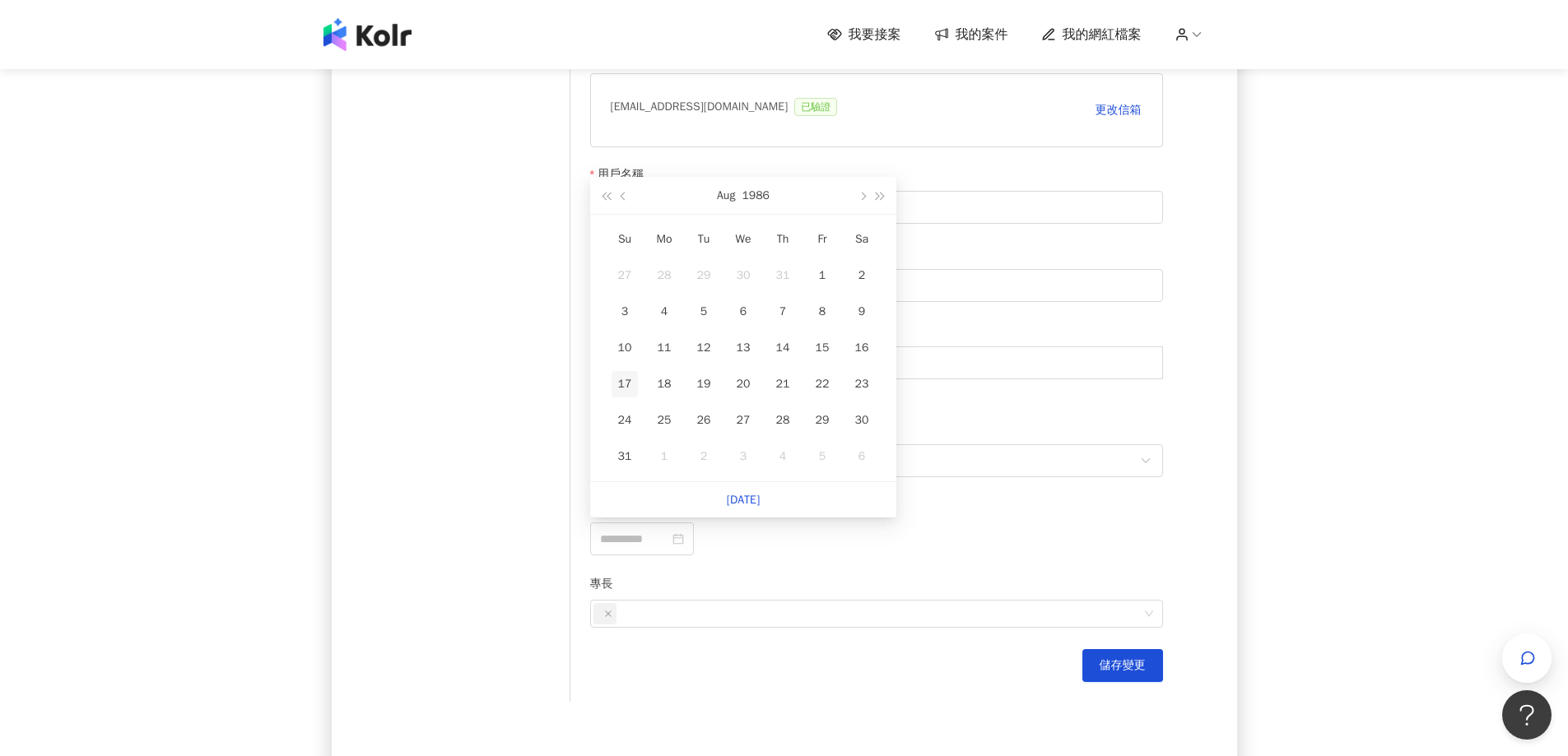 type on "**********" 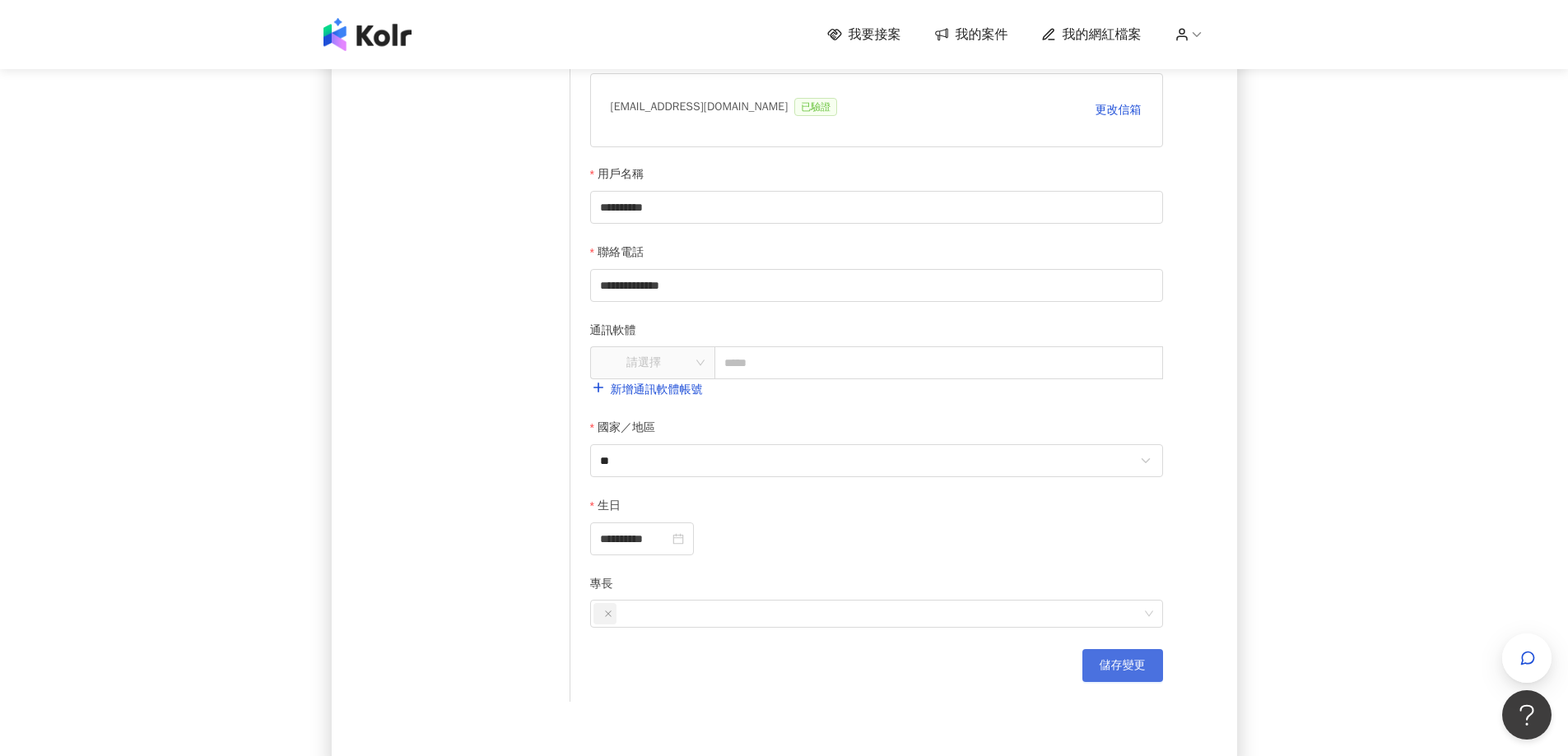 click on "儲存變更" at bounding box center (1123, 666) 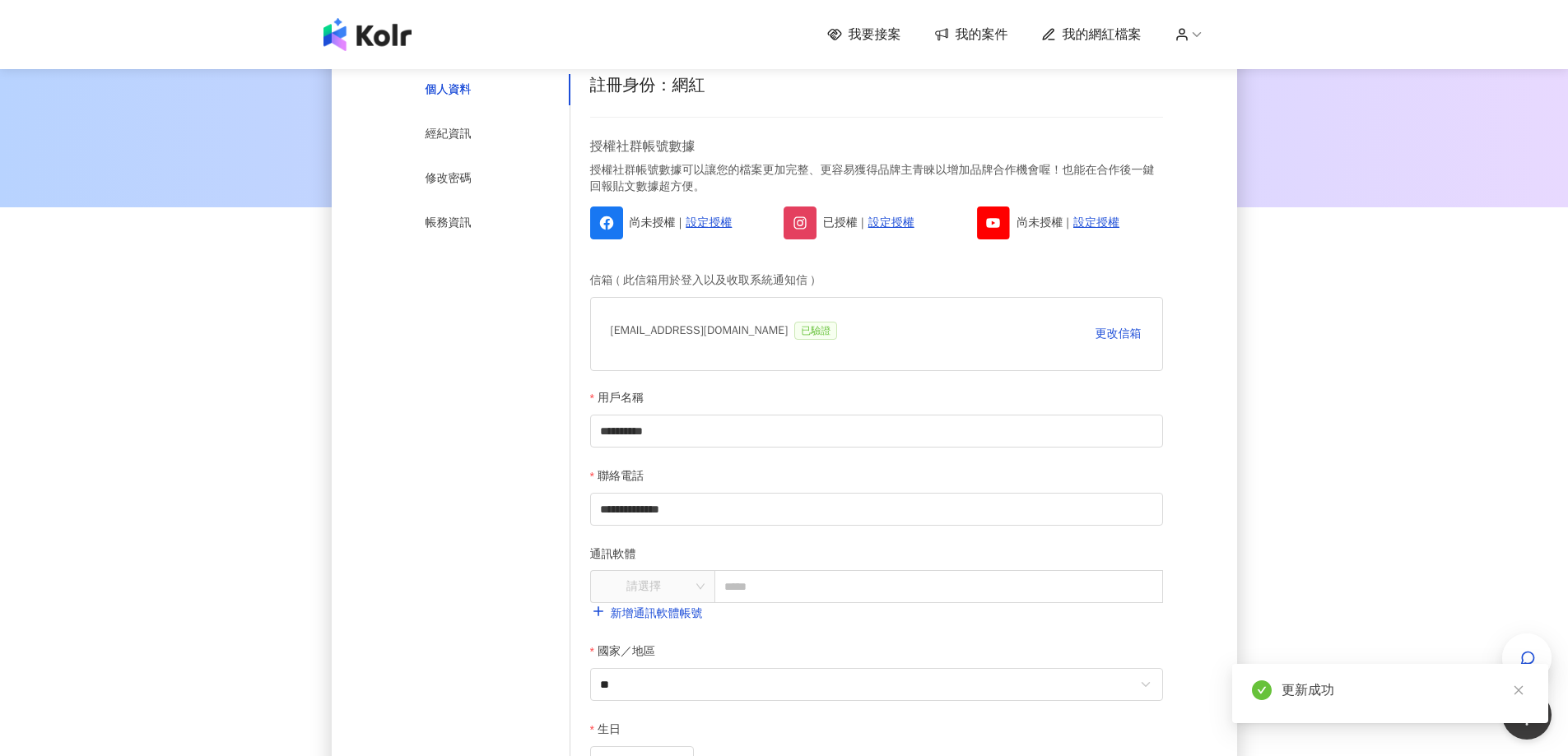 scroll, scrollTop: 165, scrollLeft: 0, axis: vertical 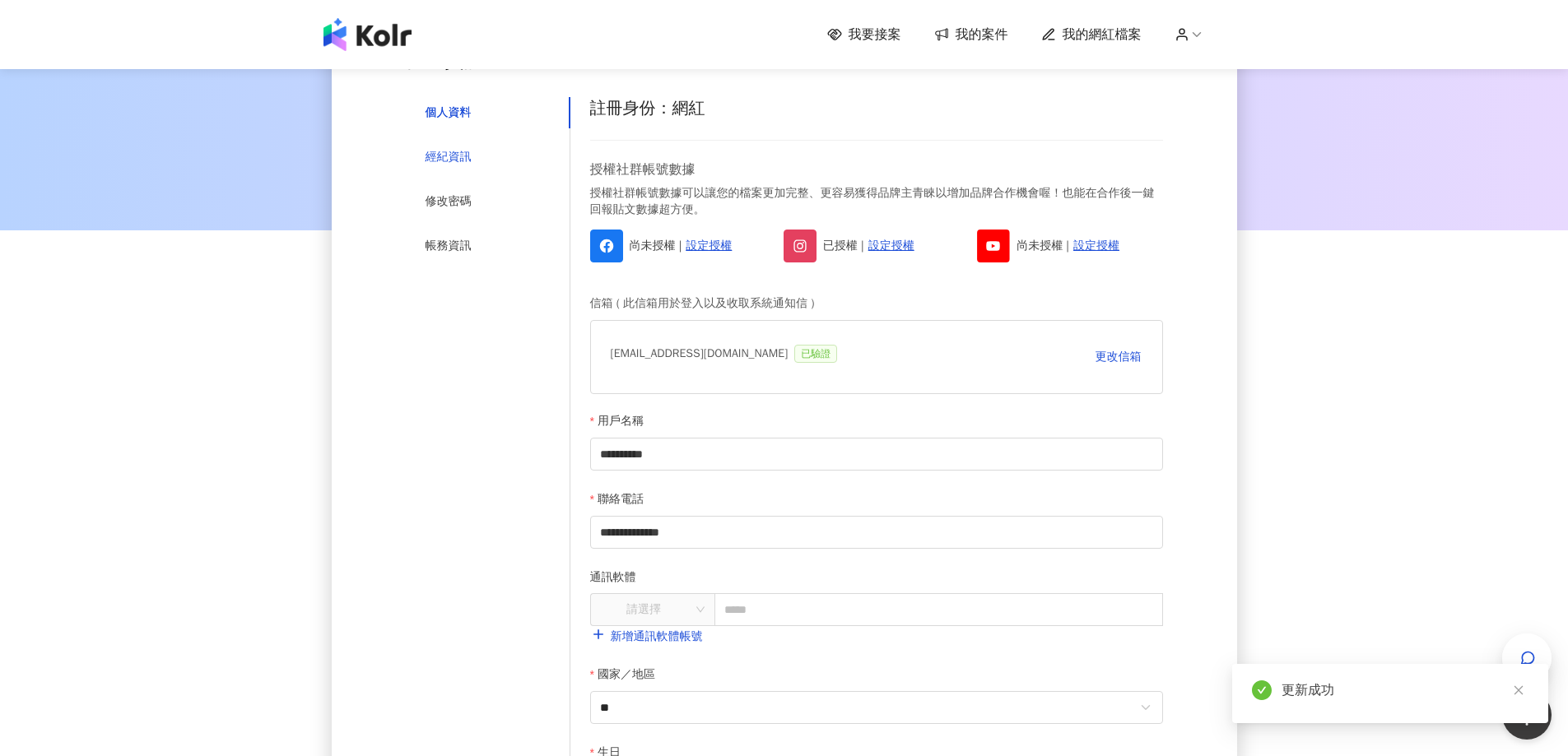 click on "經紀資訊" at bounding box center (449, 157) 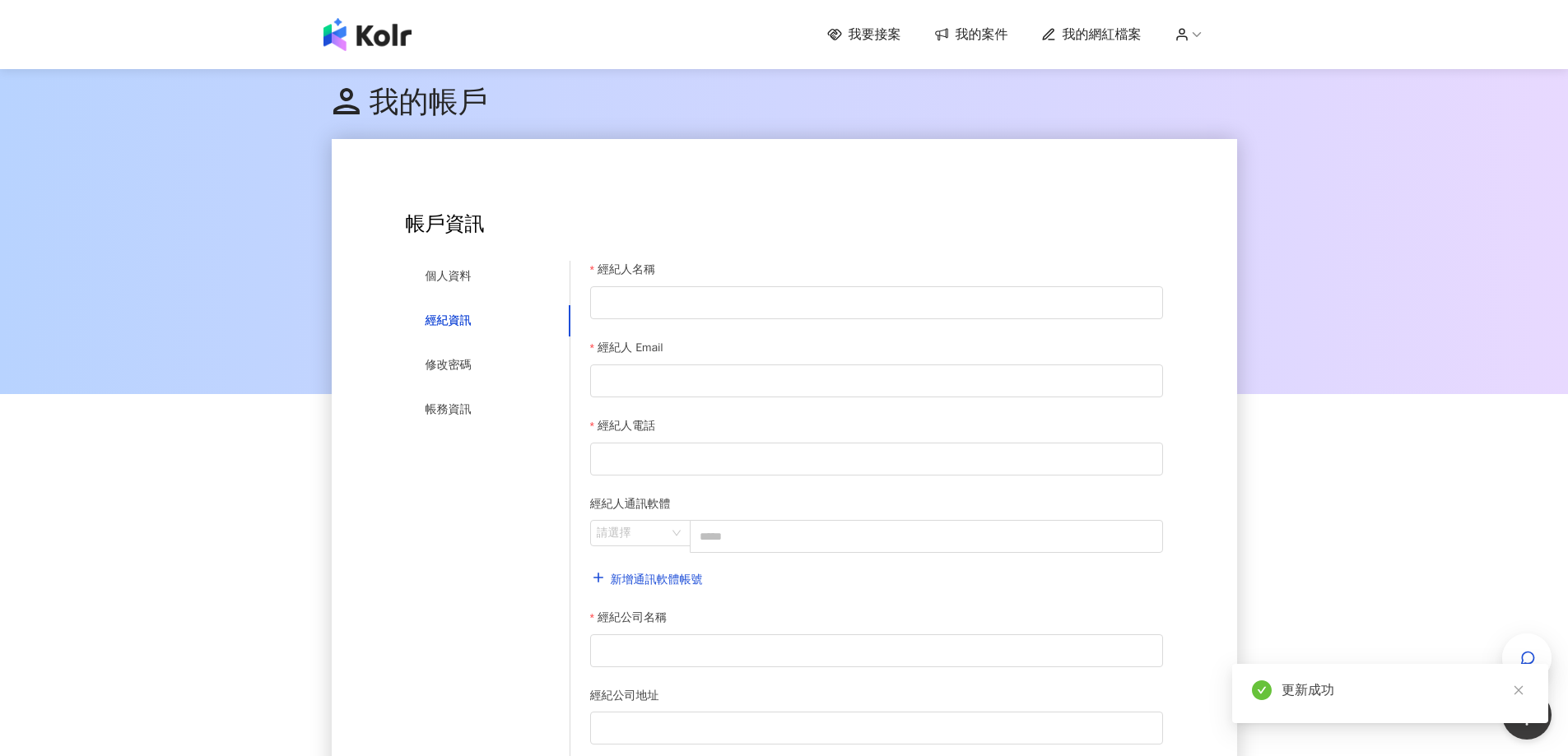 scroll, scrollTop: 0, scrollLeft: 0, axis: both 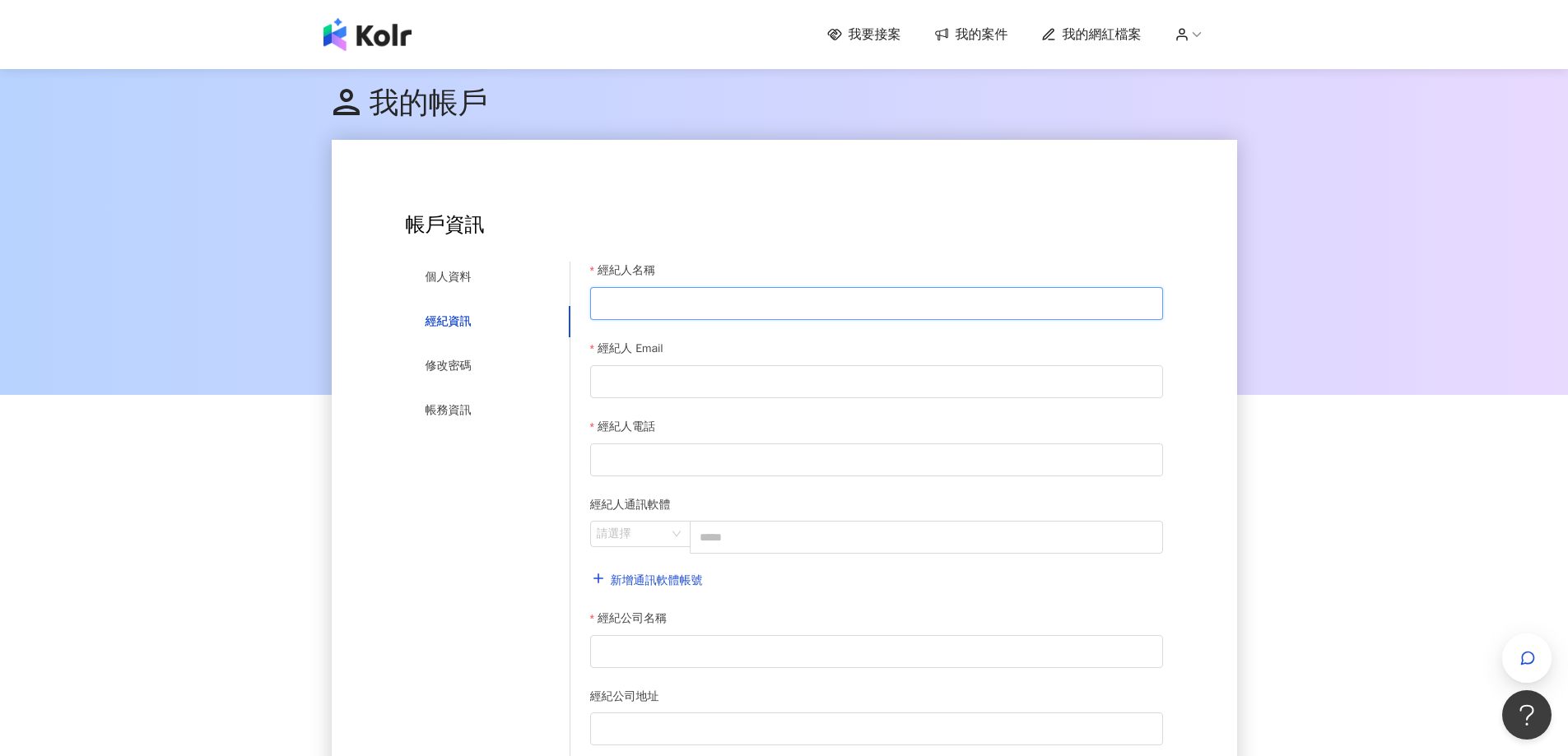 click on "經紀人名稱" at bounding box center (877, 304) 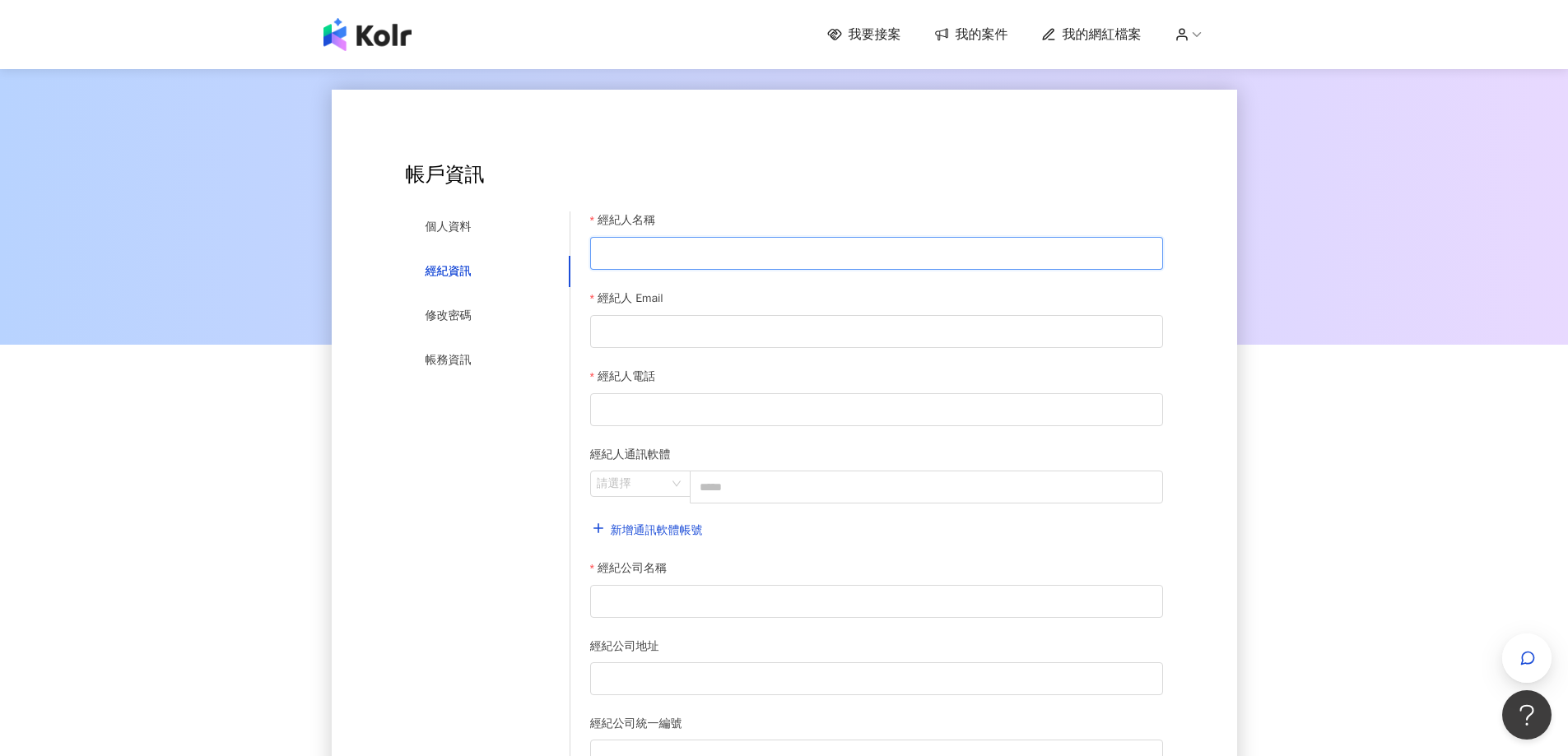 scroll, scrollTop: 0, scrollLeft: 0, axis: both 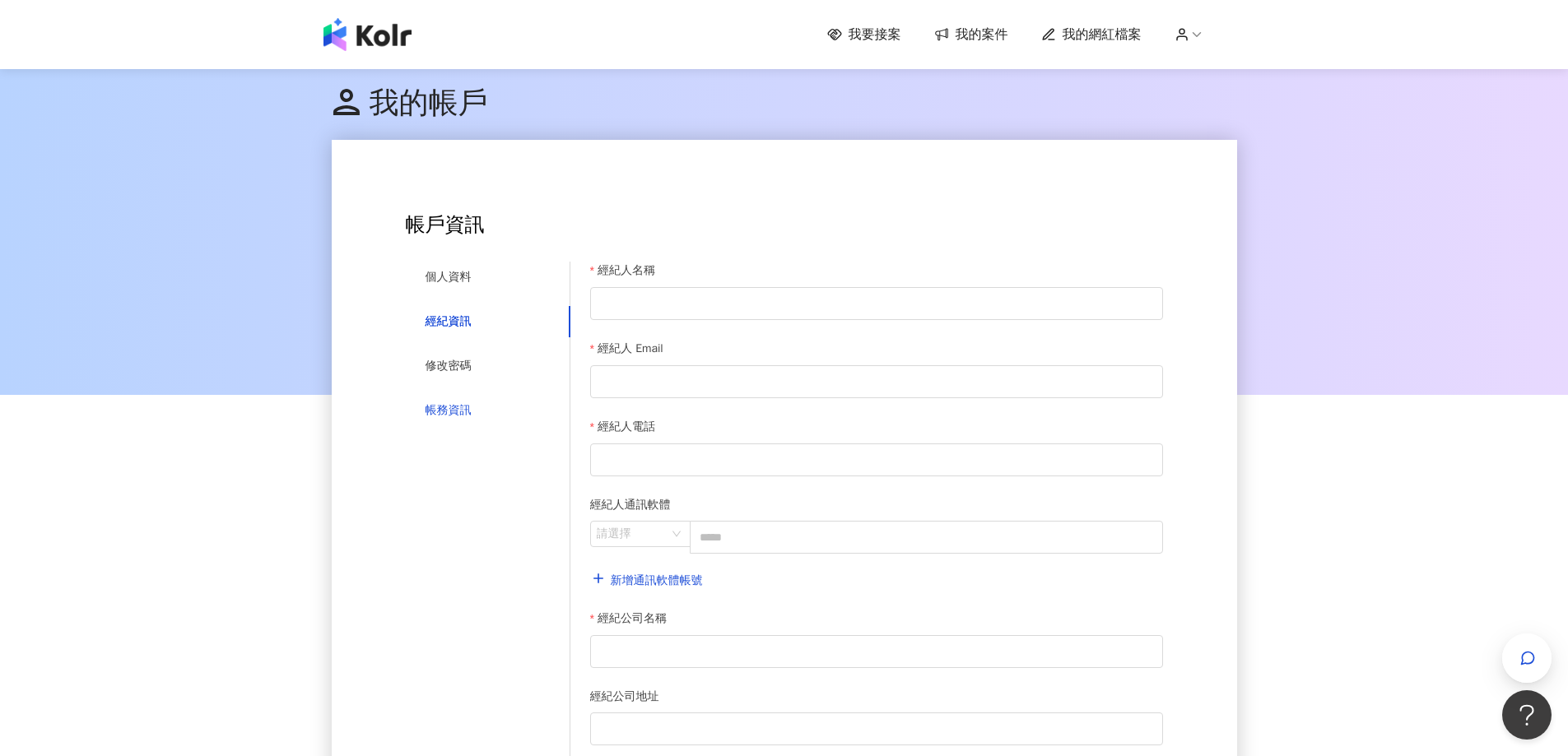 click on "帳務資訊" at bounding box center (449, 410) 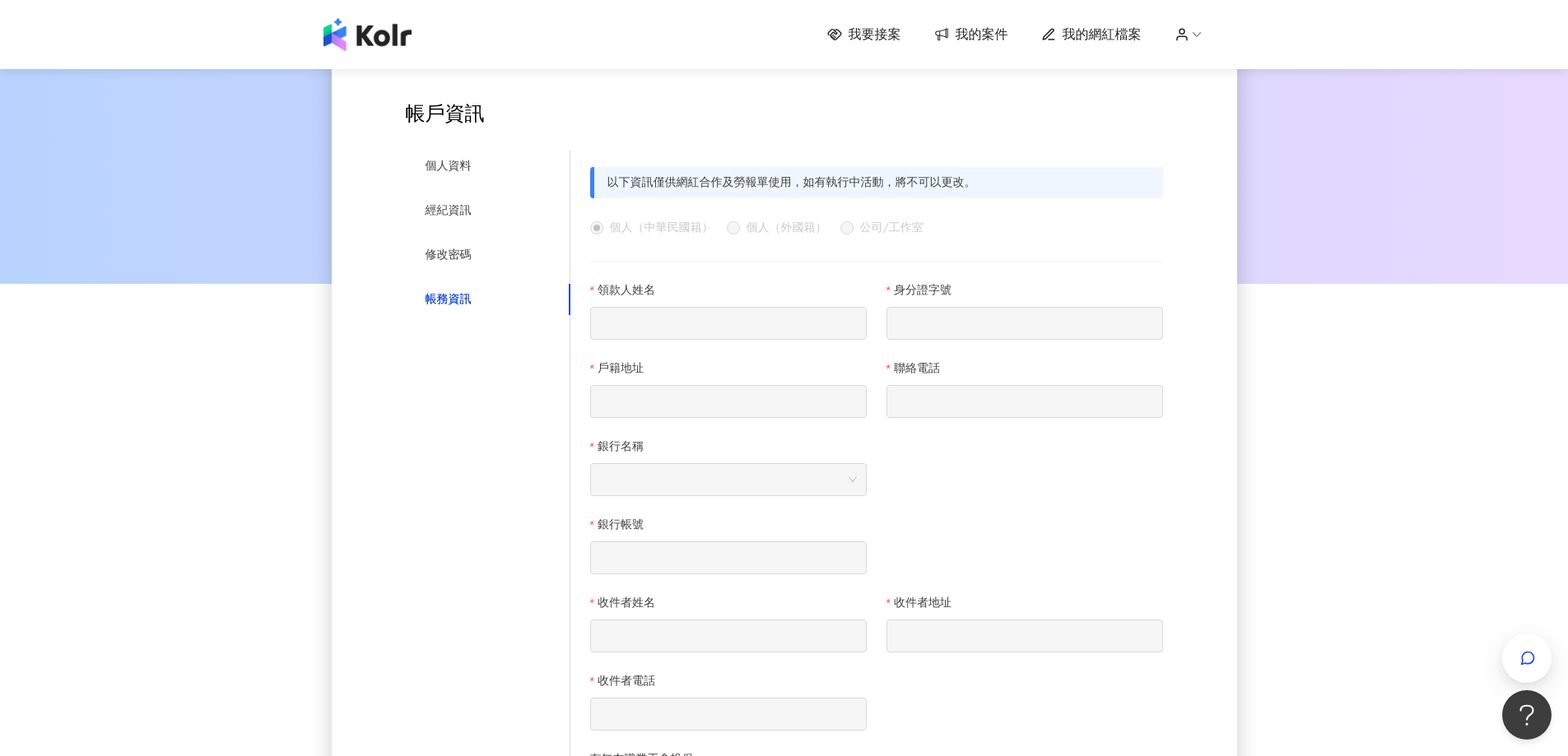 scroll, scrollTop: 82, scrollLeft: 0, axis: vertical 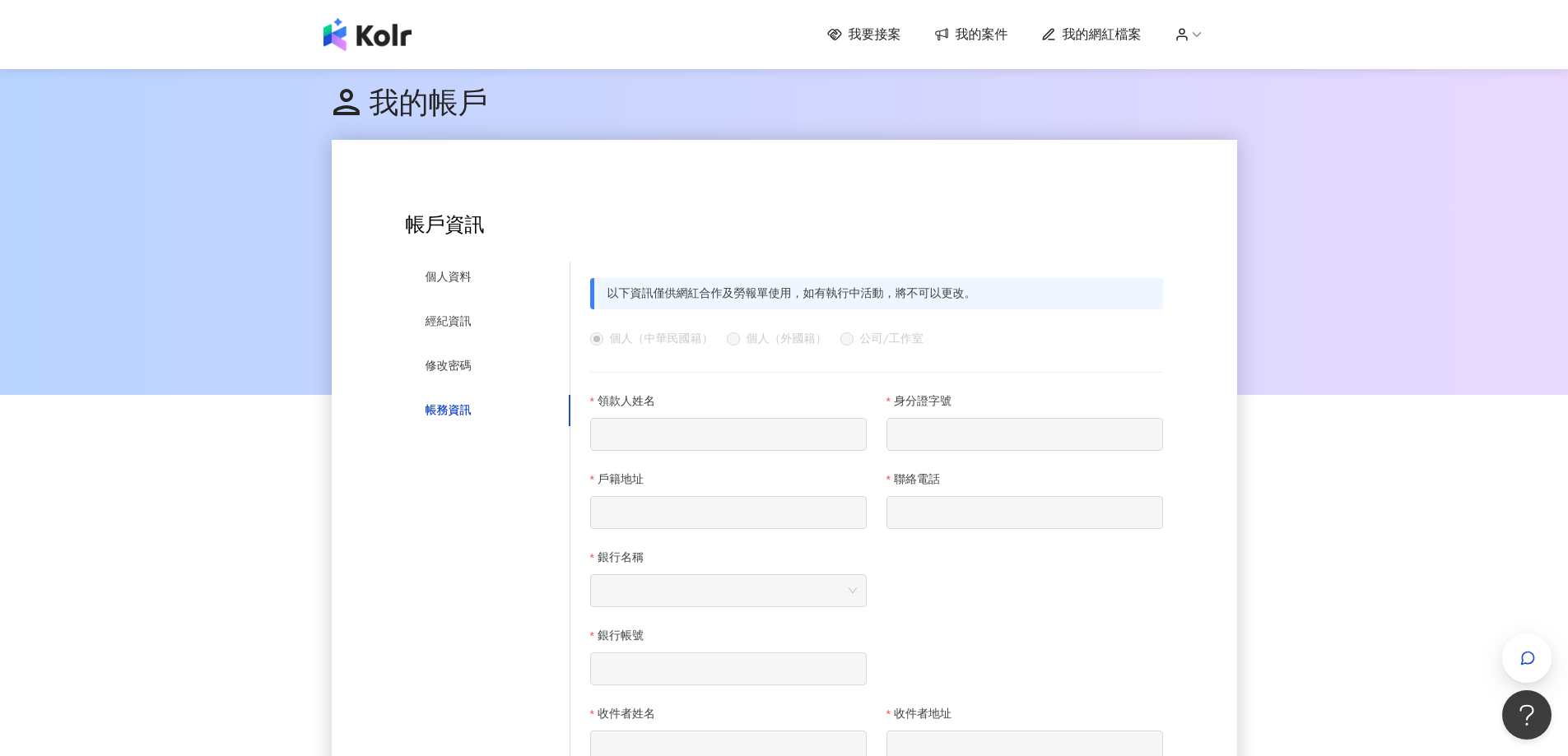 click on "我的案件" at bounding box center [982, 35] 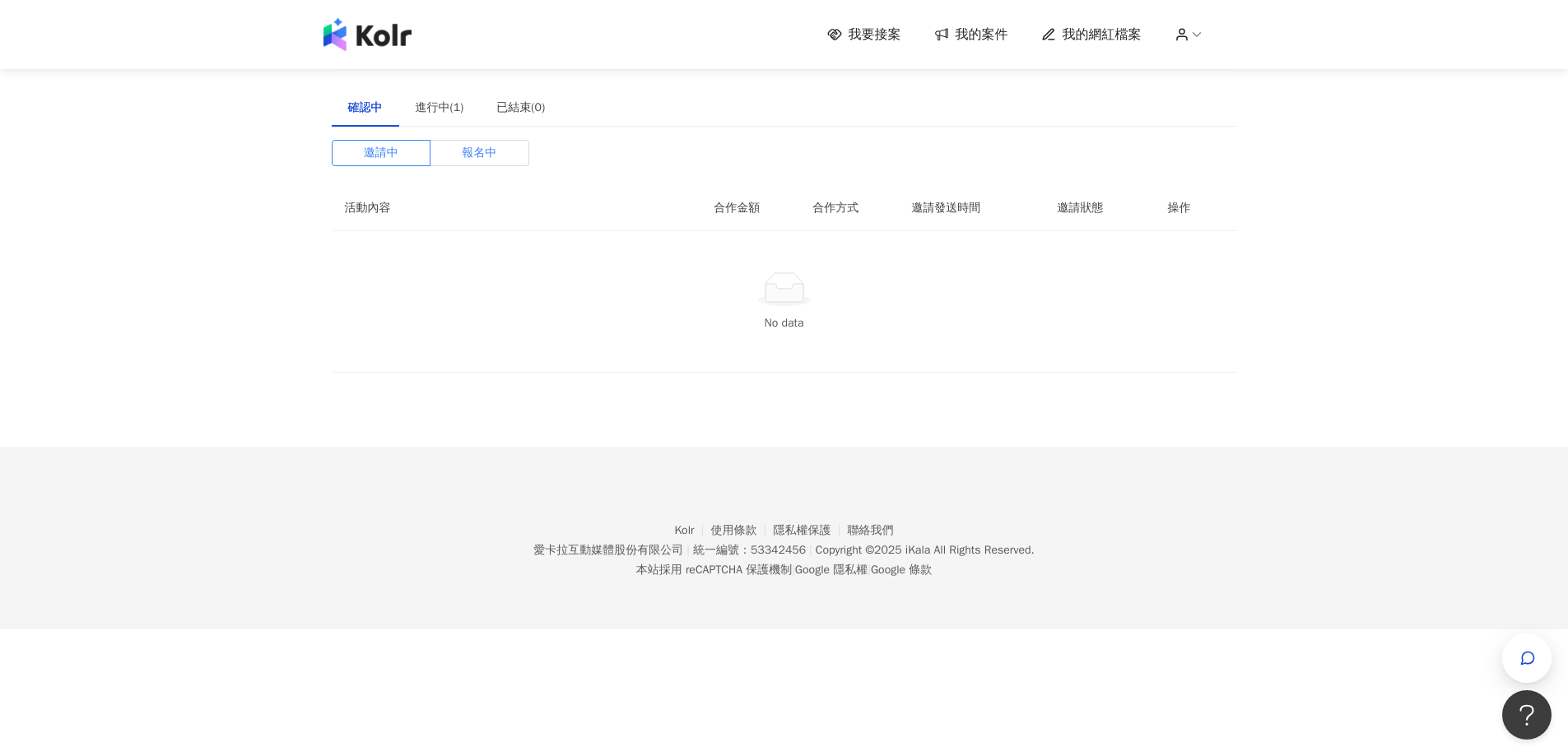 click on "報名中" at bounding box center [479, 153] 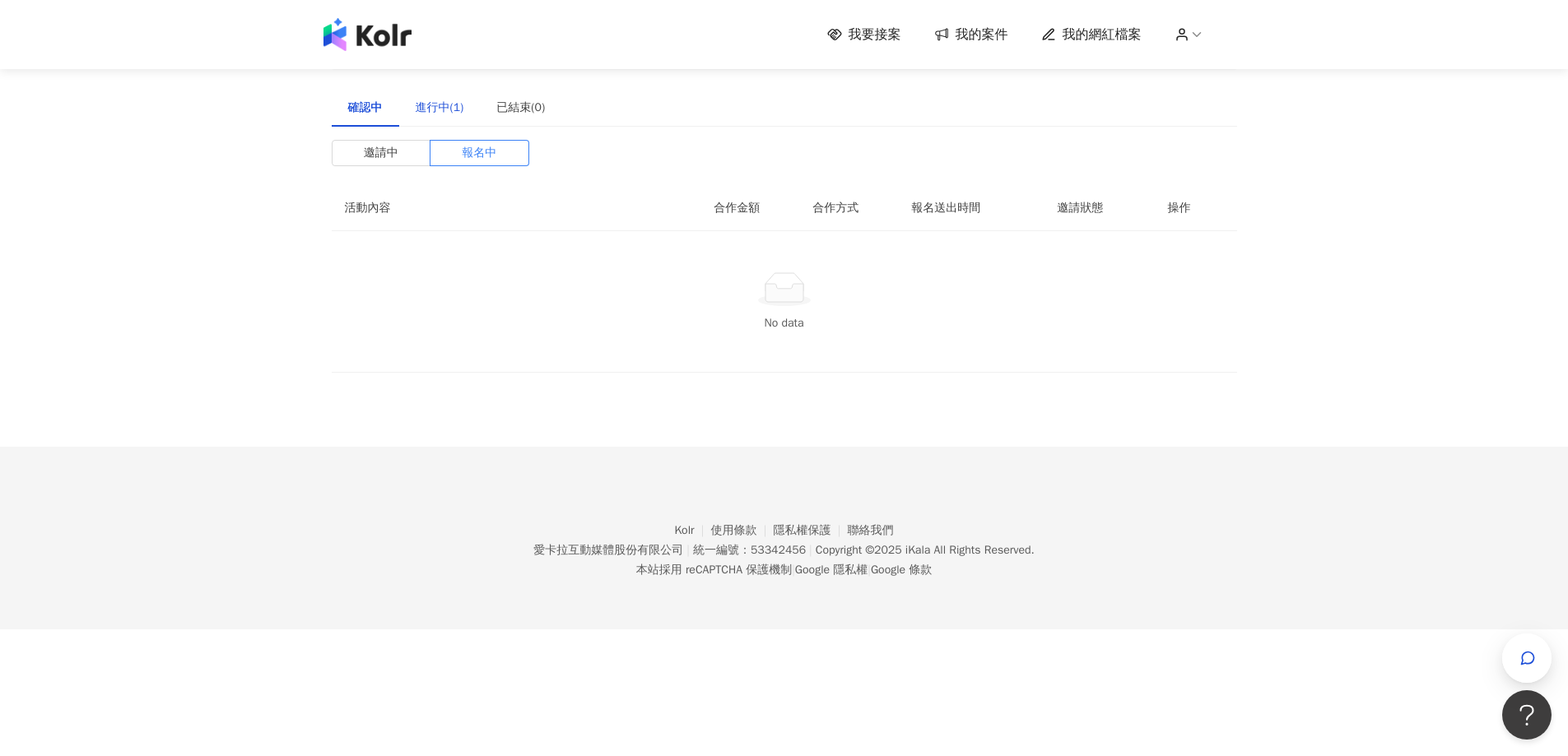 click on "進行中(1)" at bounding box center [440, 108] 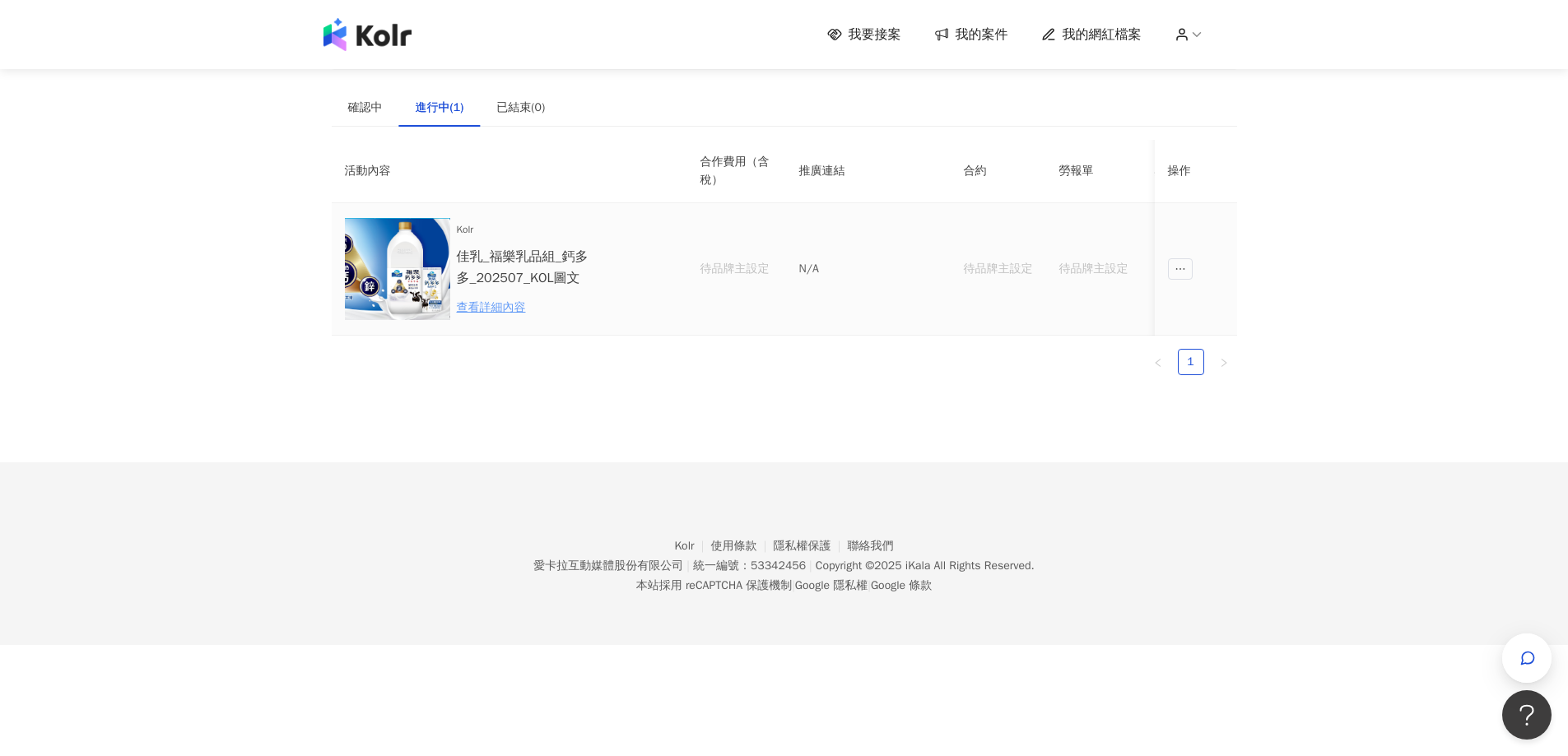 click on "查看詳細內容" at bounding box center [528, 308] 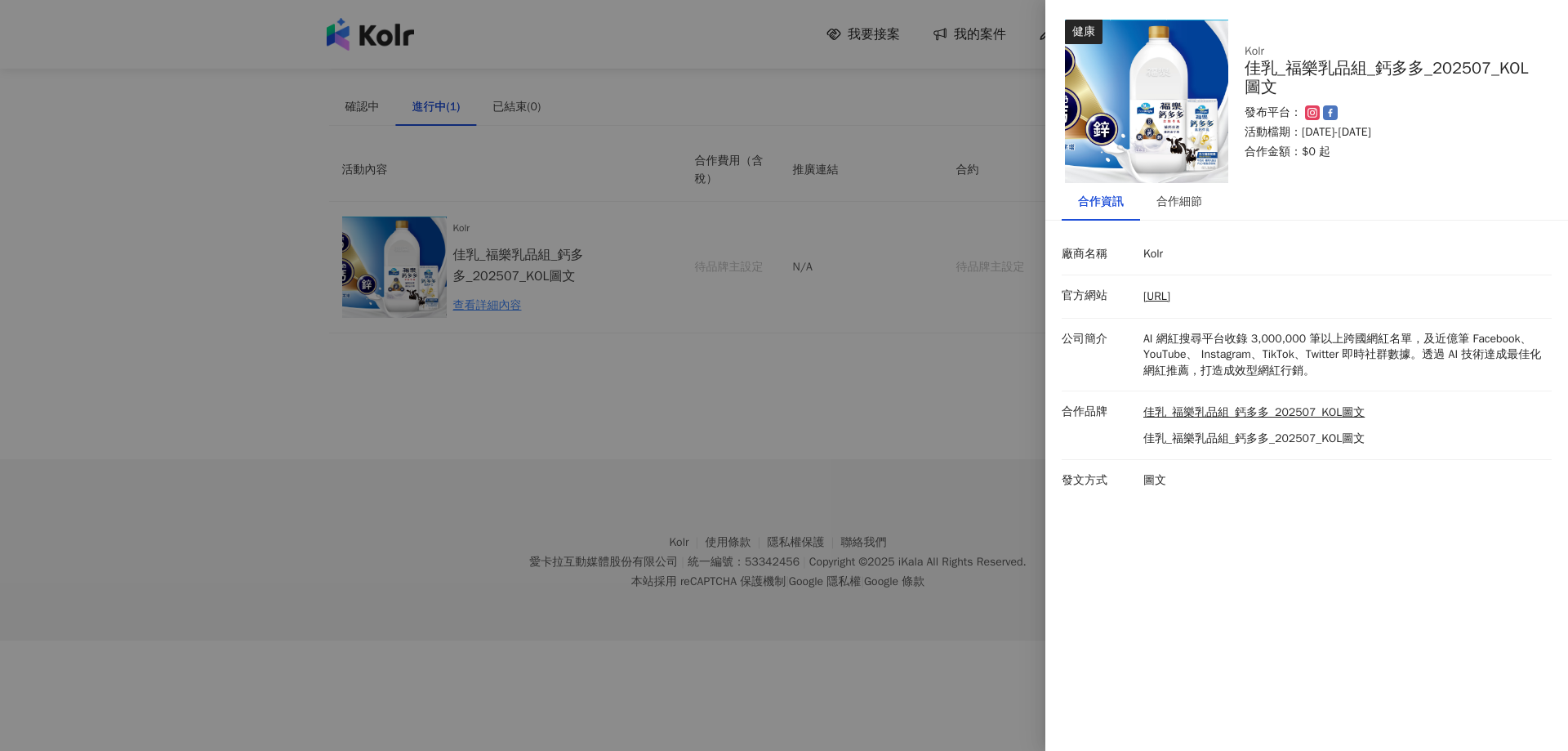 click at bounding box center (784, 375) 